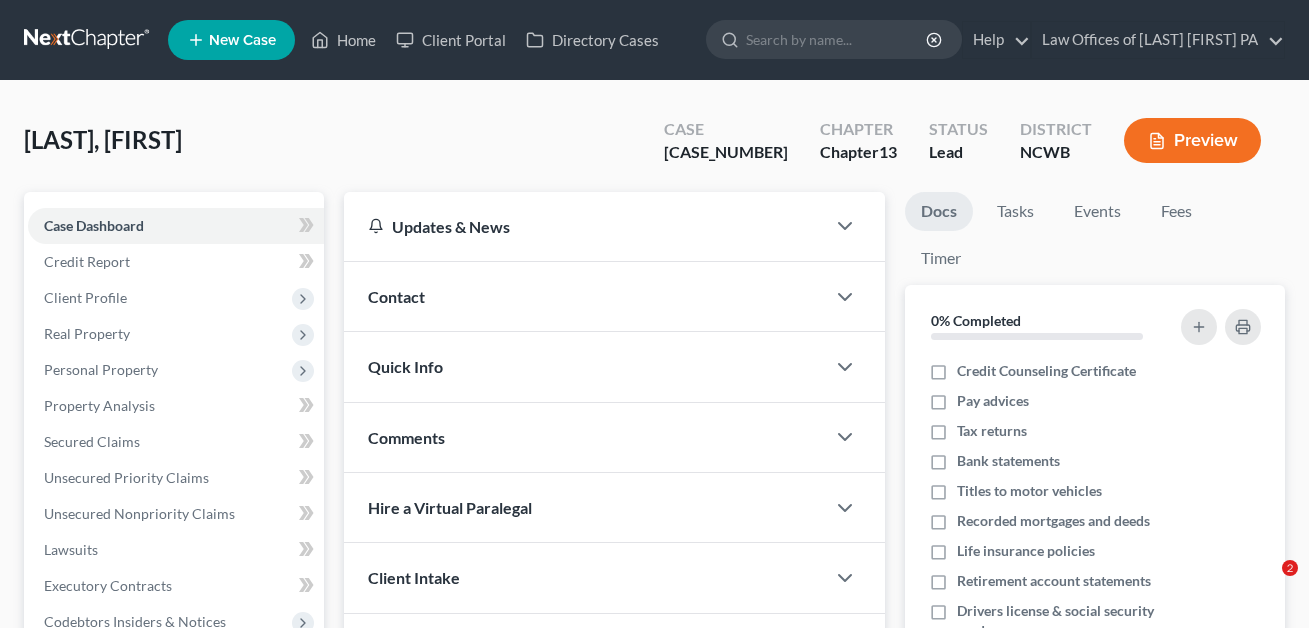 scroll, scrollTop: 0, scrollLeft: 0, axis: both 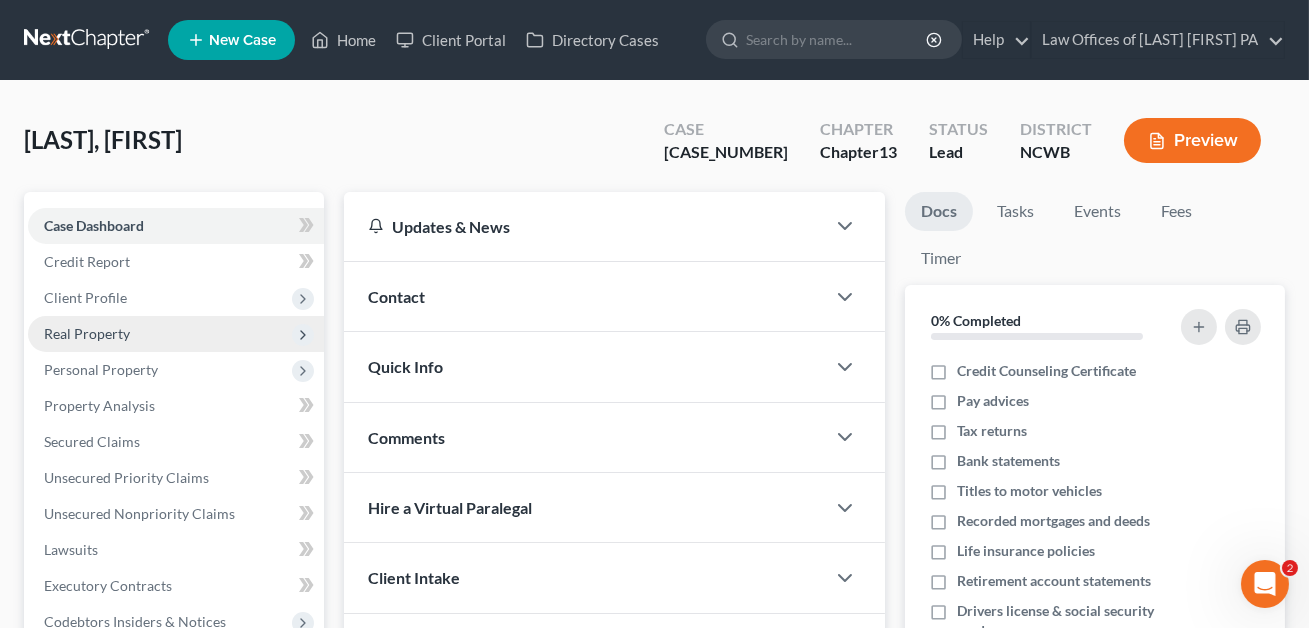 click on "Real Property" at bounding box center (87, 333) 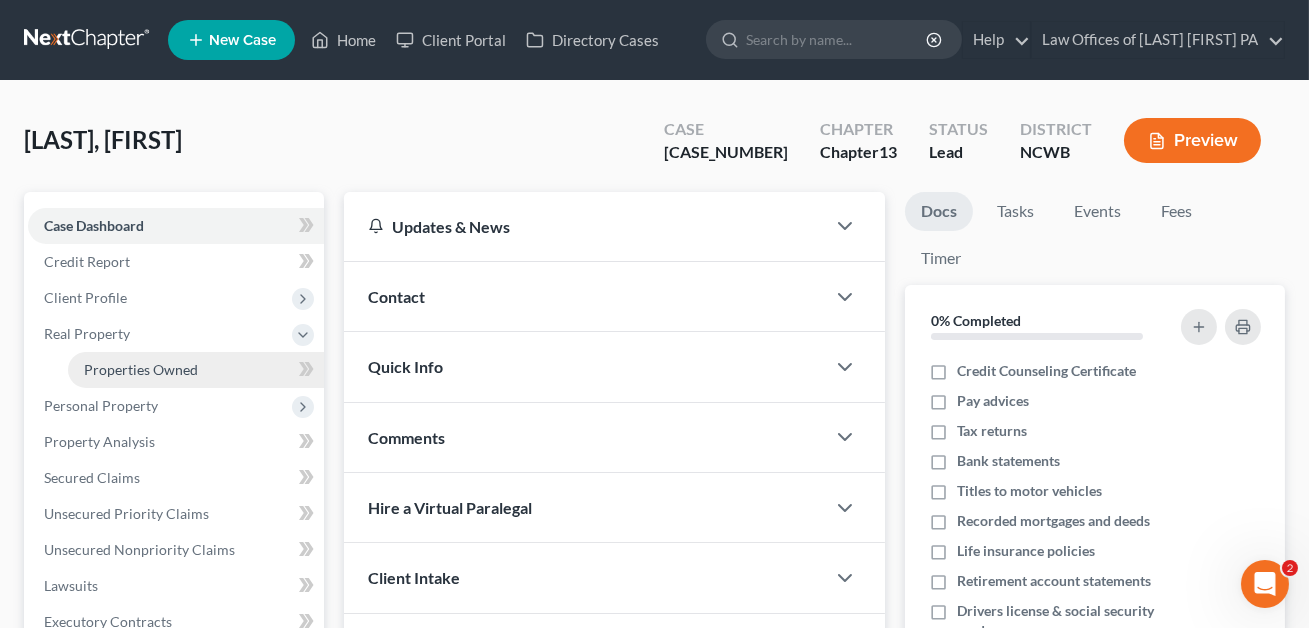 click on "Properties Owned" at bounding box center [141, 369] 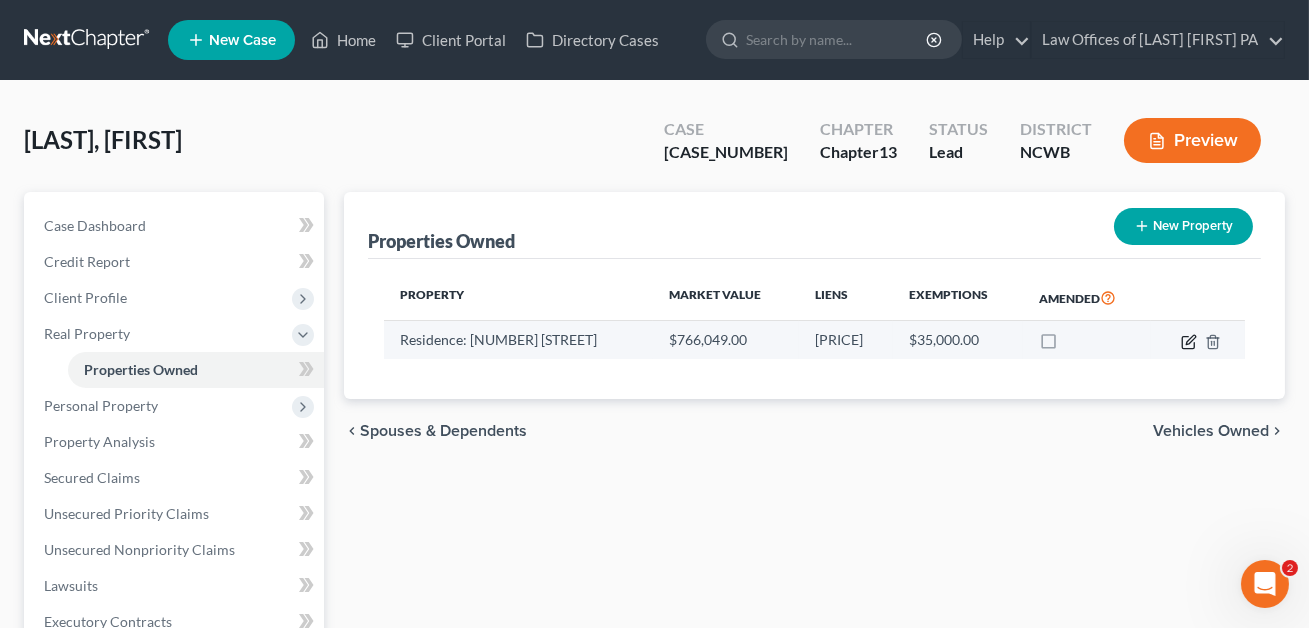 click 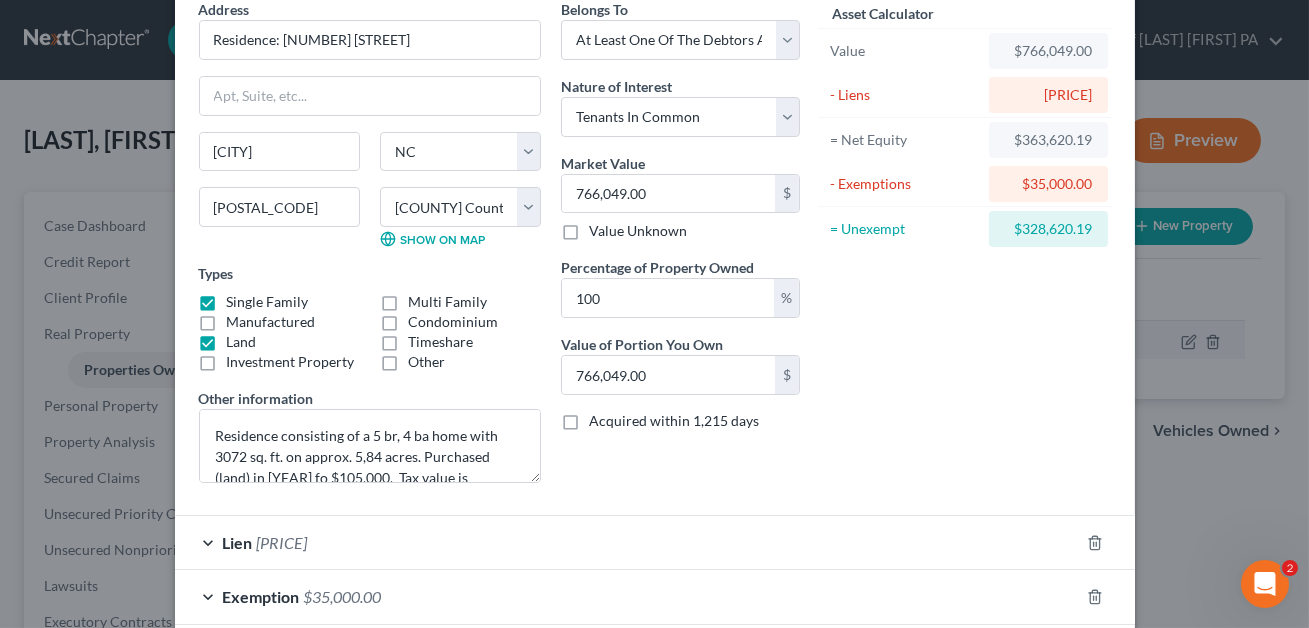 scroll, scrollTop: 198, scrollLeft: 0, axis: vertical 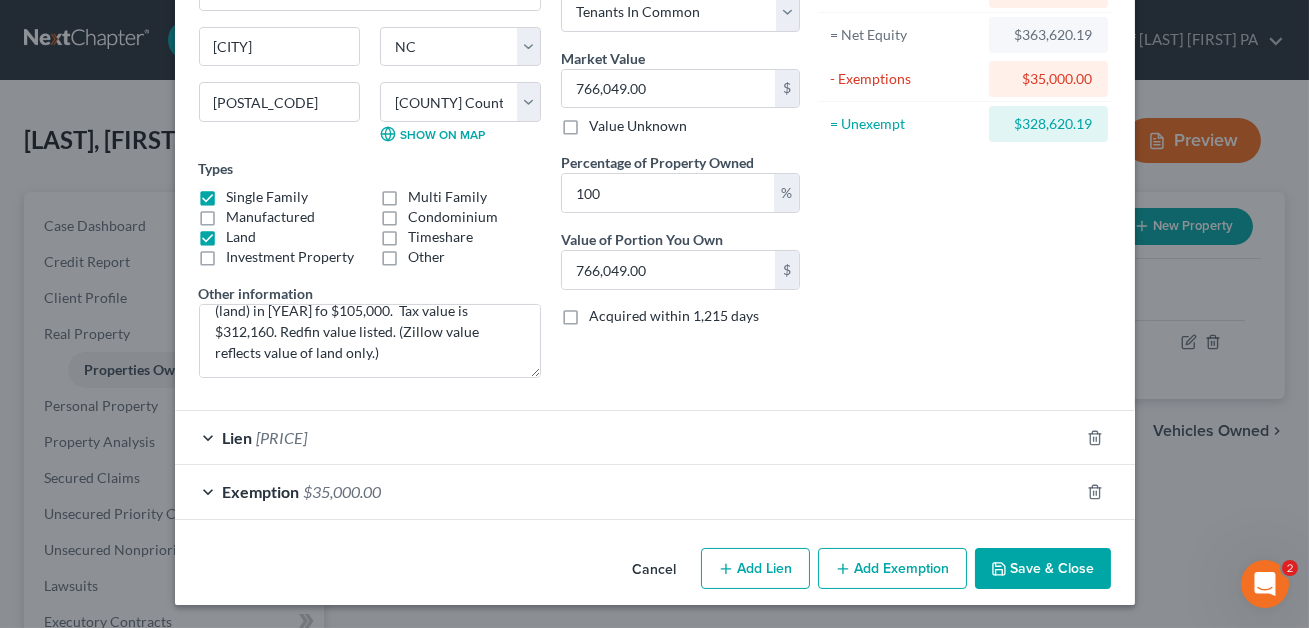 click on "Save & Close" at bounding box center [1043, 569] 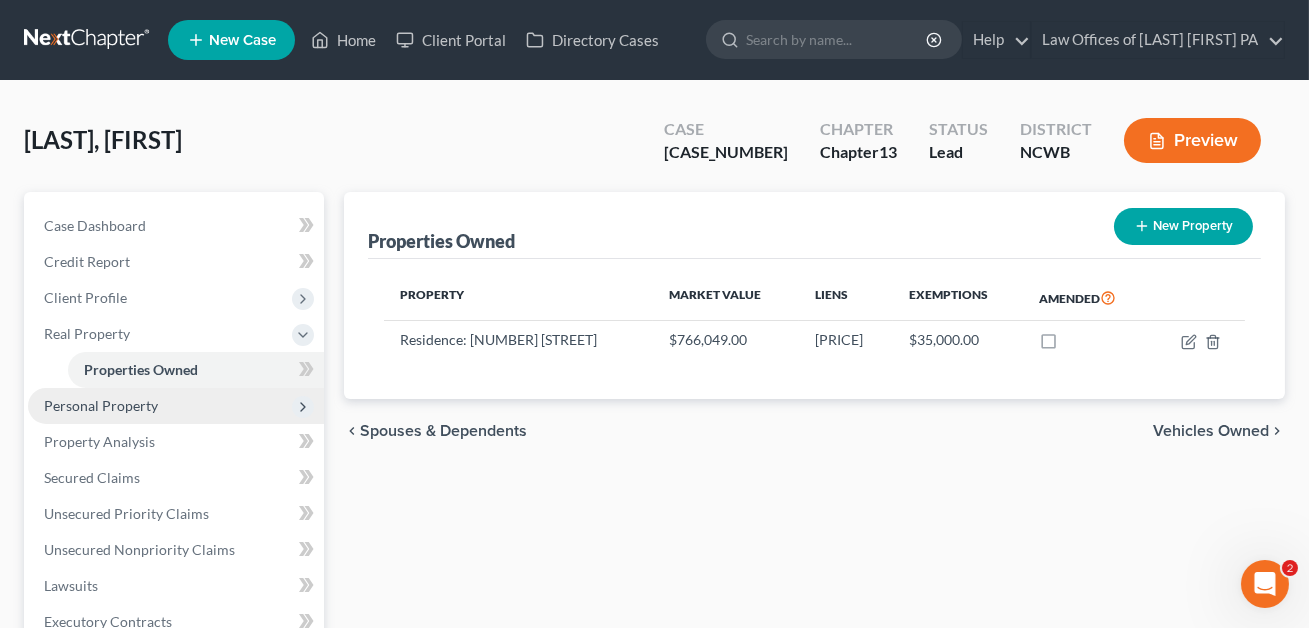 click on "Personal Property" at bounding box center (101, 405) 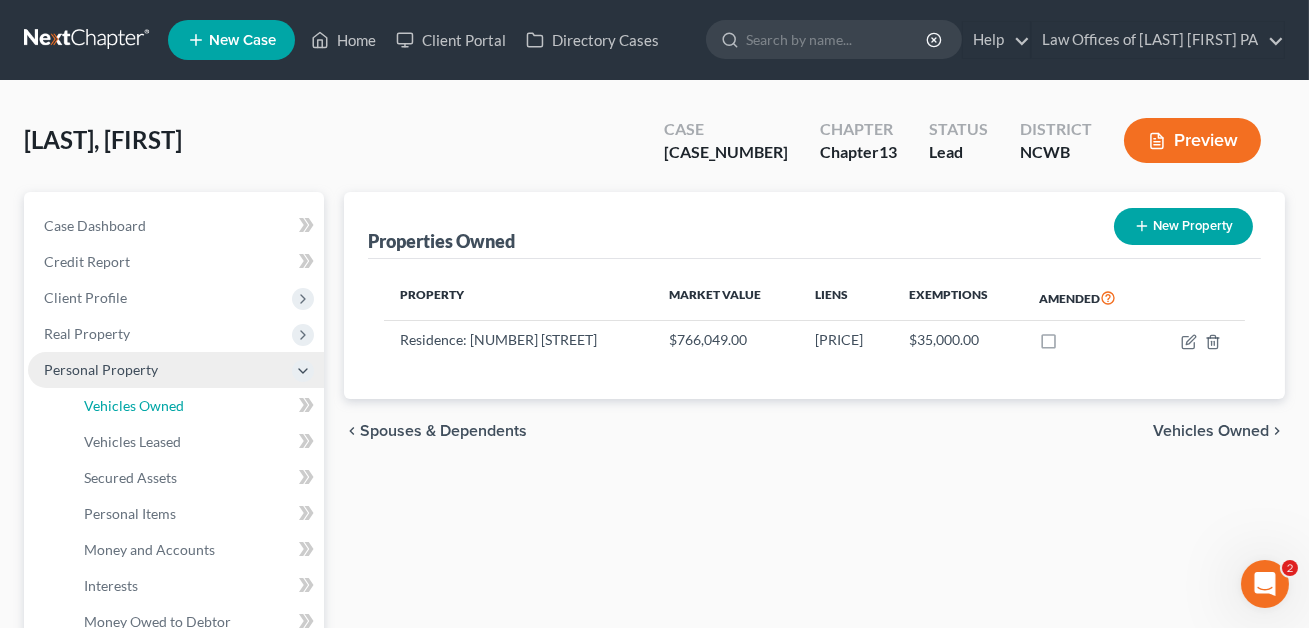 click on "Vehicles Owned" at bounding box center [134, 405] 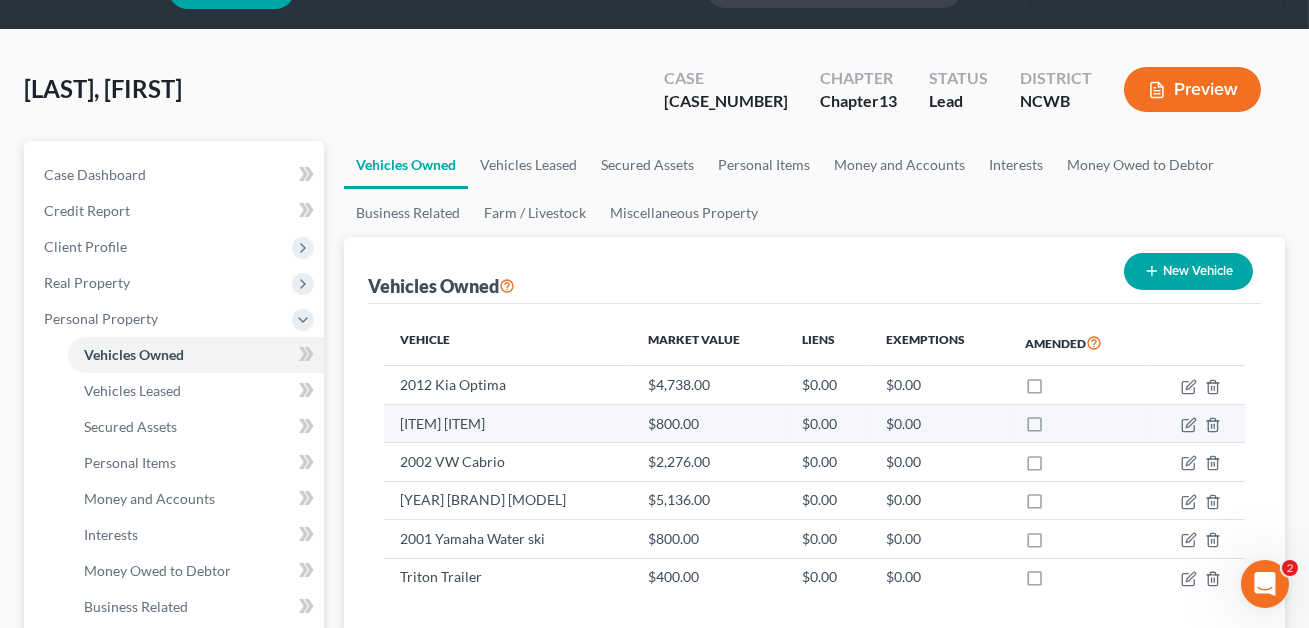 scroll, scrollTop: 93, scrollLeft: 0, axis: vertical 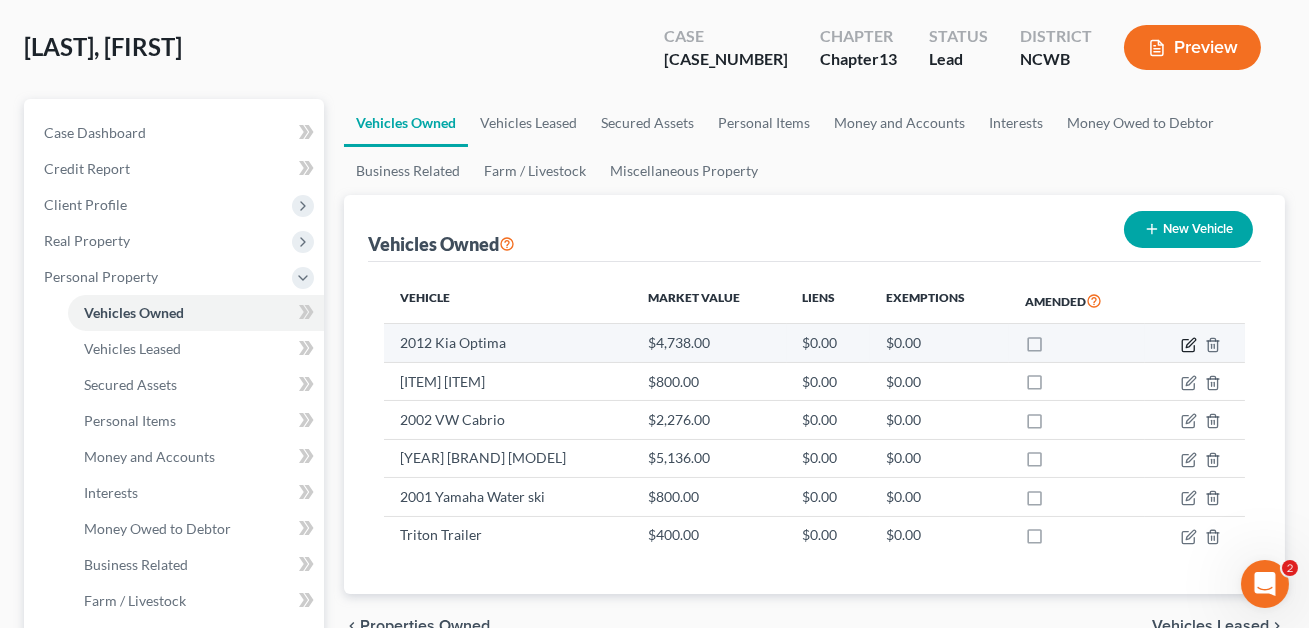 click 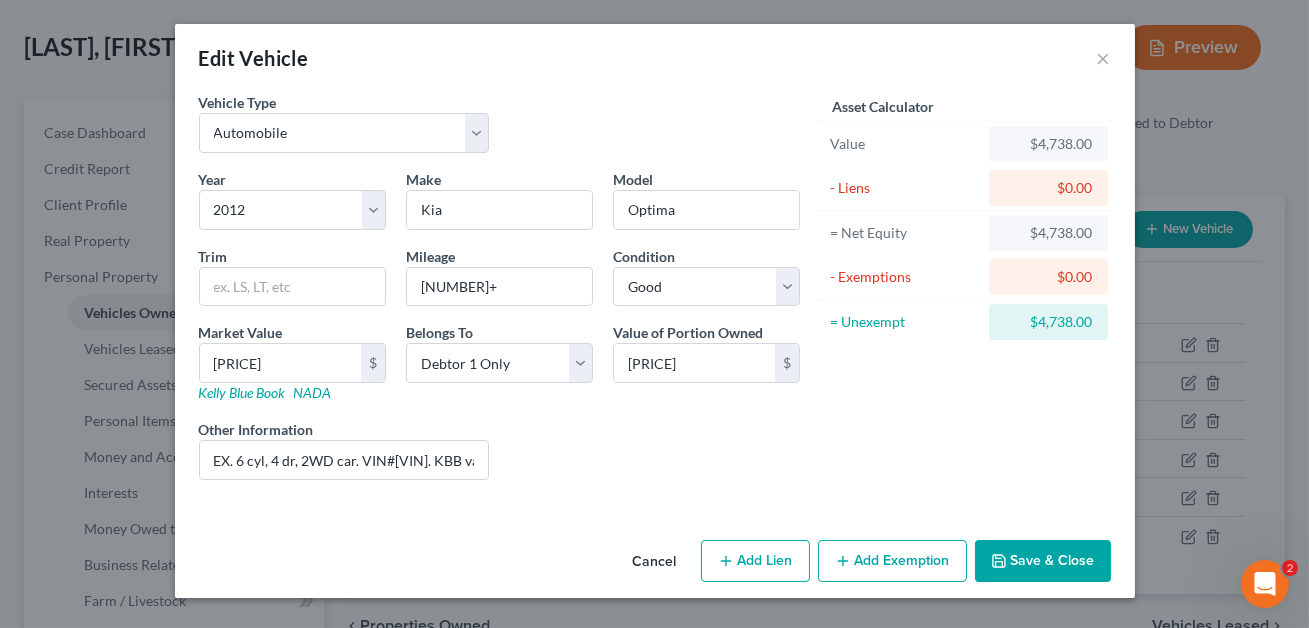 click on "Save & Close" at bounding box center (1043, 561) 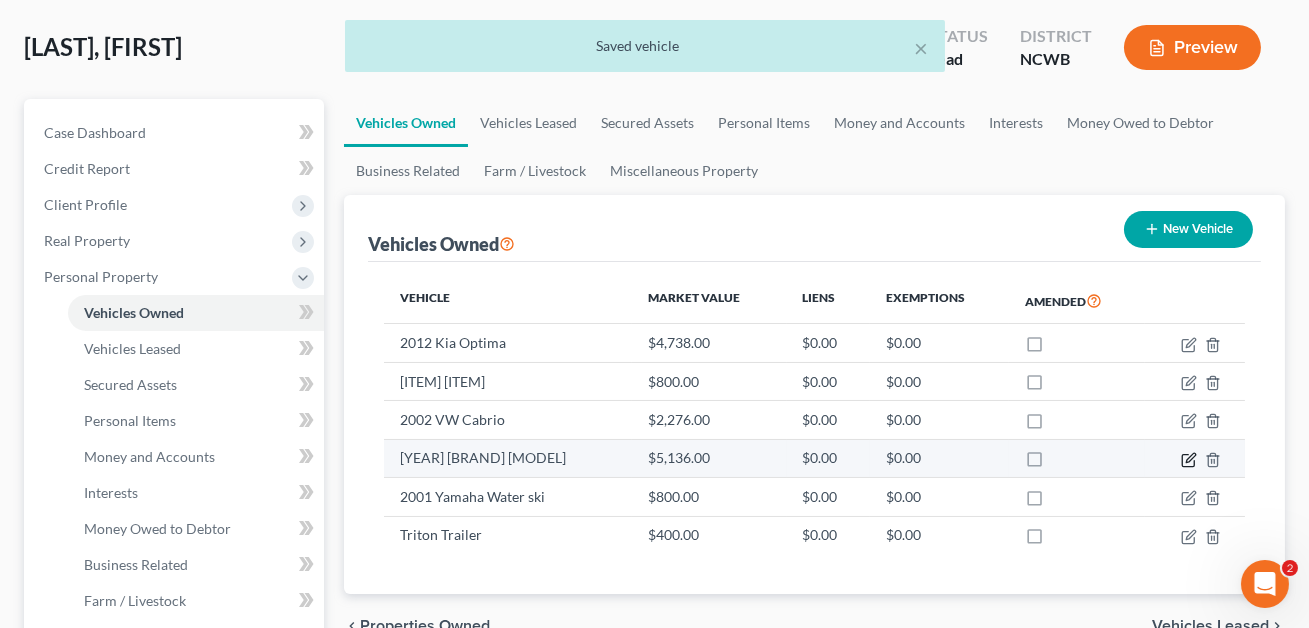 click 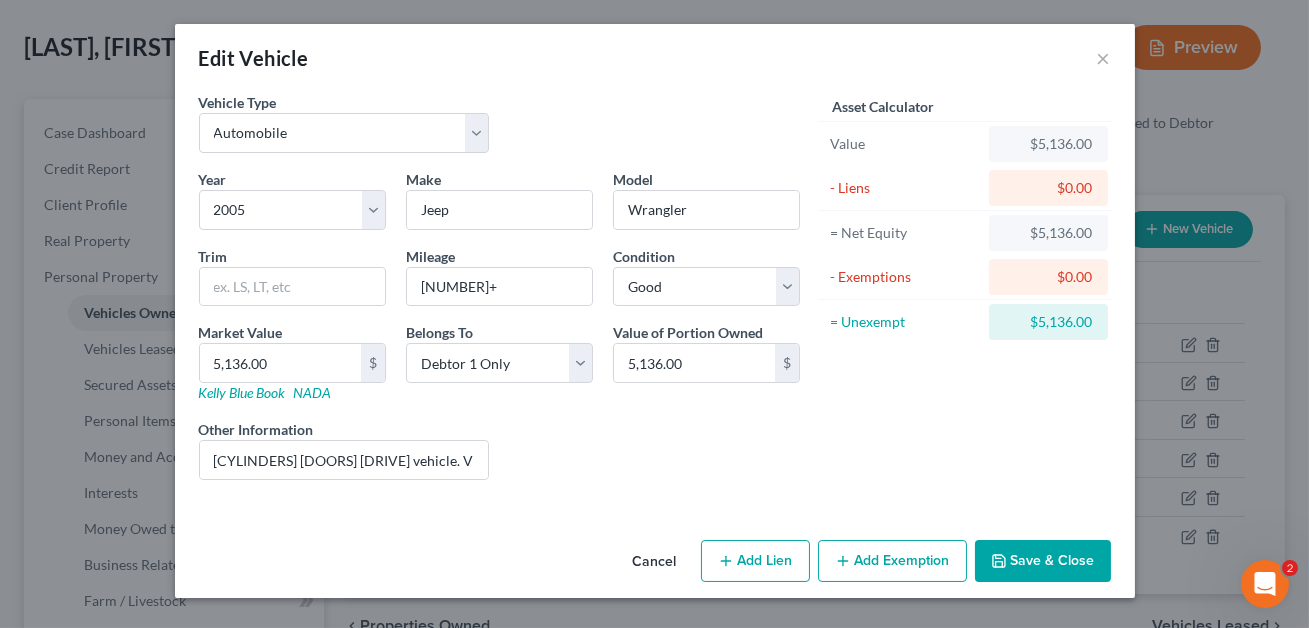 click on "Save & Close" at bounding box center (1043, 561) 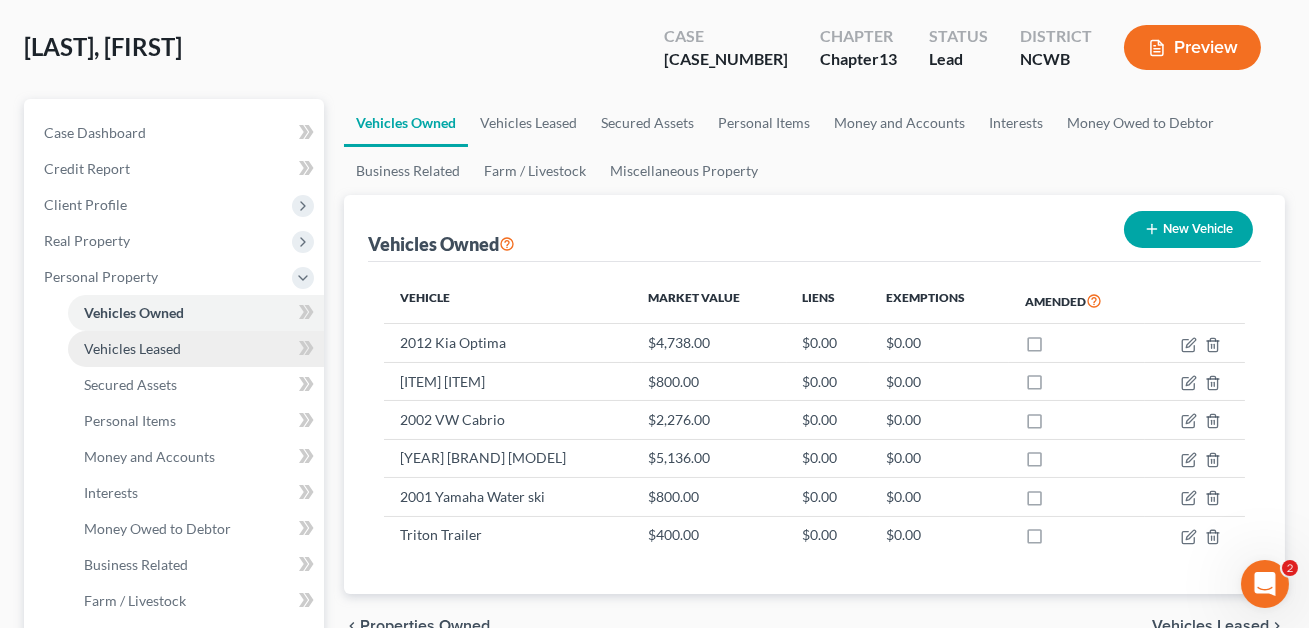 click on "Vehicles Leased" at bounding box center [132, 348] 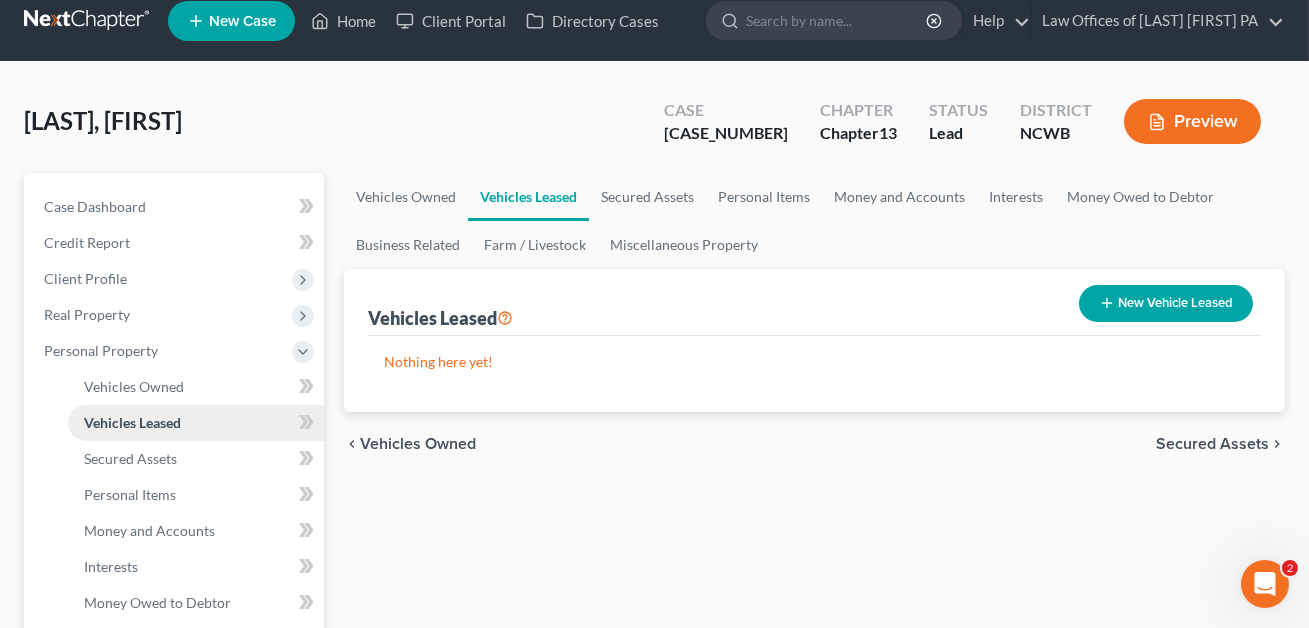 scroll, scrollTop: 0, scrollLeft: 0, axis: both 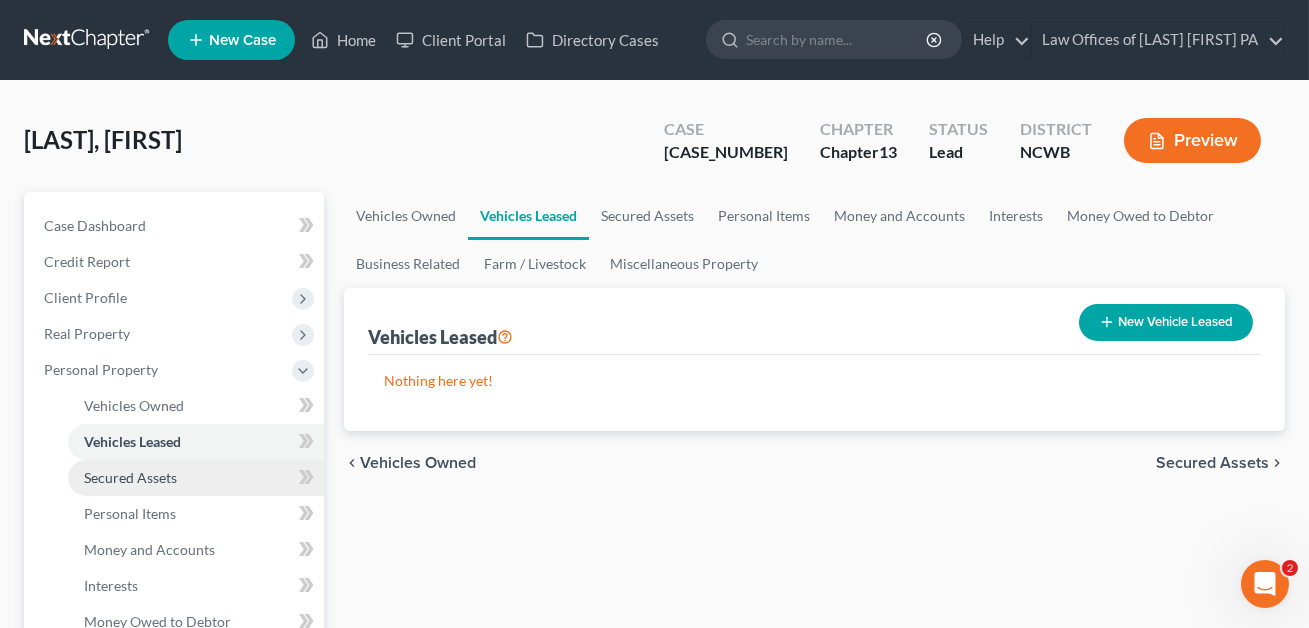 click on "Secured Assets" at bounding box center [130, 477] 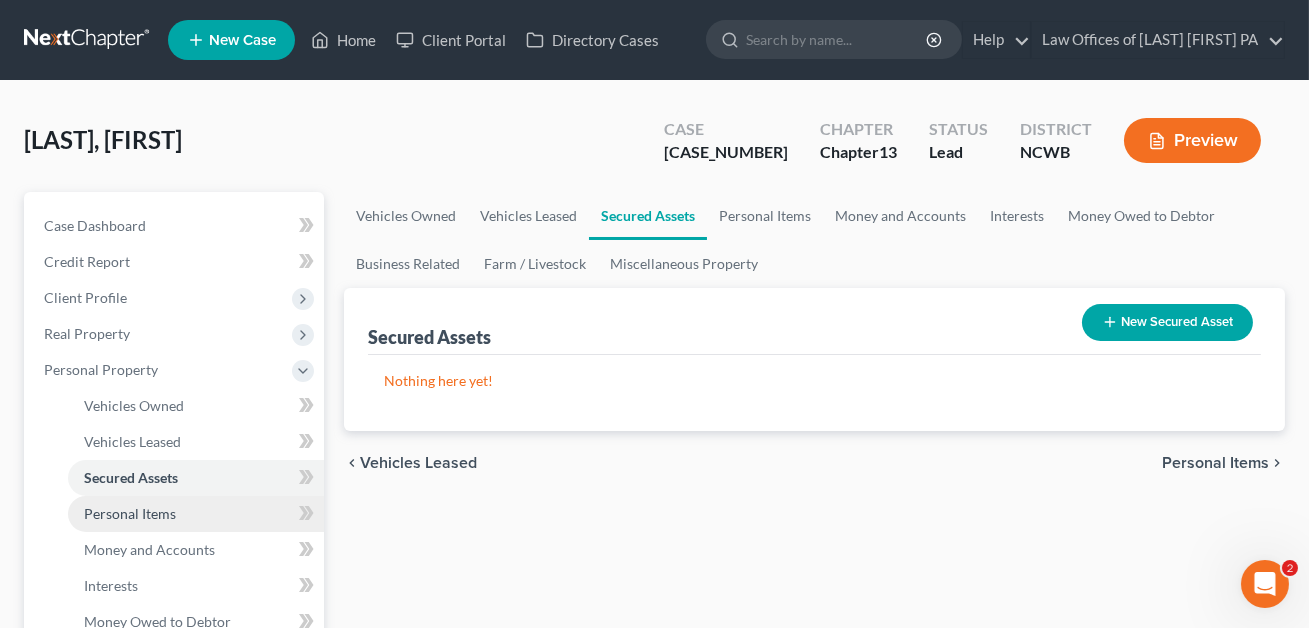 click on "Personal Items" at bounding box center (130, 513) 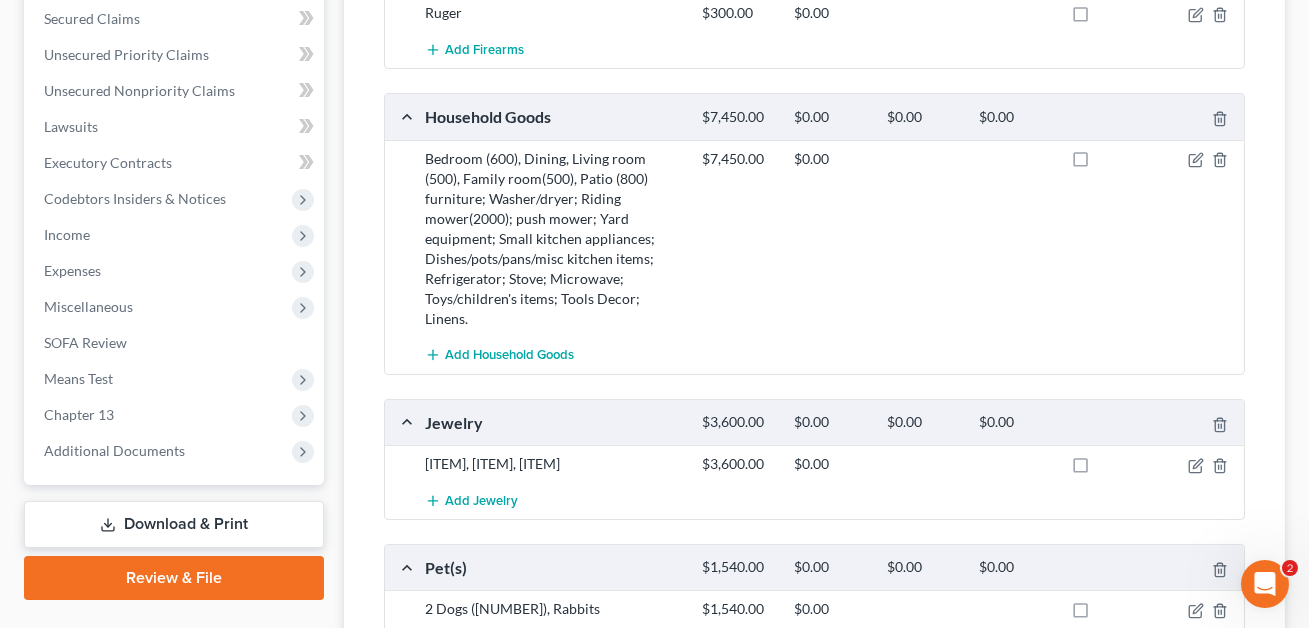 scroll, scrollTop: 770, scrollLeft: 0, axis: vertical 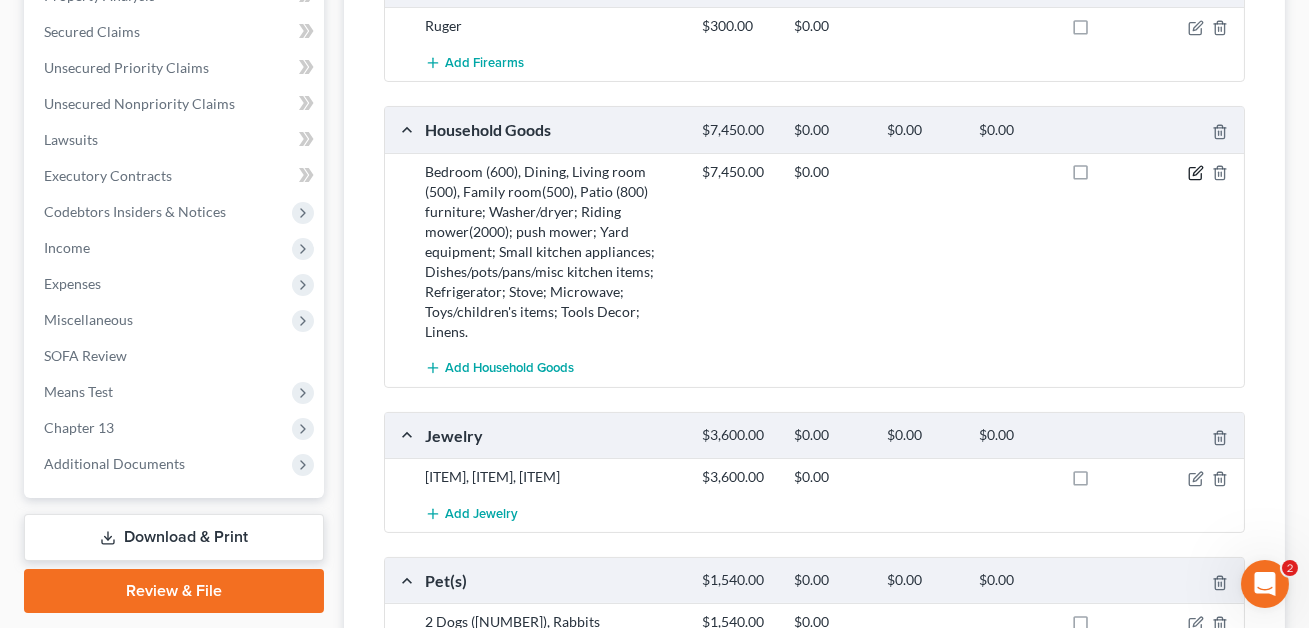 click 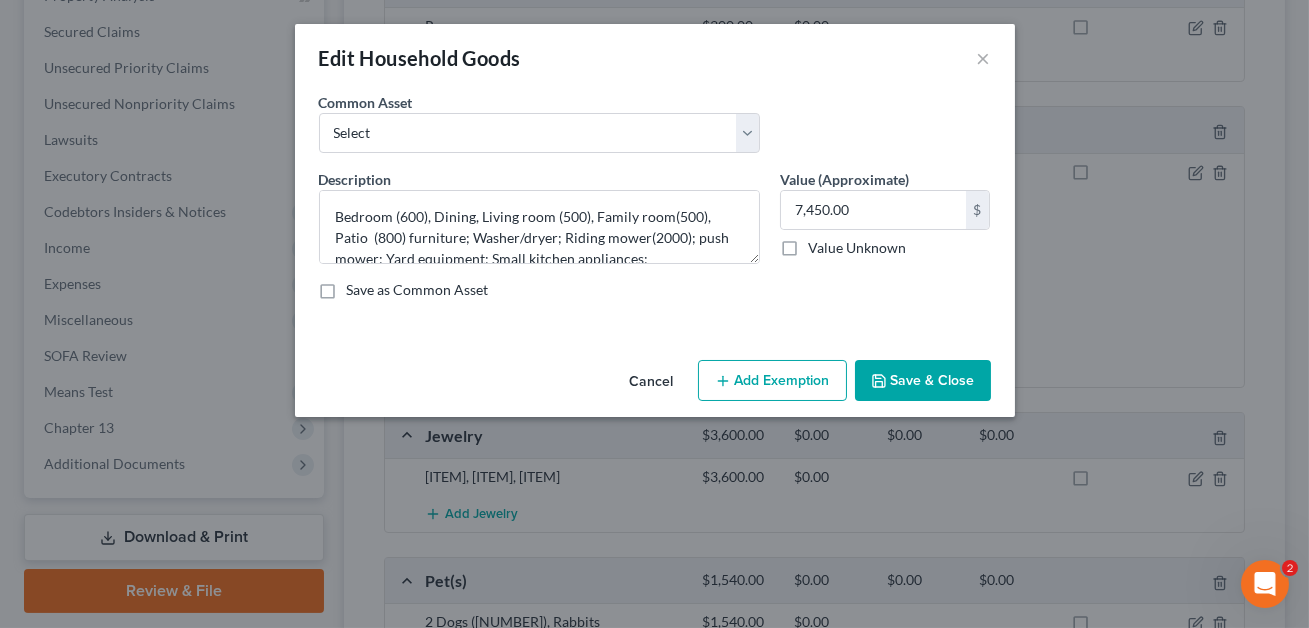 click on "Add Exemption" at bounding box center (772, 381) 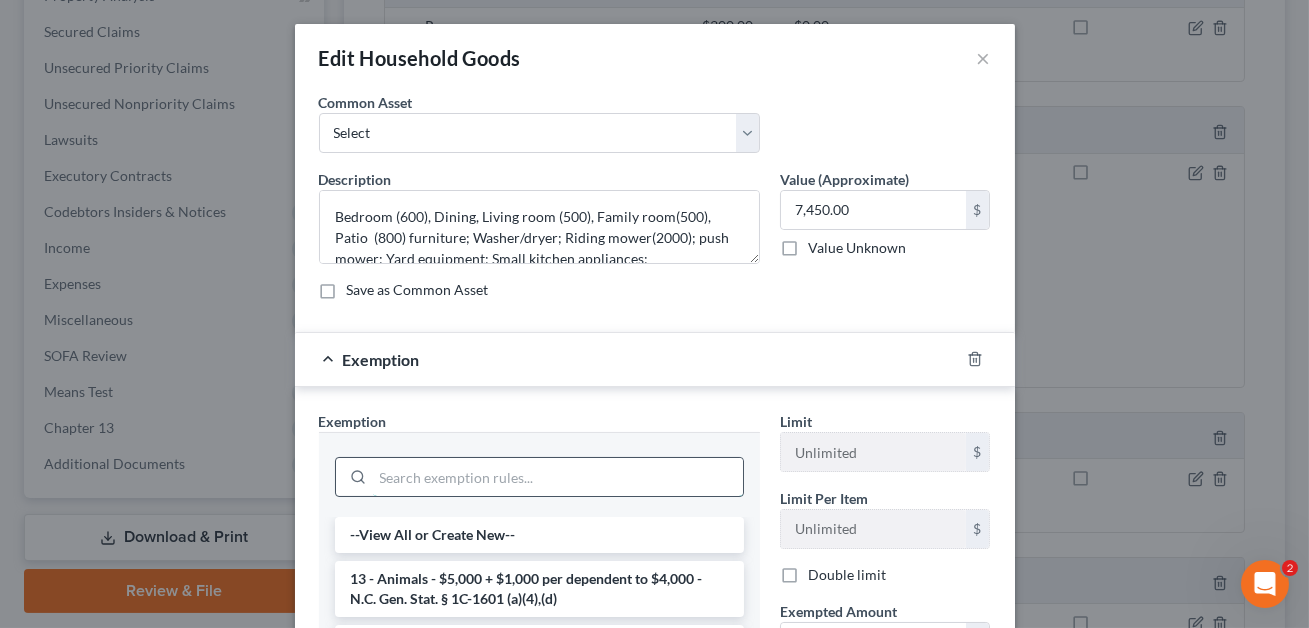click at bounding box center [558, 477] 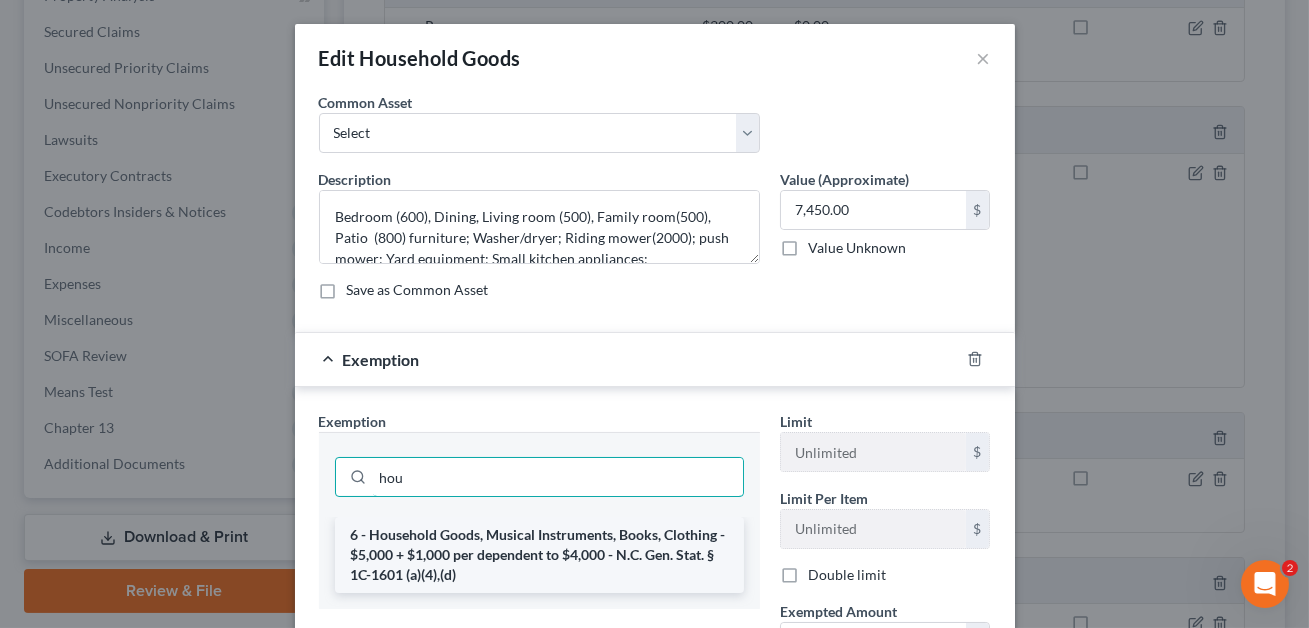 type on "hou" 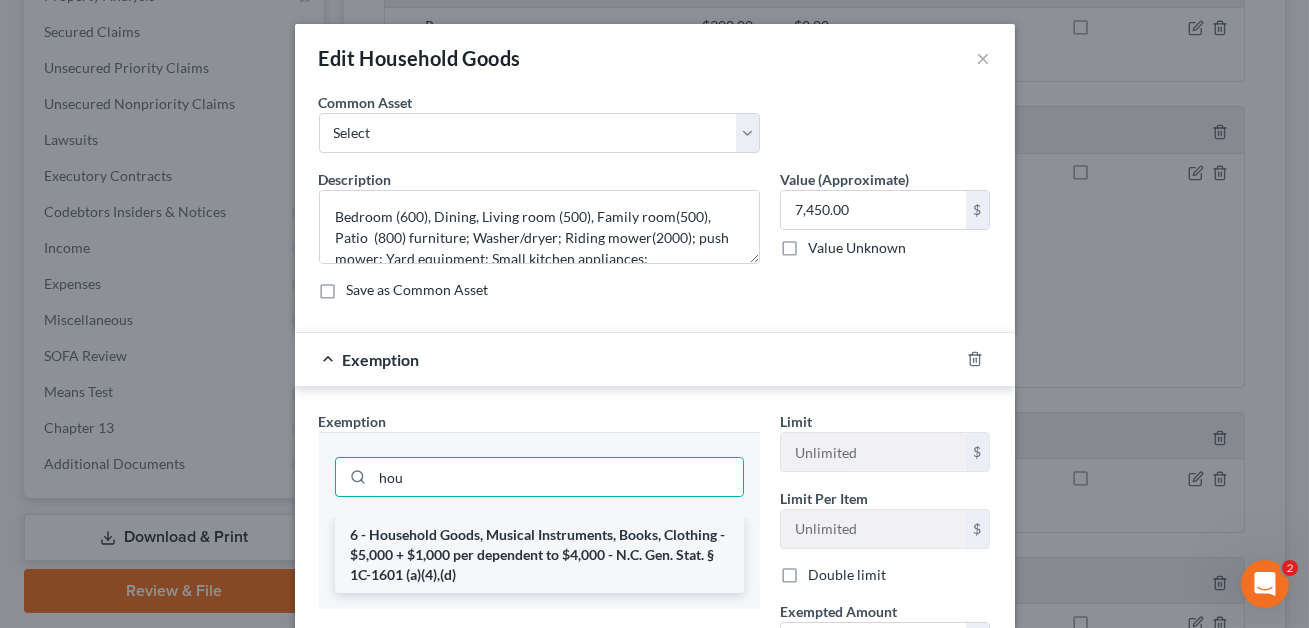 click on "6 - Household Goods, Musical Instruments, Books, Clothing - $5,000 +  $1,000 per dependent to $4,000 - N.C. Gen. Stat. § 1C-1601 (a)(4),(d)" at bounding box center (539, 555) 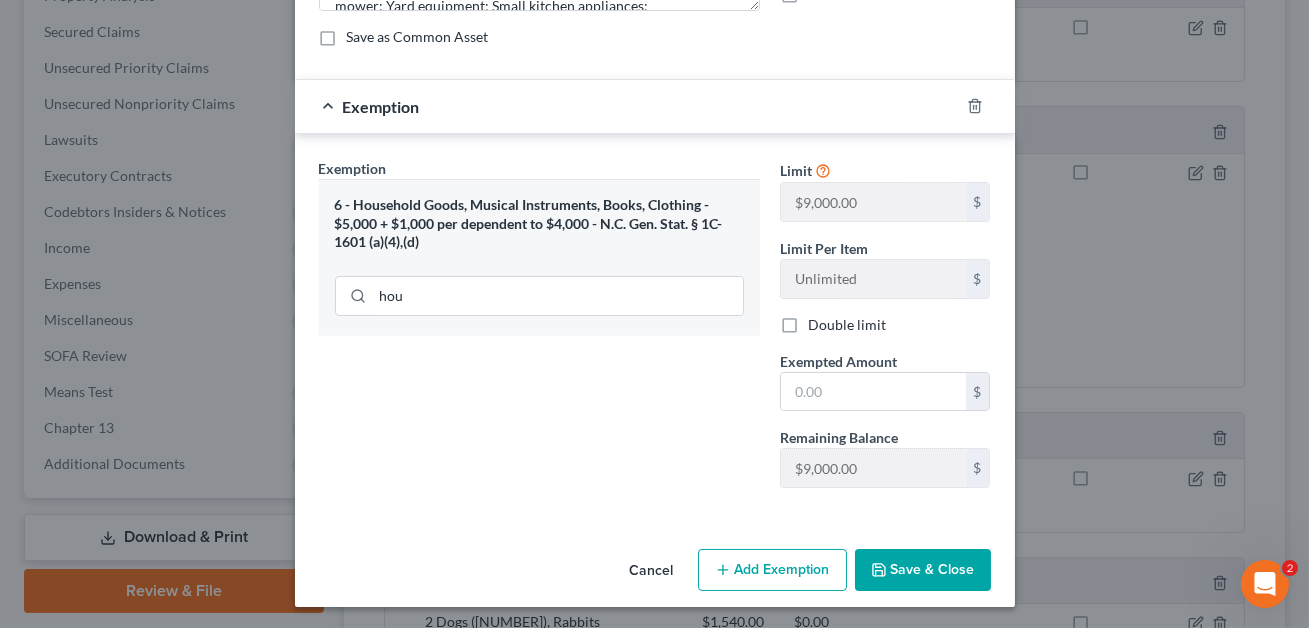 scroll, scrollTop: 254, scrollLeft: 0, axis: vertical 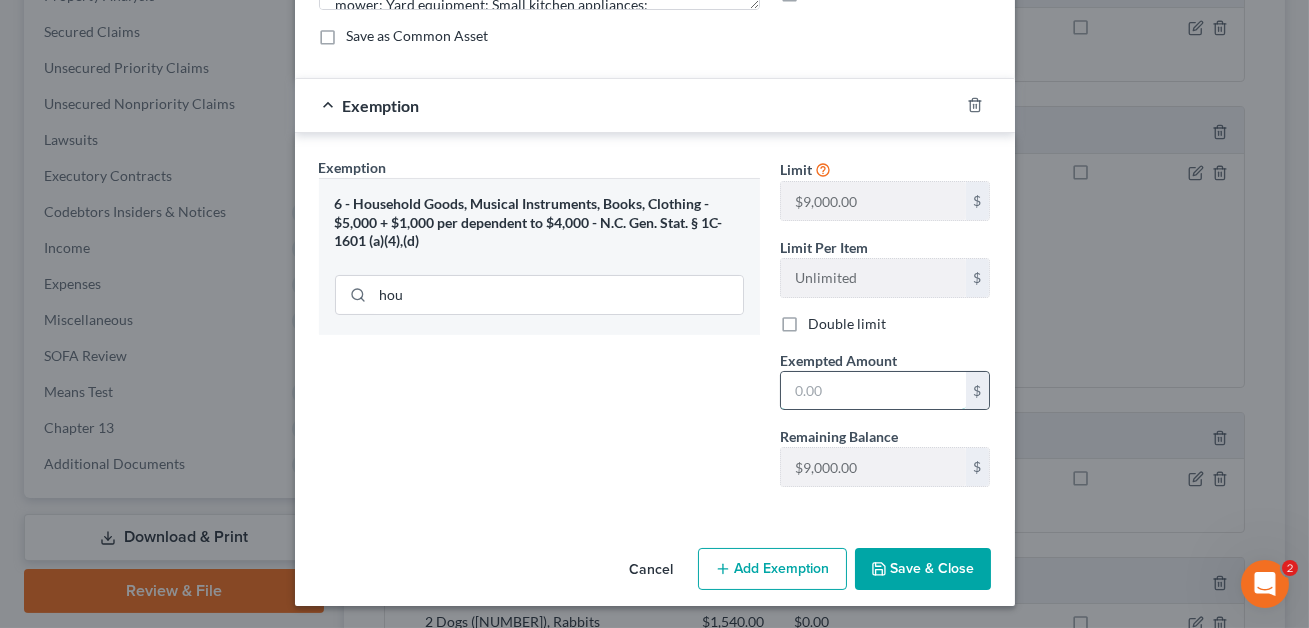 click at bounding box center [873, 391] 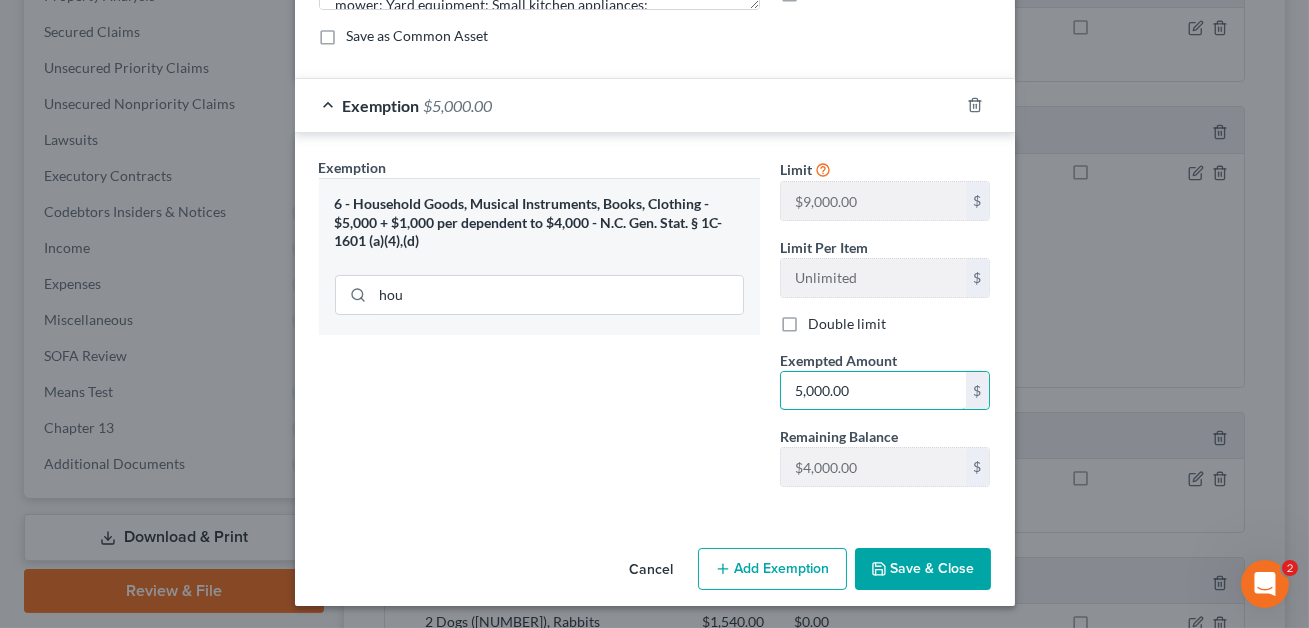 type on "5,000.00" 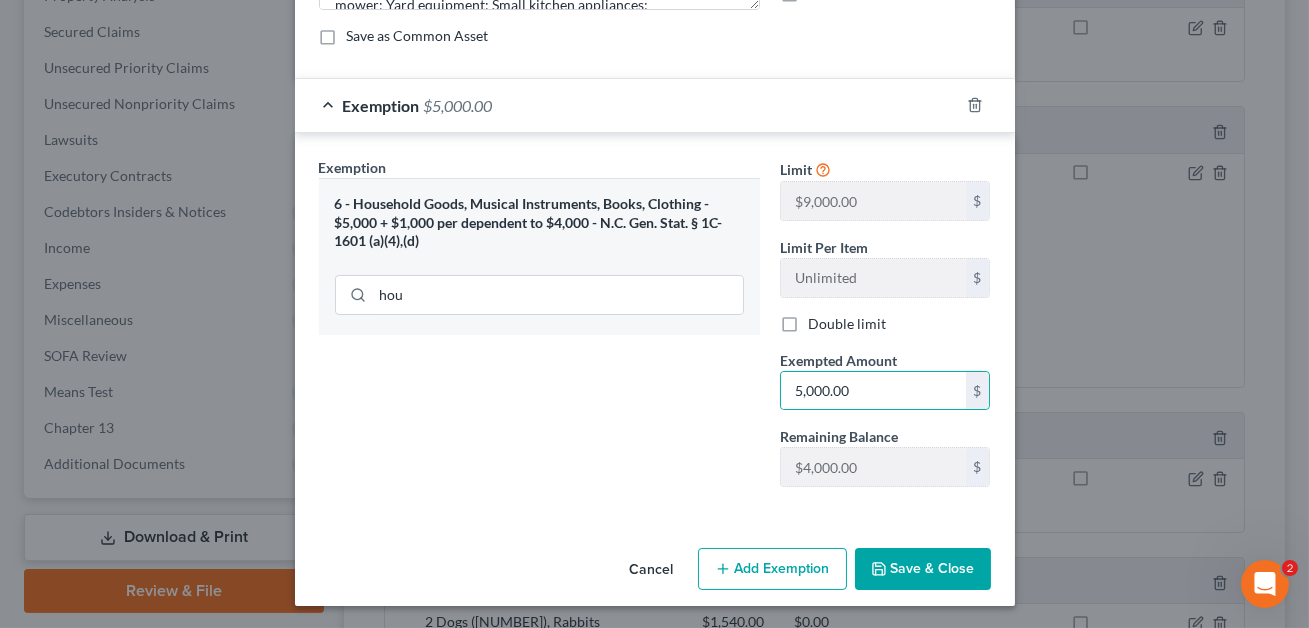 click on "Save & Close" at bounding box center [923, 569] 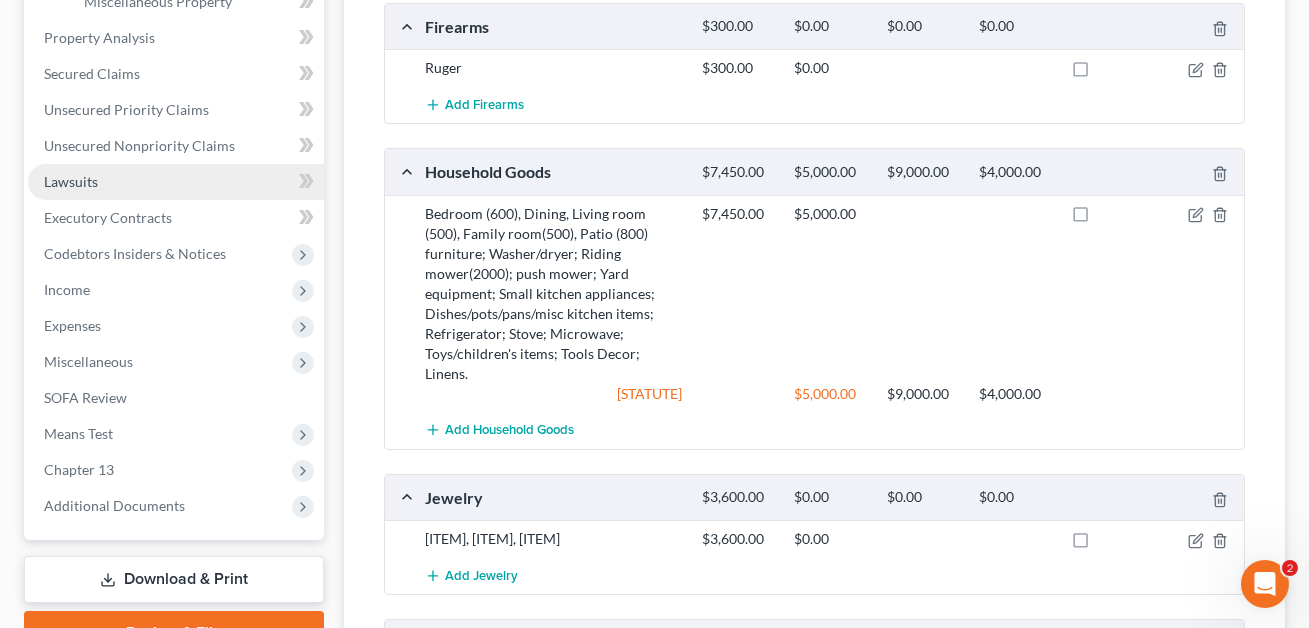 scroll, scrollTop: 726, scrollLeft: 0, axis: vertical 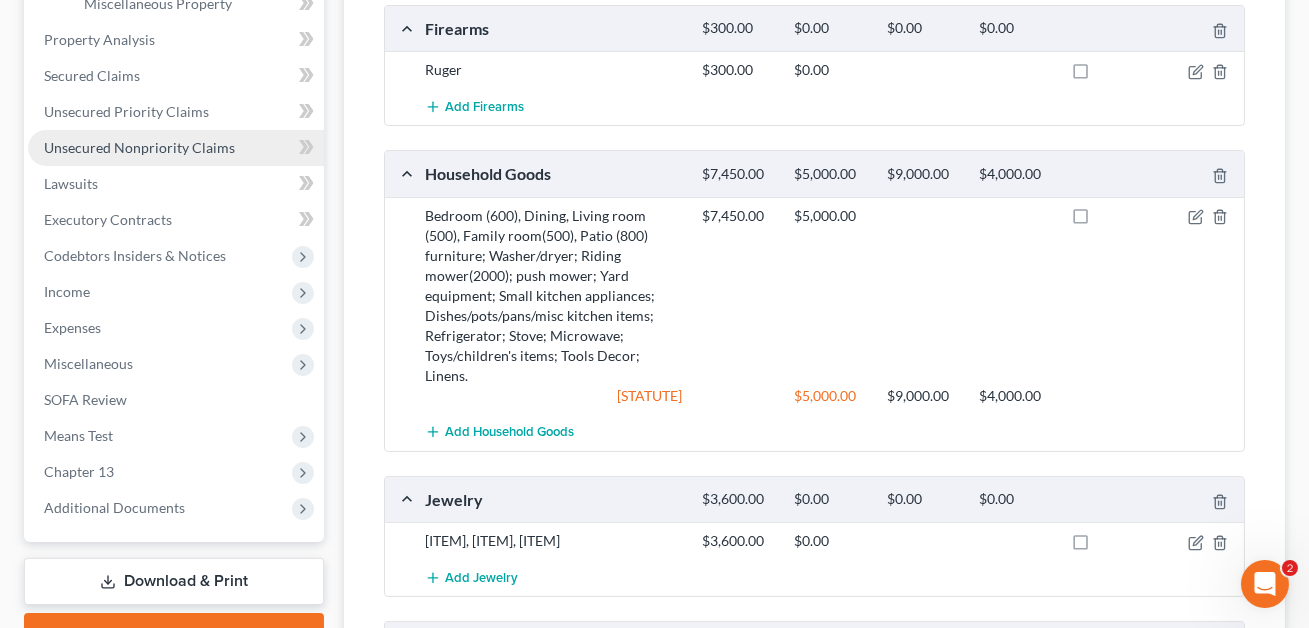 click on "Unsecured Nonpriority Claims" at bounding box center [139, 147] 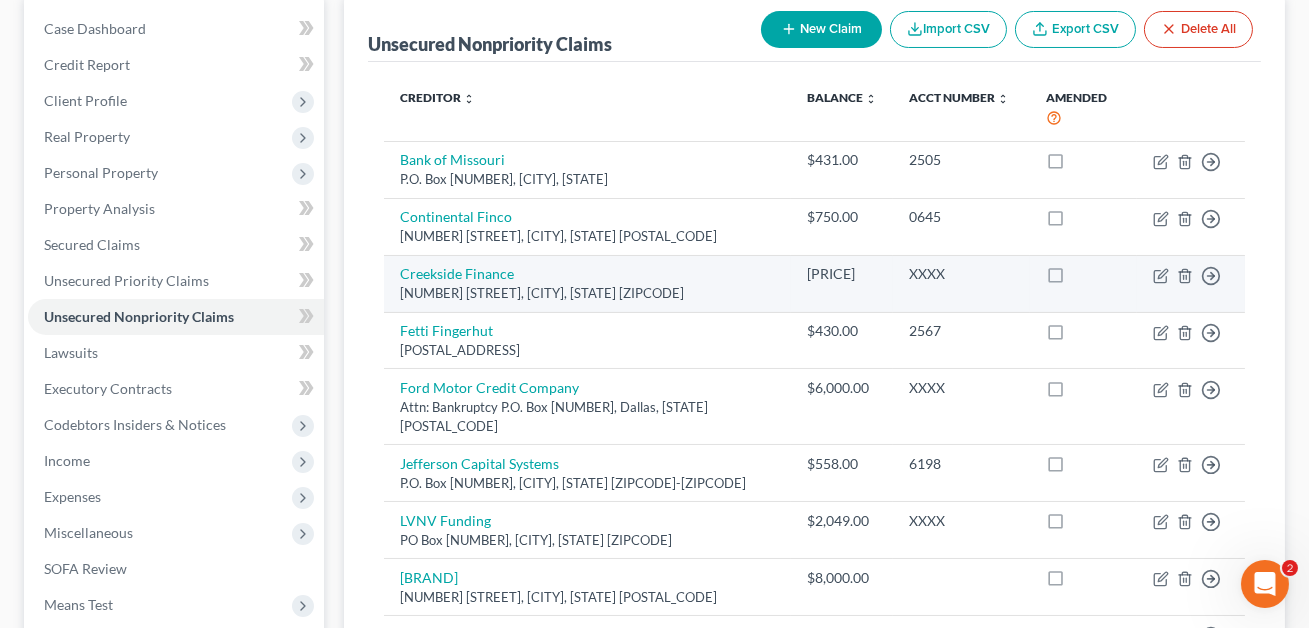 scroll, scrollTop: 271, scrollLeft: 0, axis: vertical 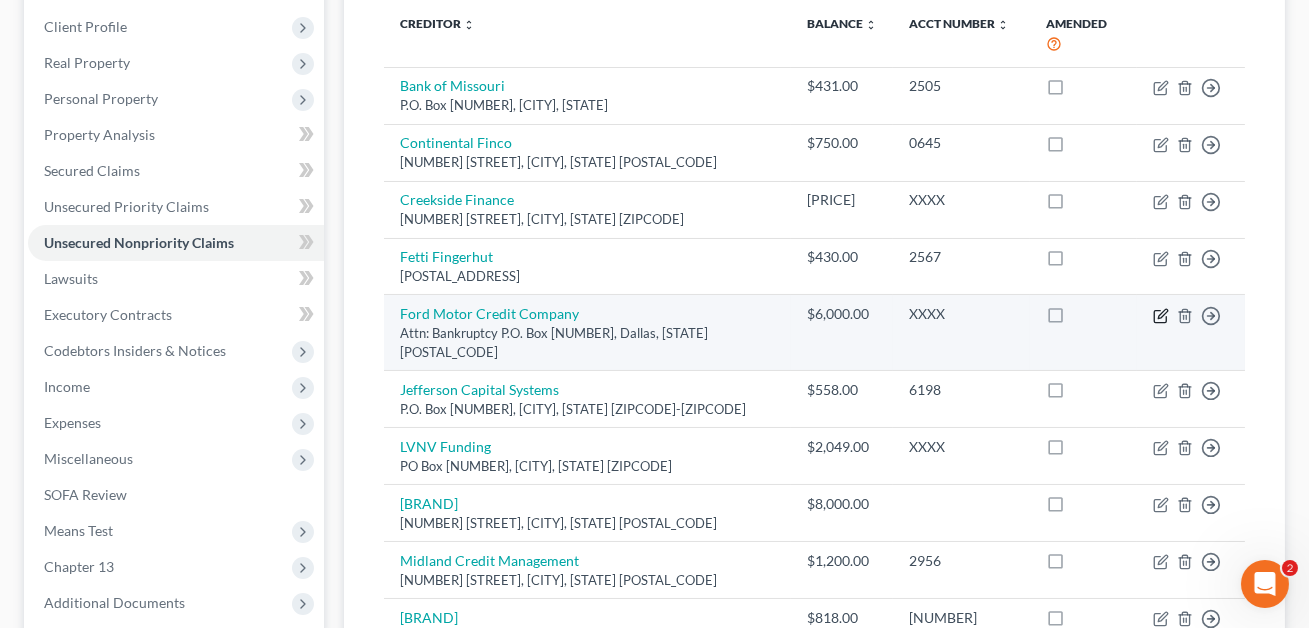 click 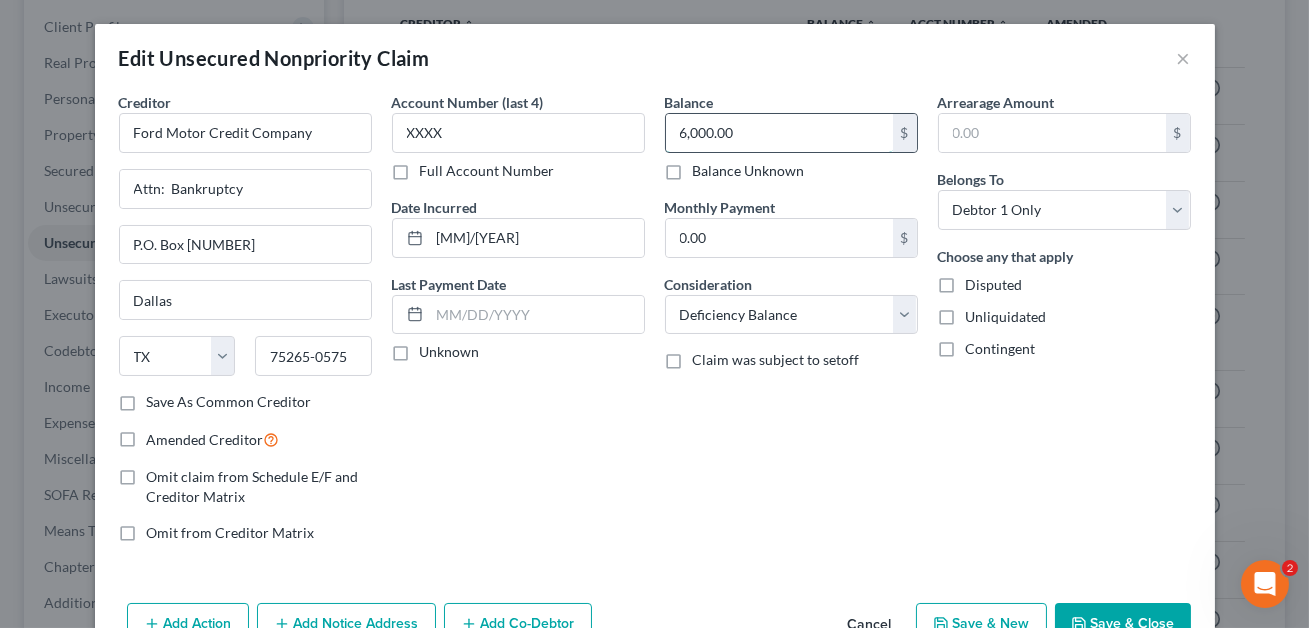 click on "6,000.00" at bounding box center [779, 133] 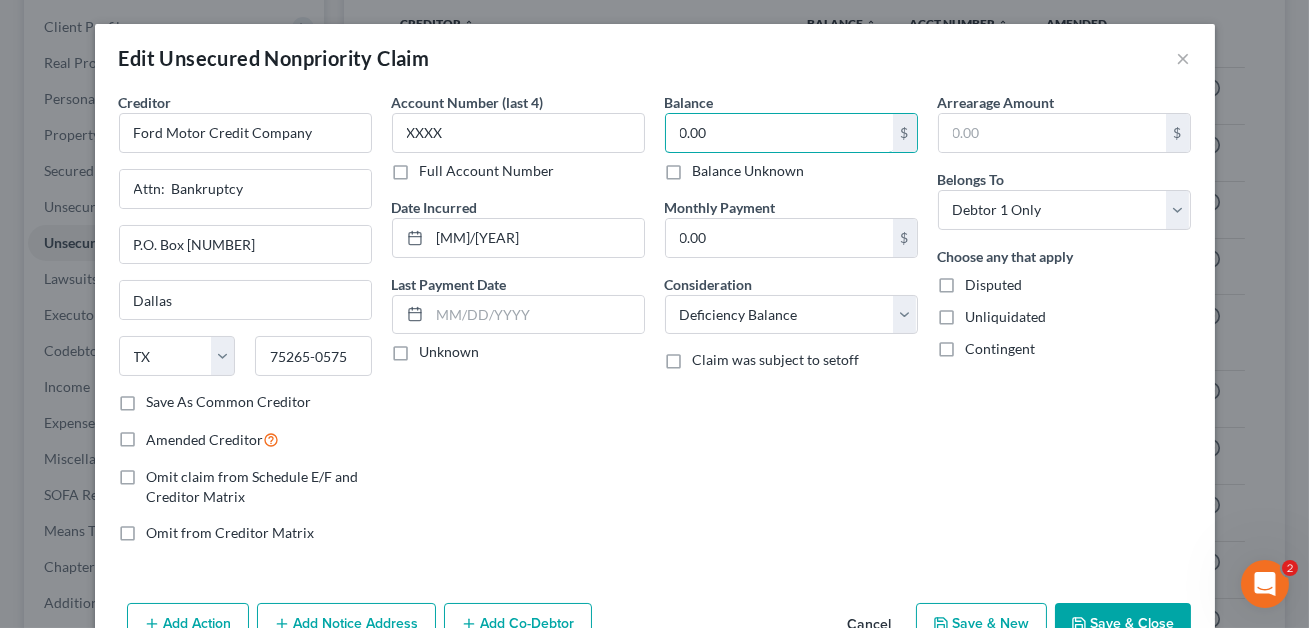 type on "0.00" 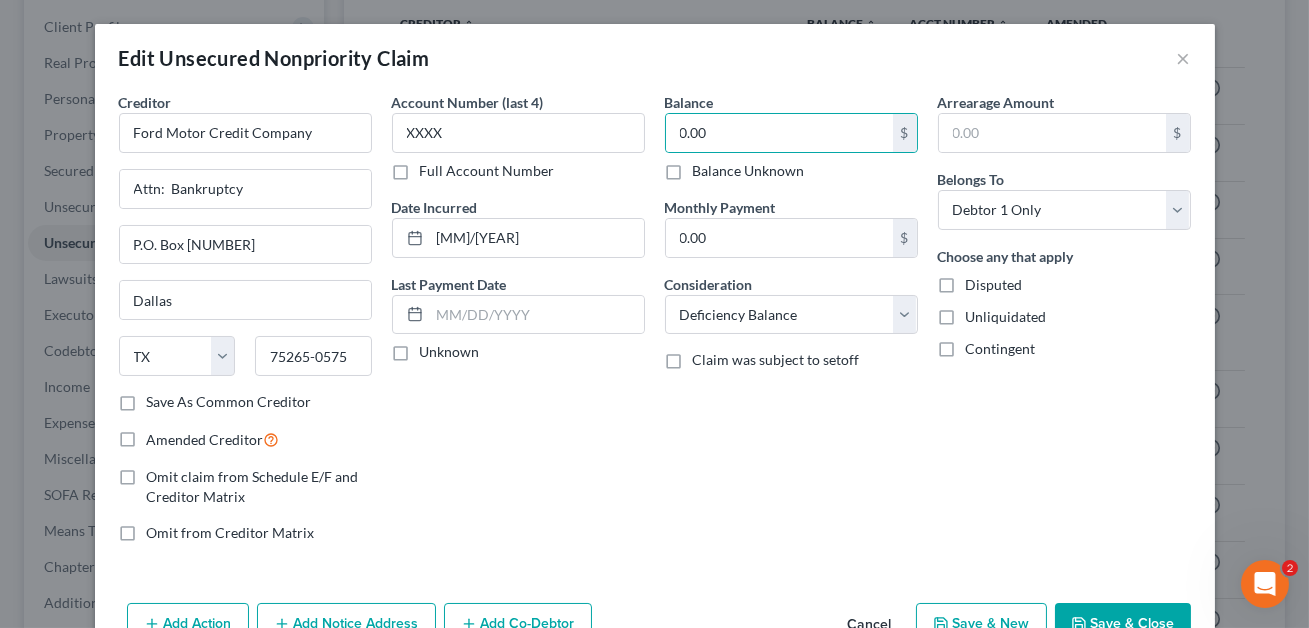 click on "Disputed" at bounding box center [994, 285] 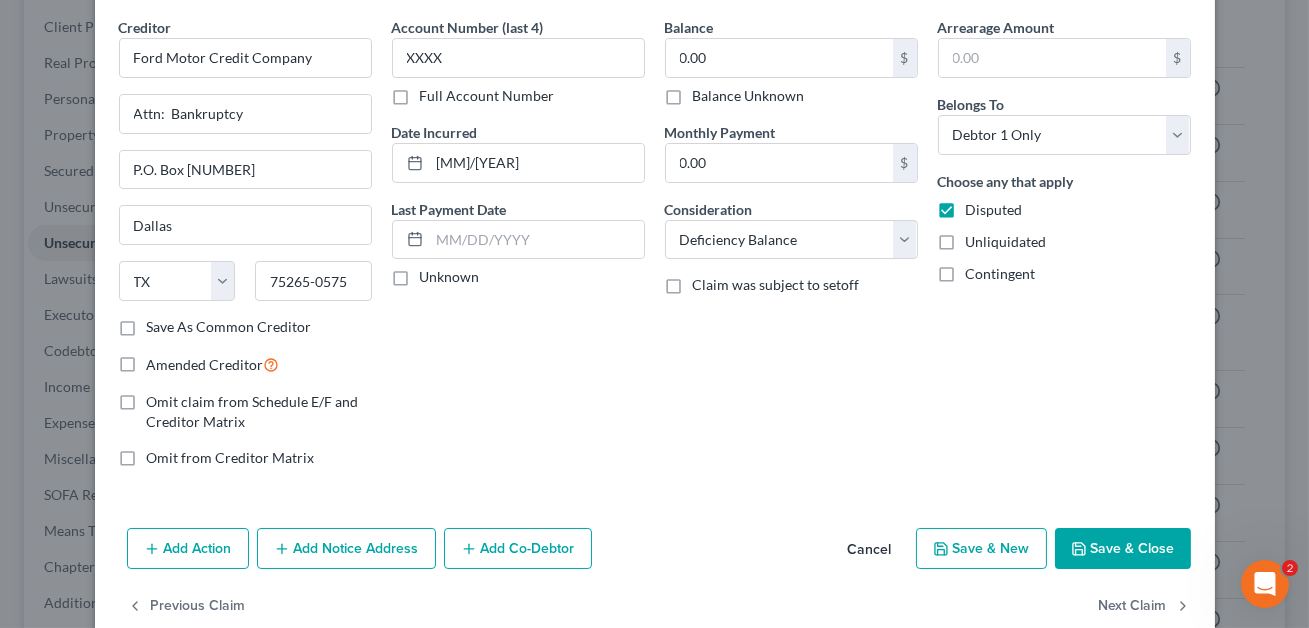 scroll, scrollTop: 112, scrollLeft: 0, axis: vertical 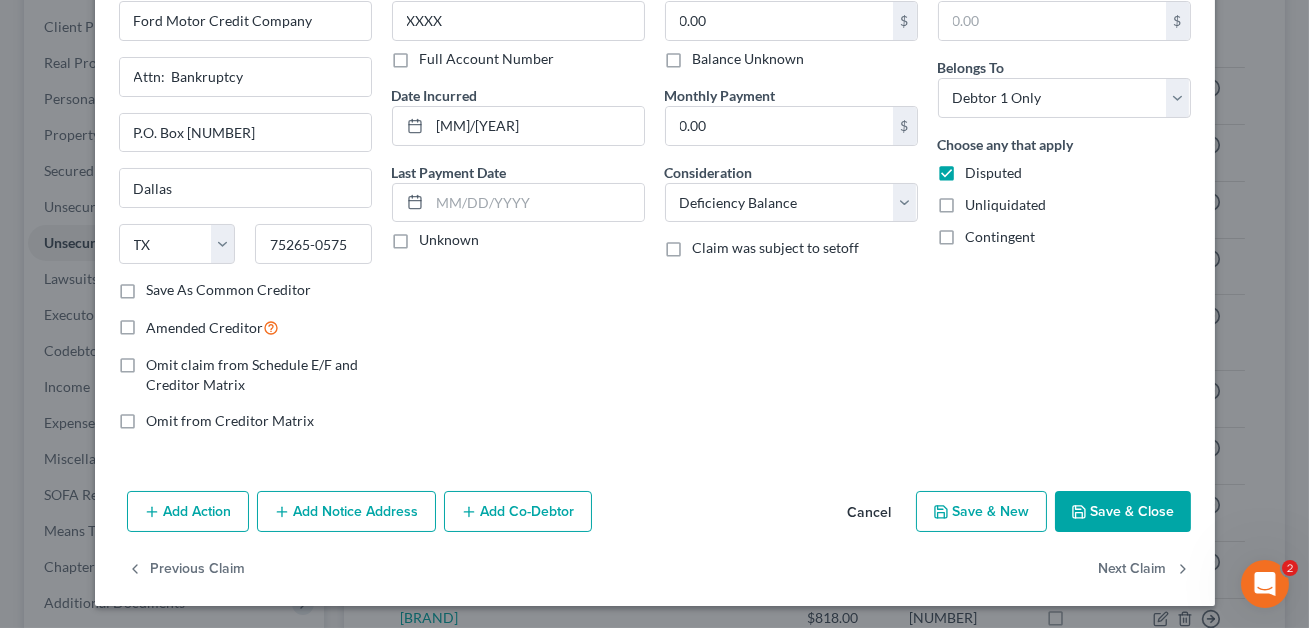 click on "Save & Close" at bounding box center [1123, 512] 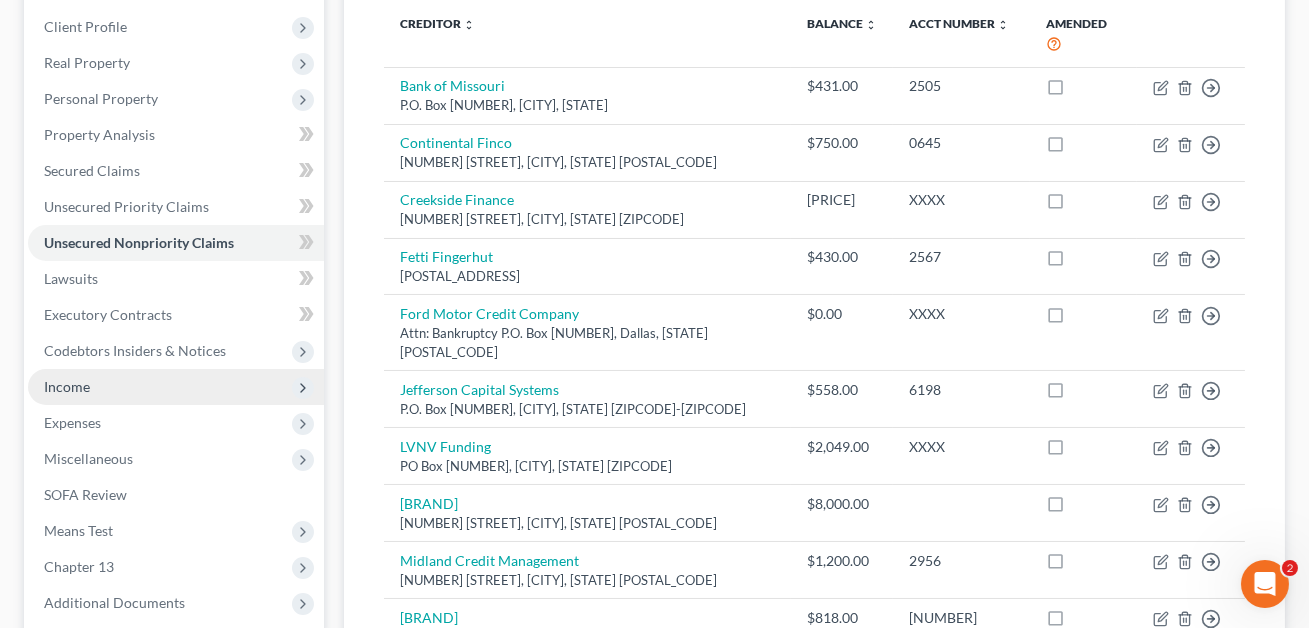 scroll, scrollTop: 0, scrollLeft: 0, axis: both 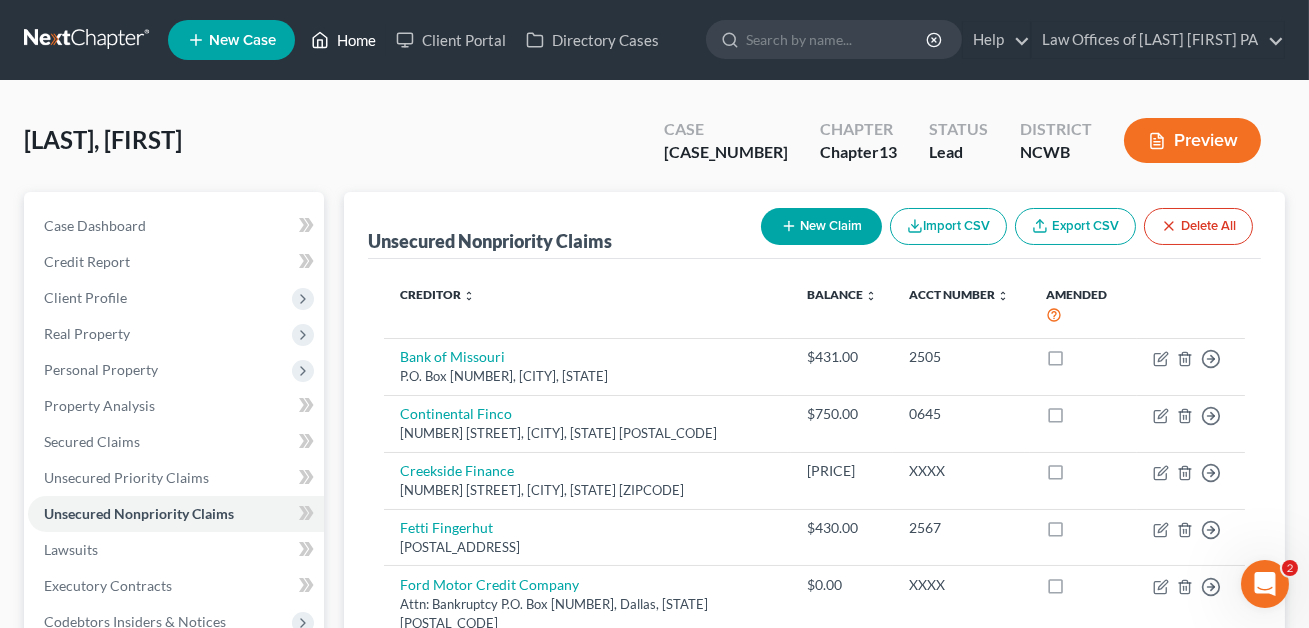 click on "Home" at bounding box center (343, 40) 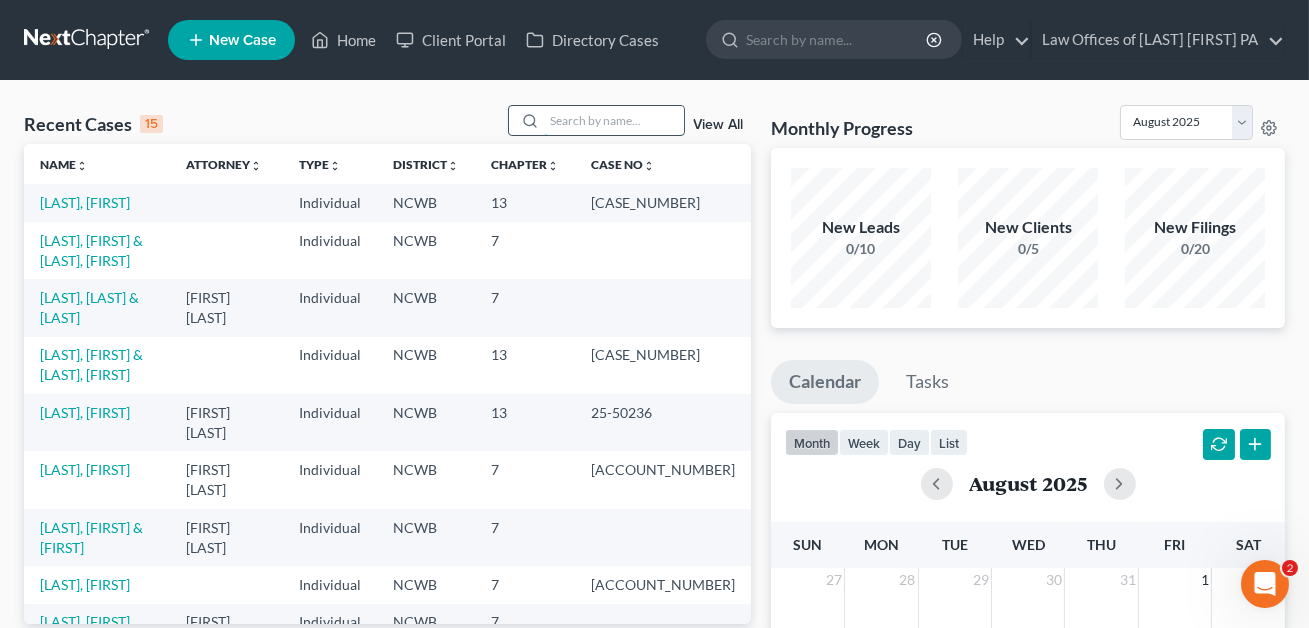 click at bounding box center (614, 120) 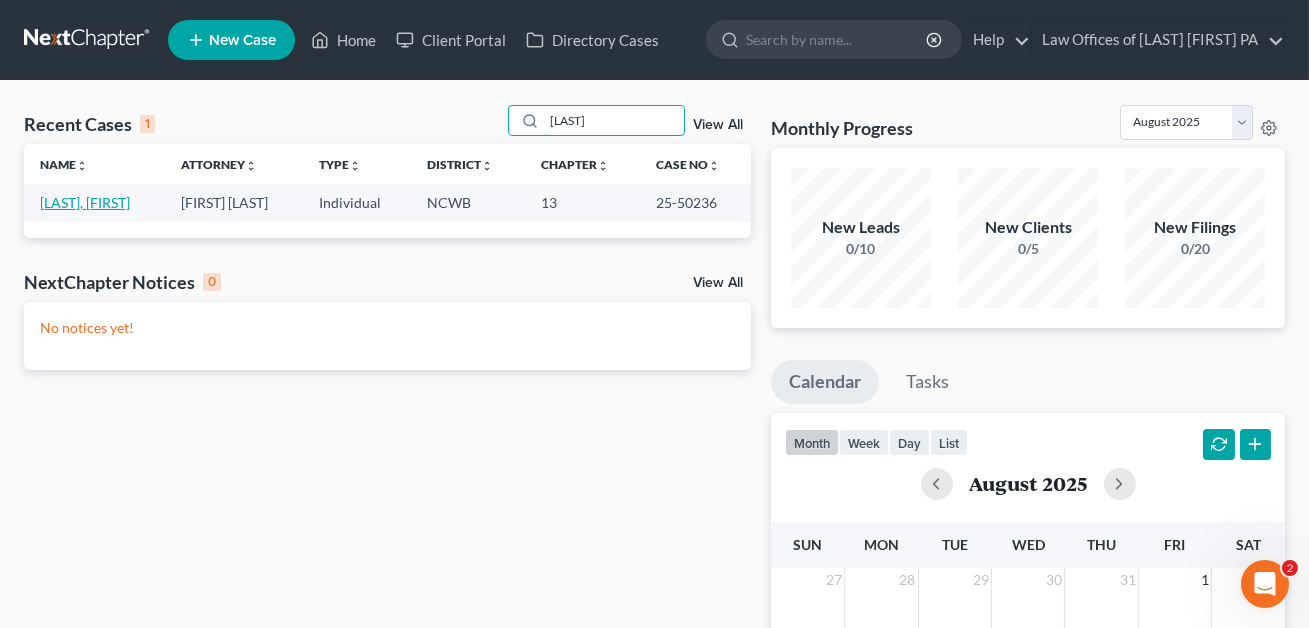 type on "[LAST]" 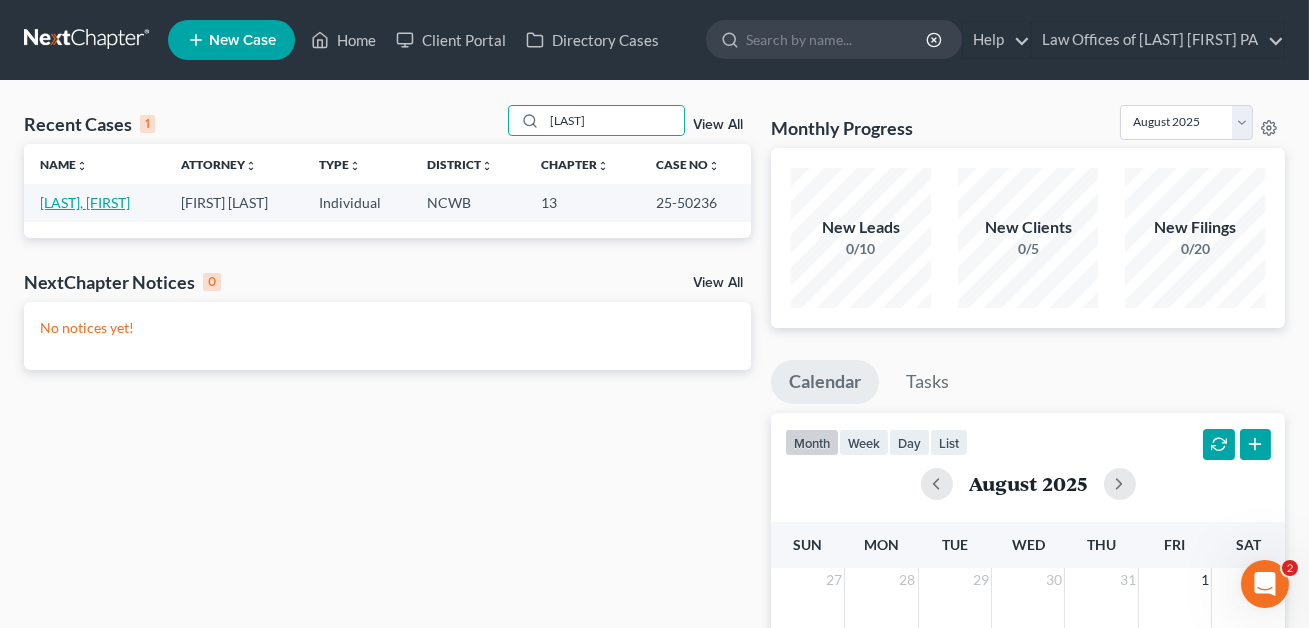 click on "[LAST], [FIRST]" at bounding box center [85, 202] 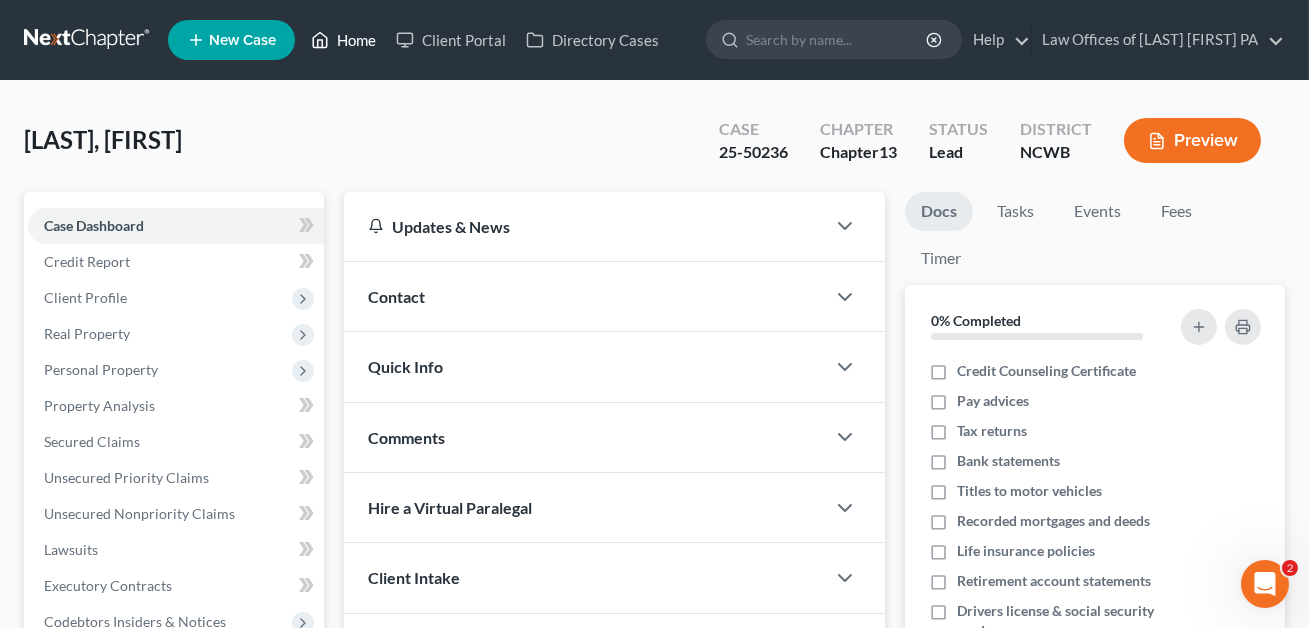 click on "Home" at bounding box center (343, 40) 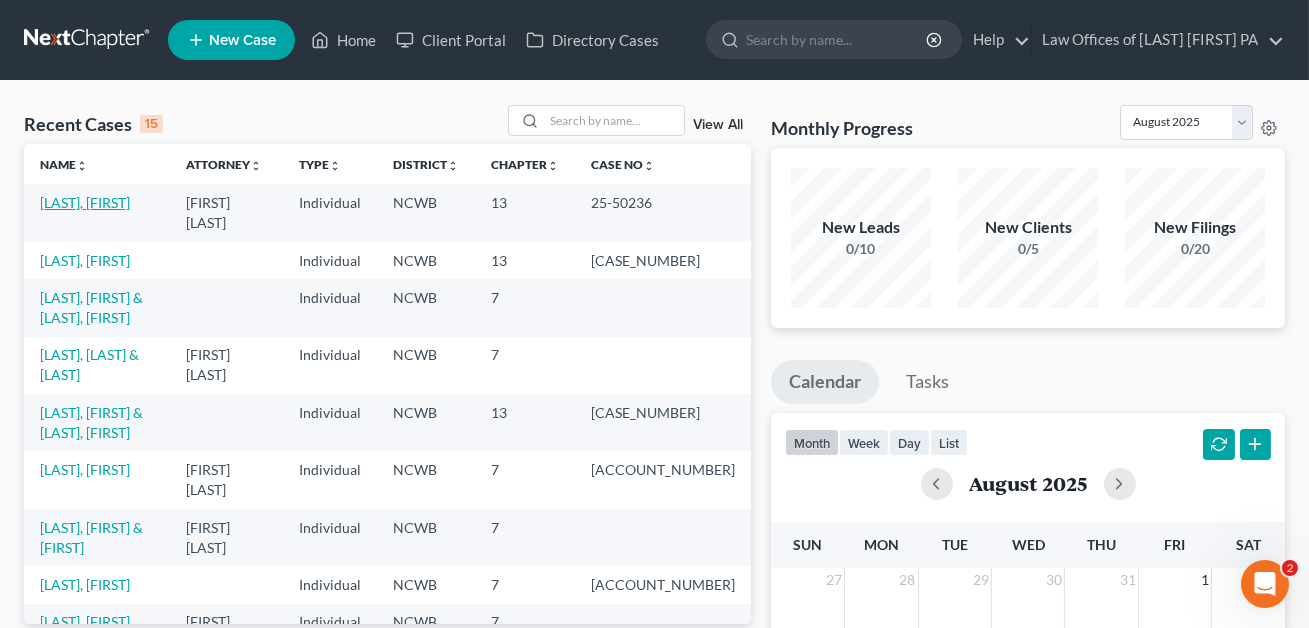click on "[LAST], [FIRST]" at bounding box center (85, 202) 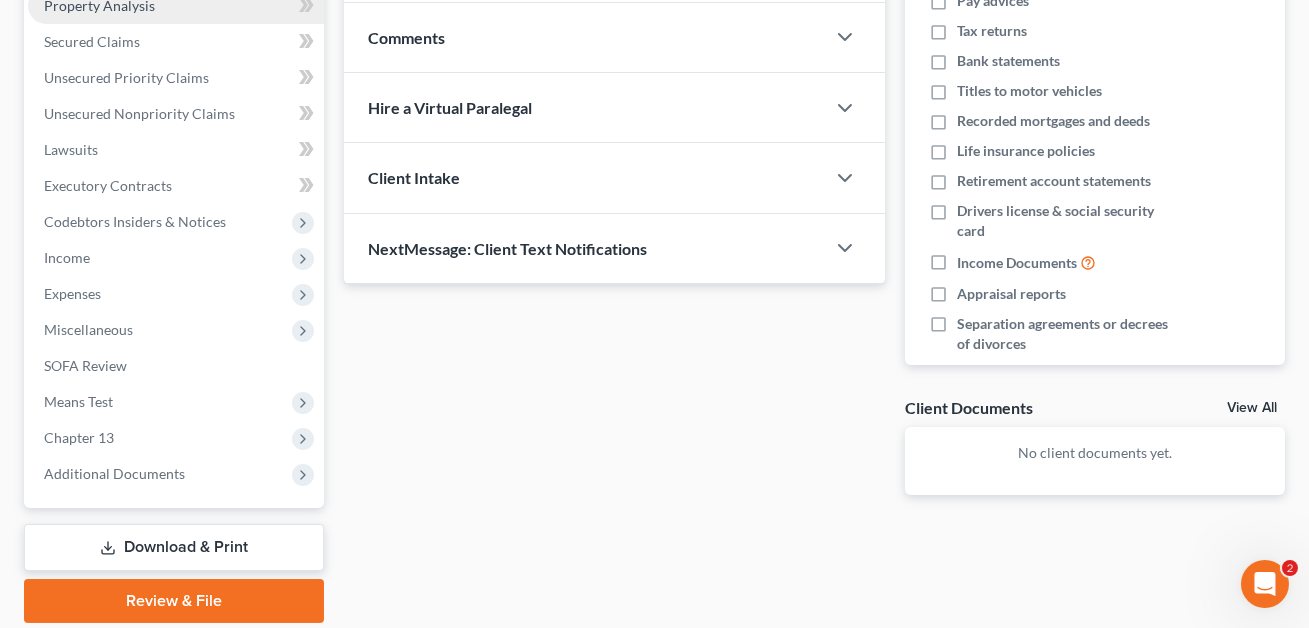 scroll, scrollTop: 468, scrollLeft: 0, axis: vertical 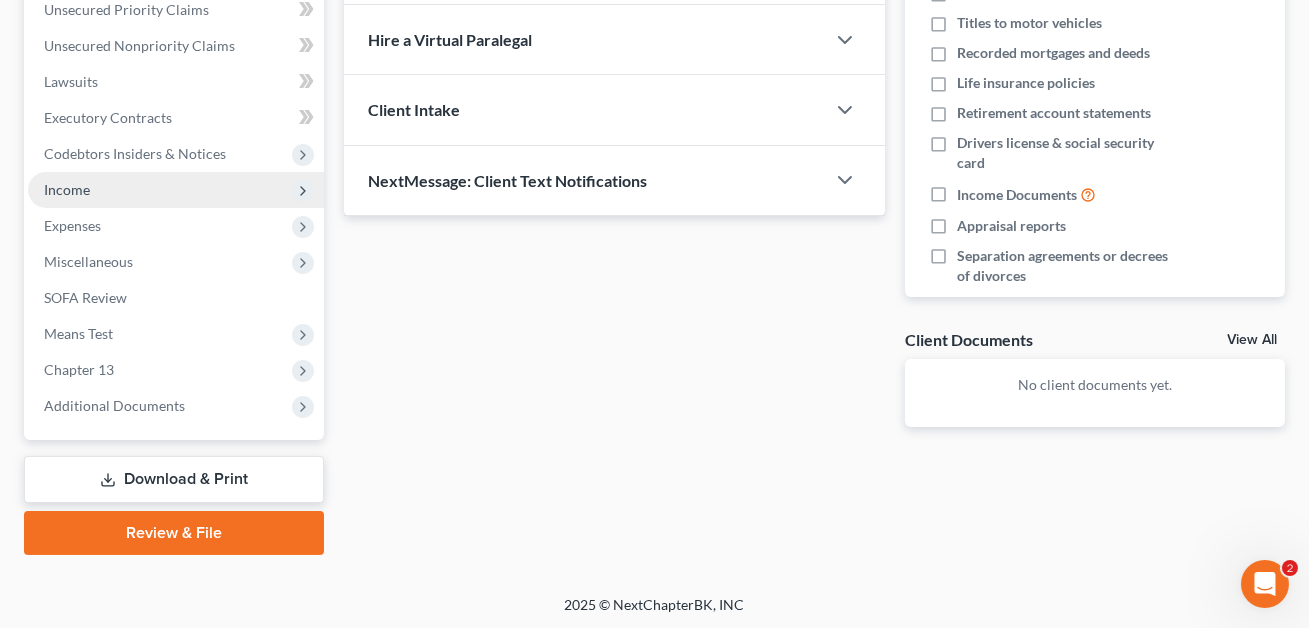 click on "Income" at bounding box center (67, 189) 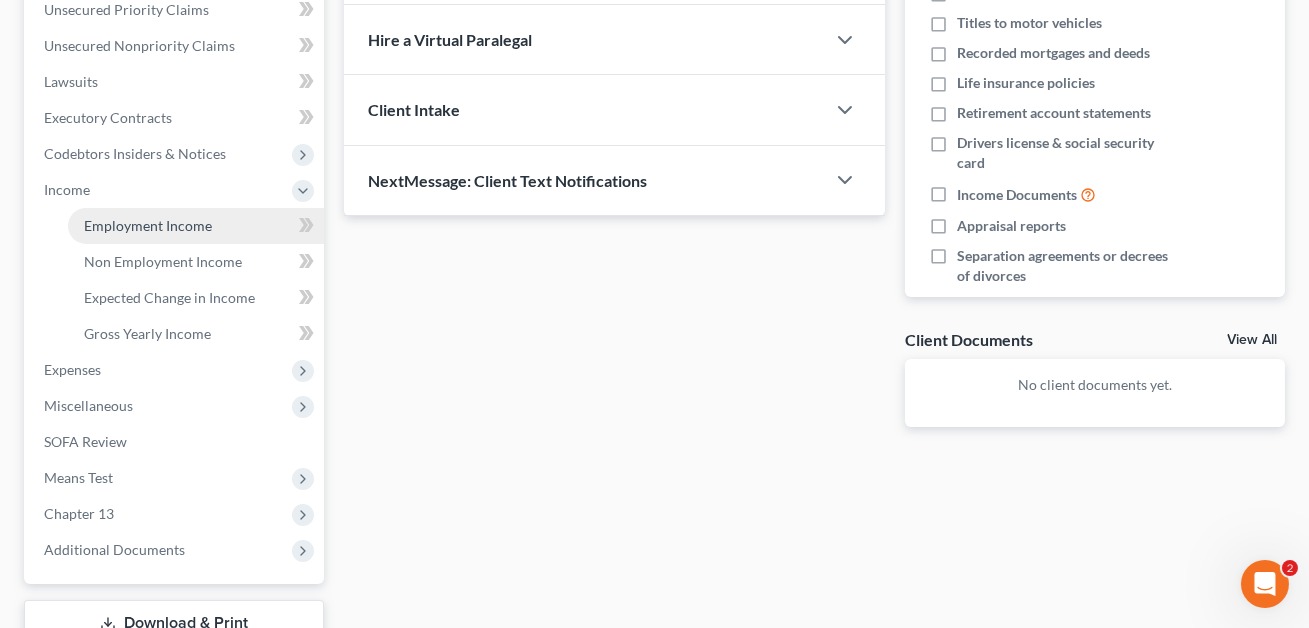 click on "Employment Income" at bounding box center [148, 225] 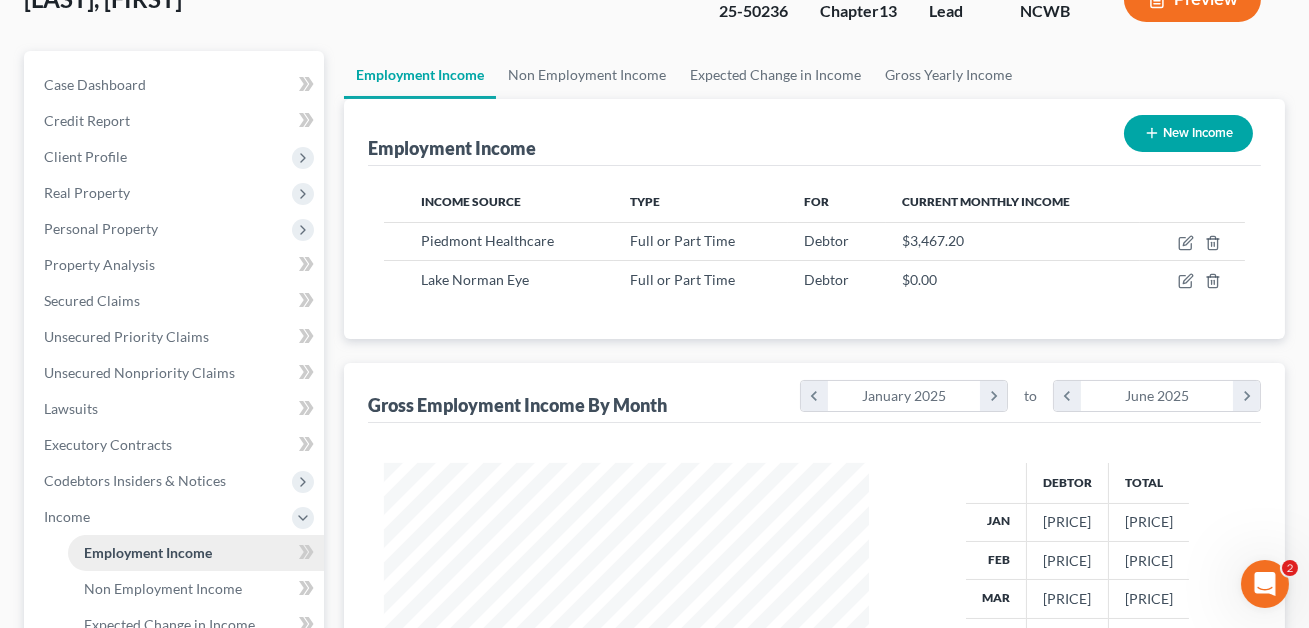 scroll, scrollTop: 0, scrollLeft: 0, axis: both 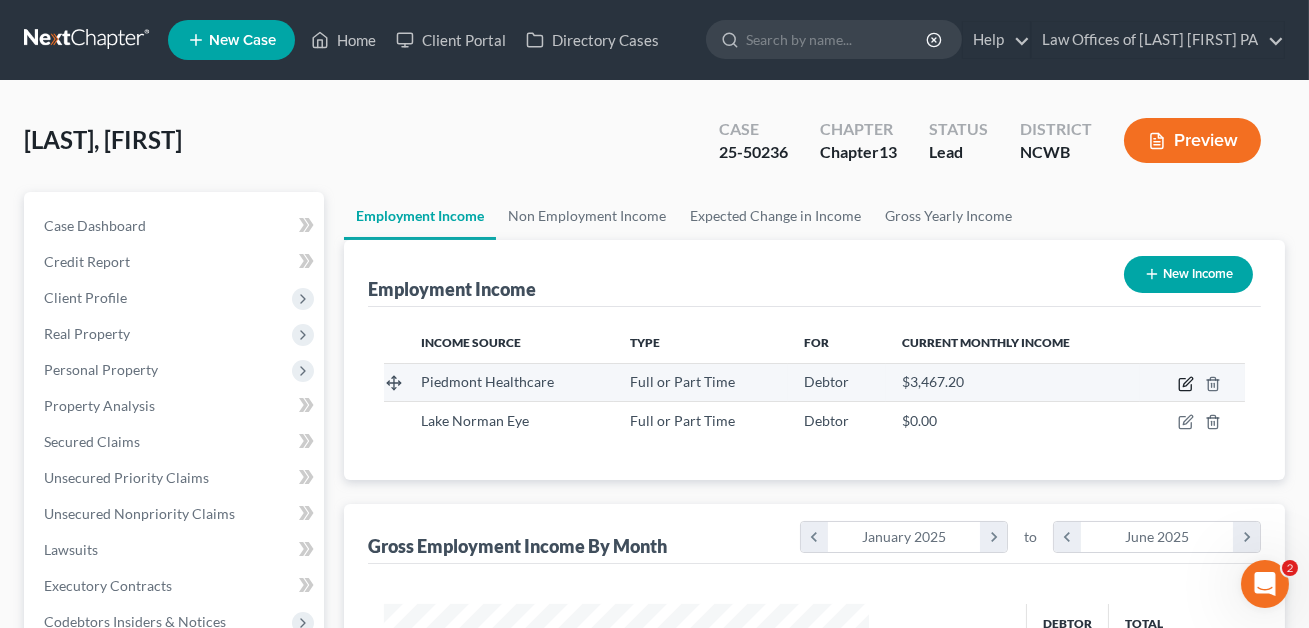 click 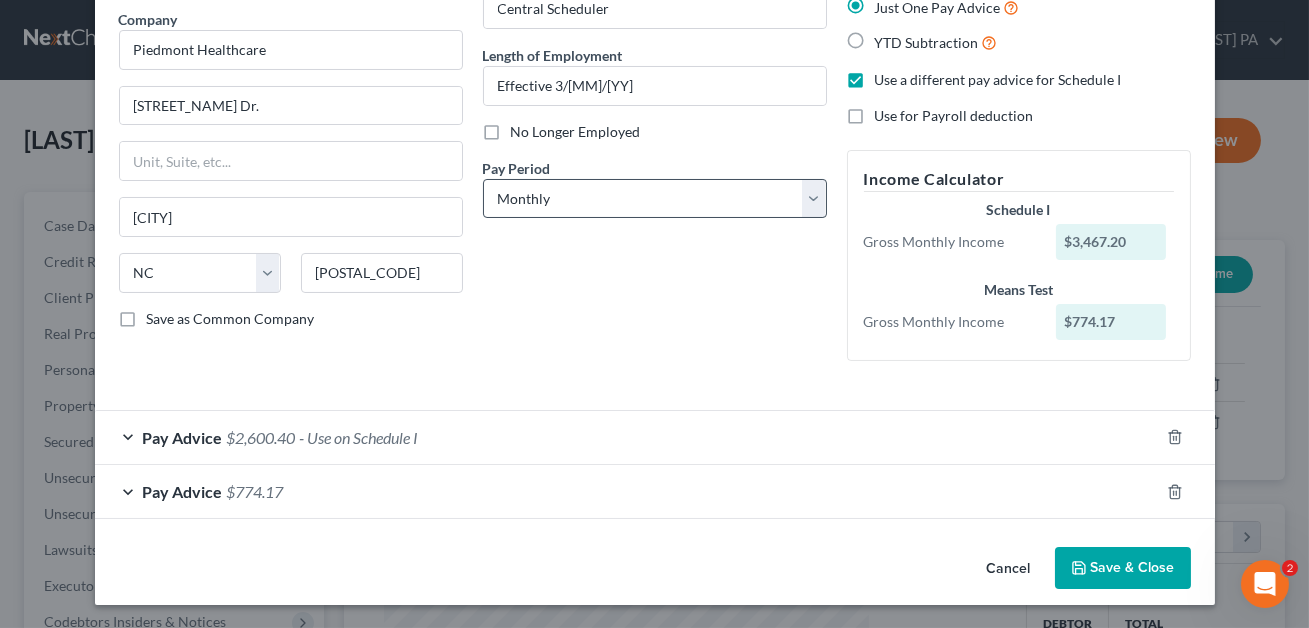 scroll, scrollTop: 0, scrollLeft: 0, axis: both 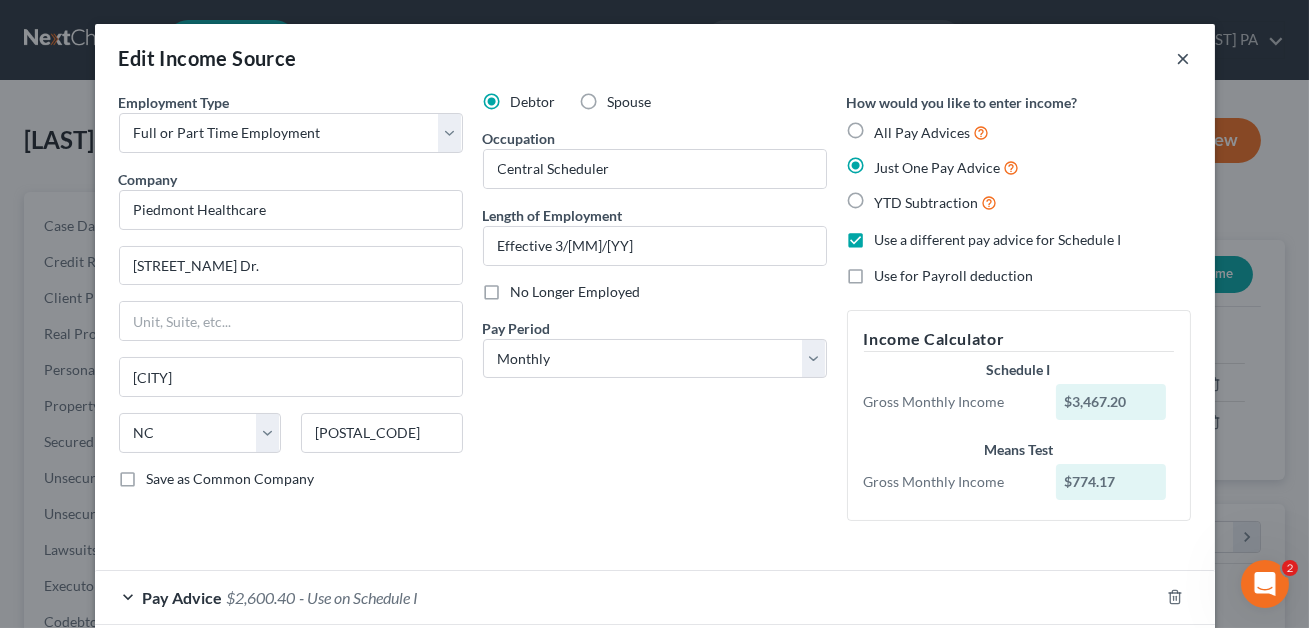 click on "×" at bounding box center (1184, 58) 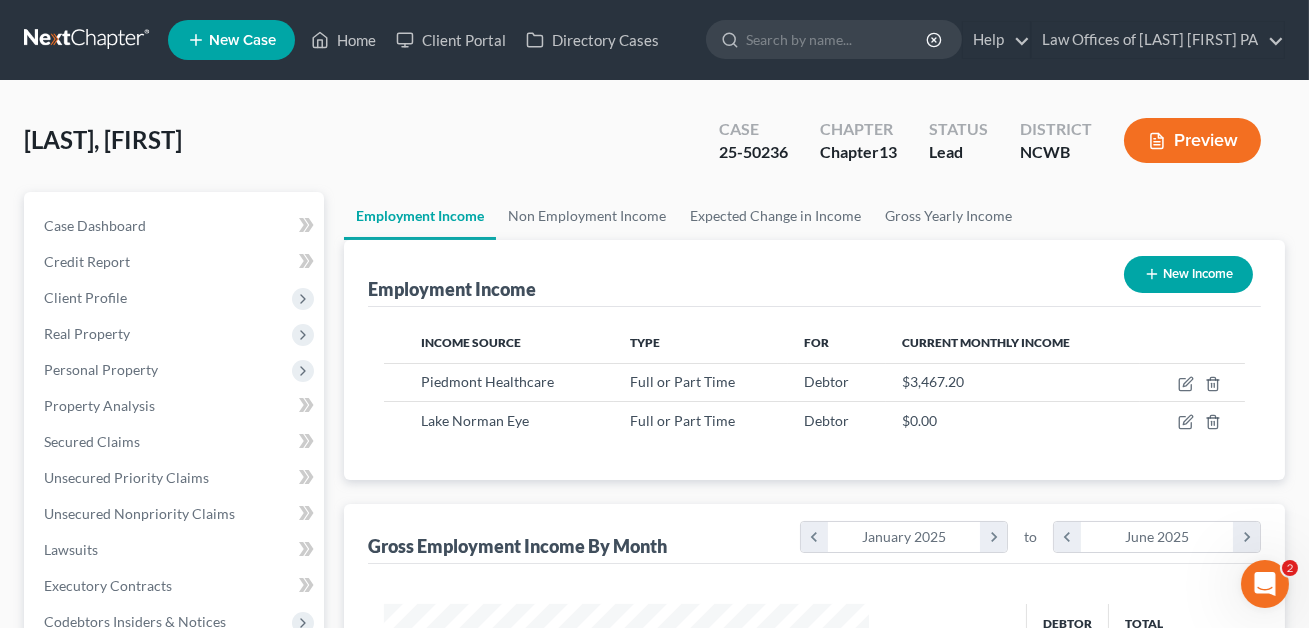 click on "Preview" at bounding box center (1192, 140) 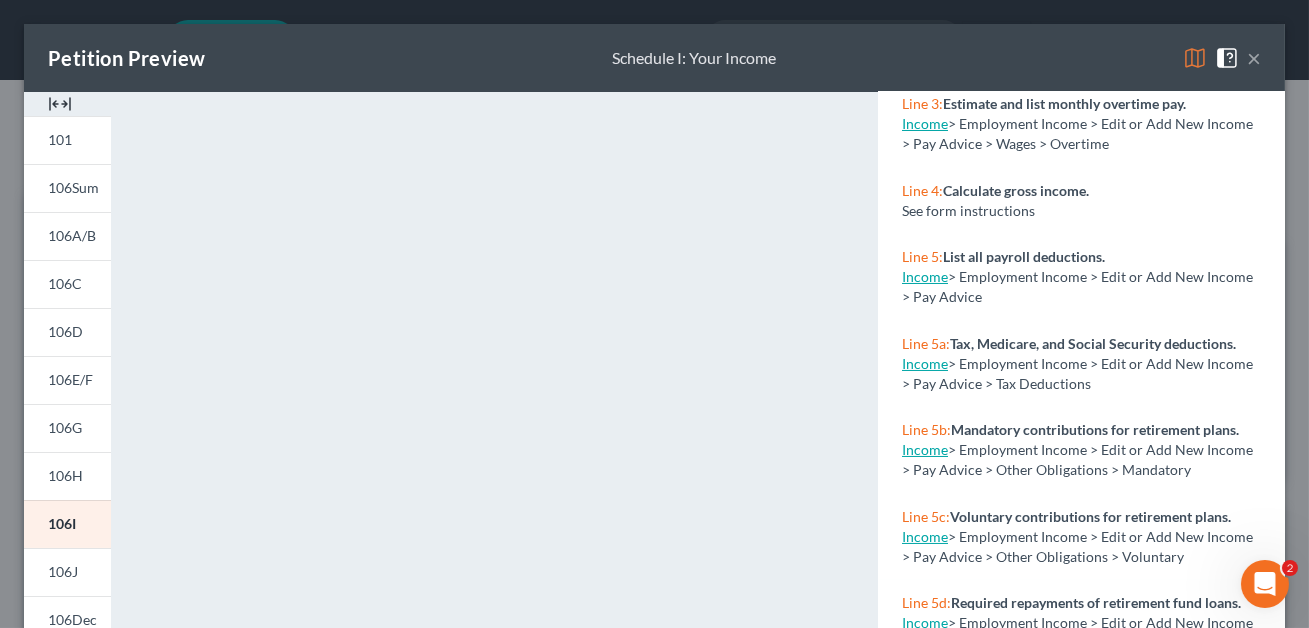 scroll, scrollTop: 401, scrollLeft: 0, axis: vertical 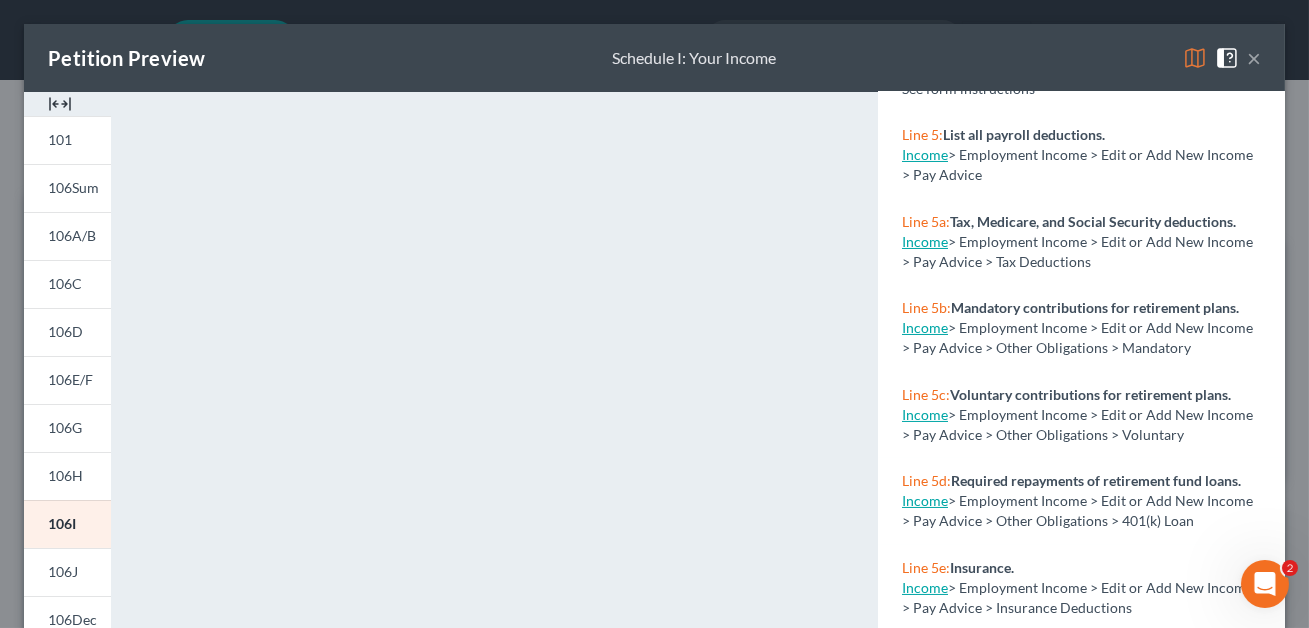 click on "×" at bounding box center [1254, 58] 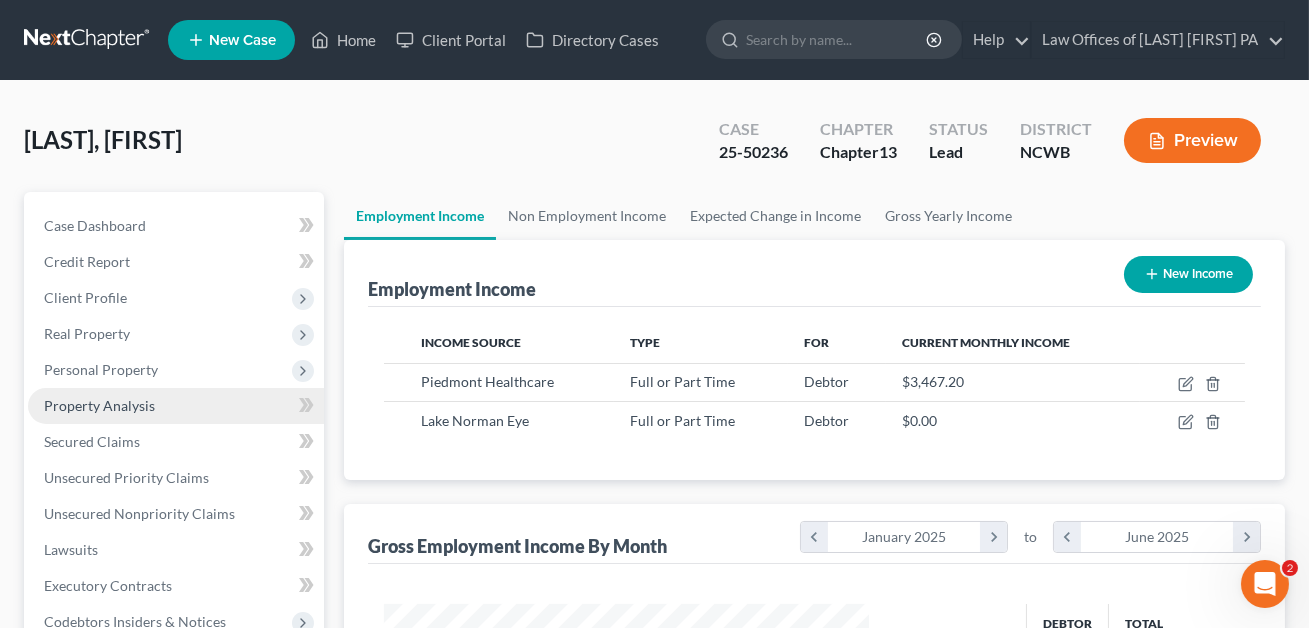 scroll, scrollTop: 500, scrollLeft: 0, axis: vertical 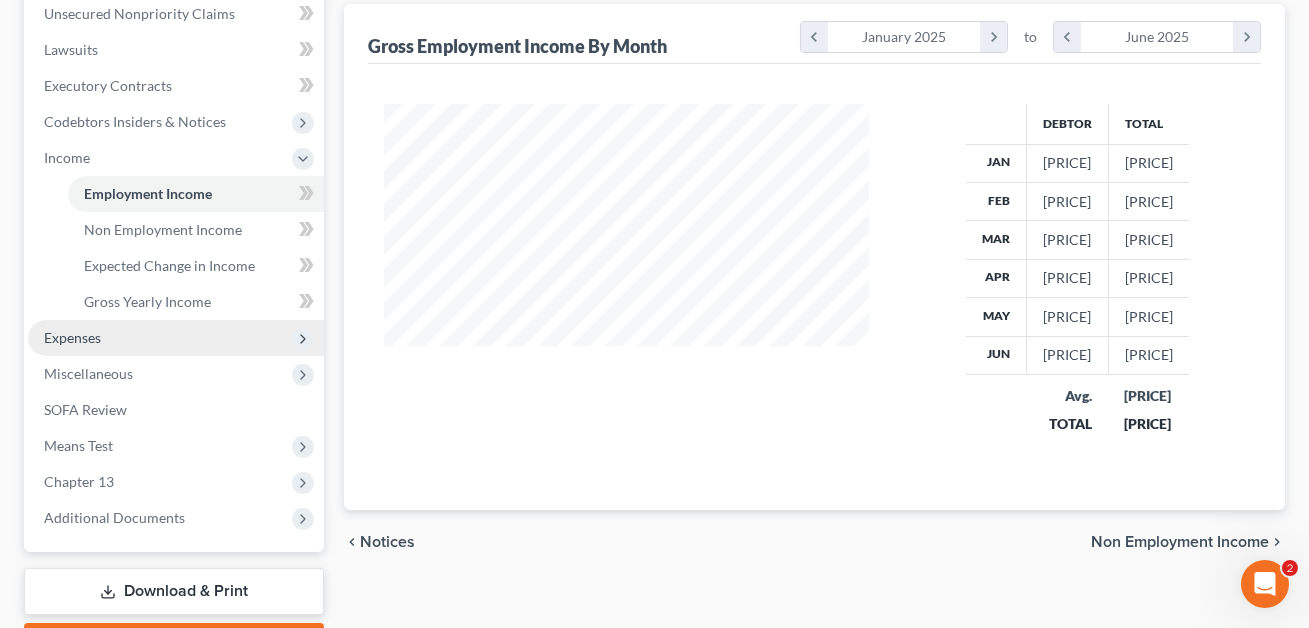 click on "Expenses" at bounding box center [72, 337] 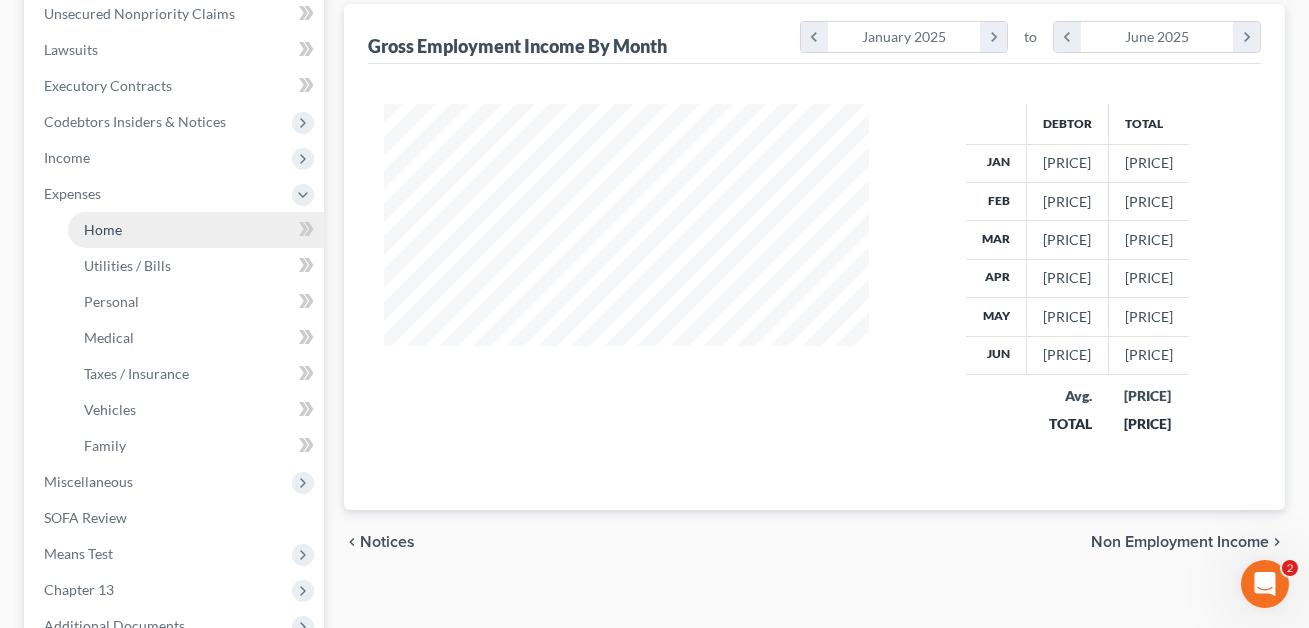 click on "Home" at bounding box center [103, 229] 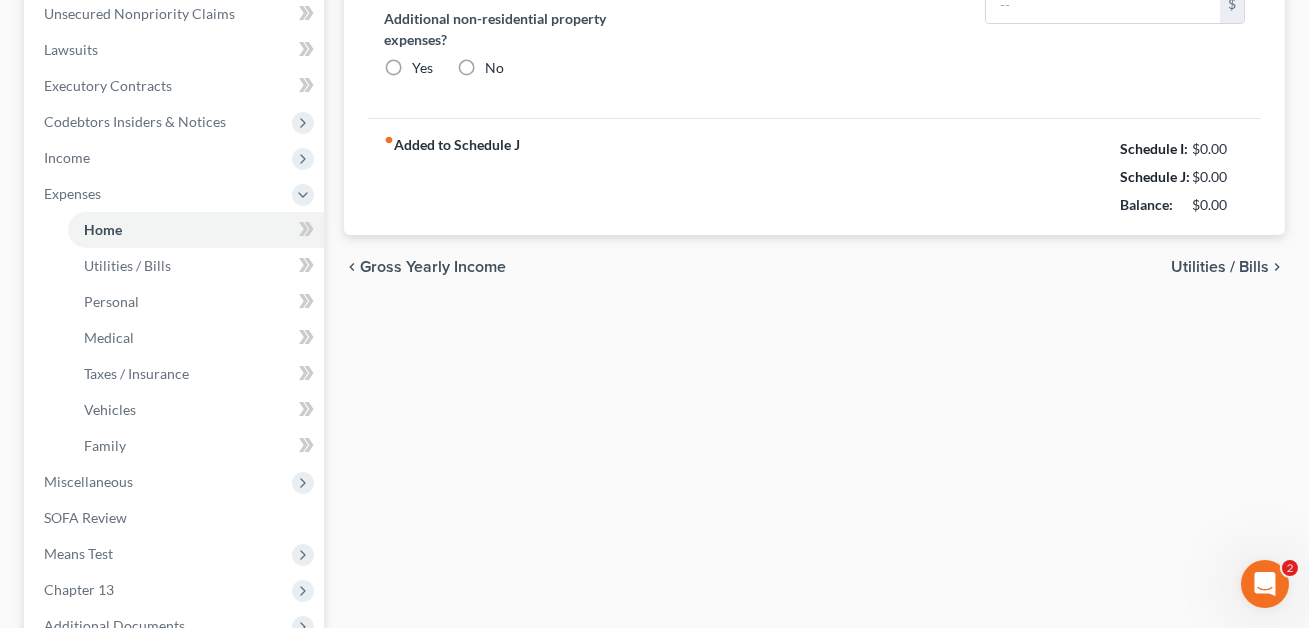 scroll, scrollTop: 406, scrollLeft: 0, axis: vertical 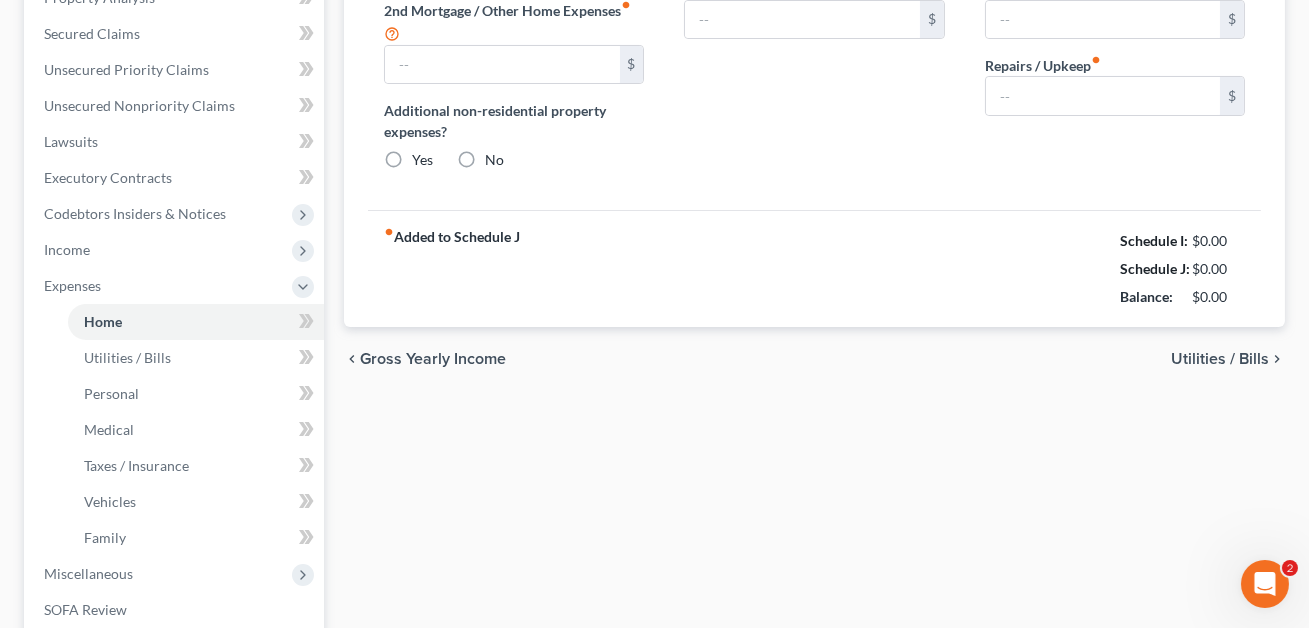 type on "0.00" 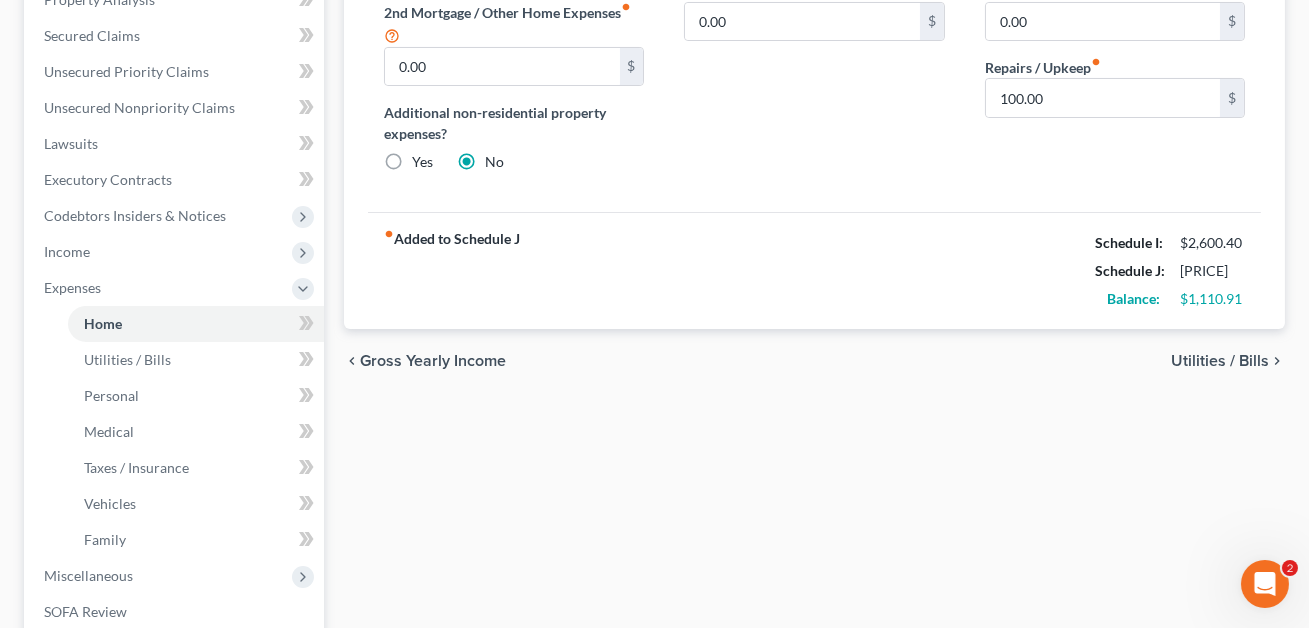 scroll, scrollTop: 0, scrollLeft: 0, axis: both 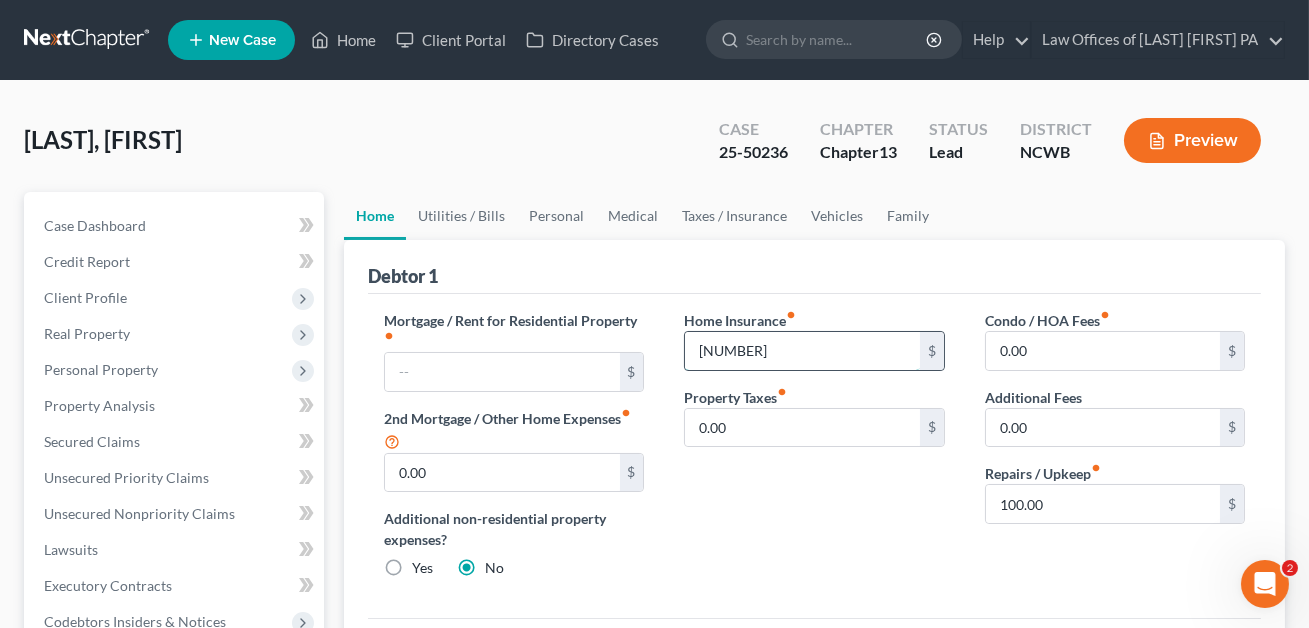 click on "[NUMBER]" at bounding box center [802, 351] 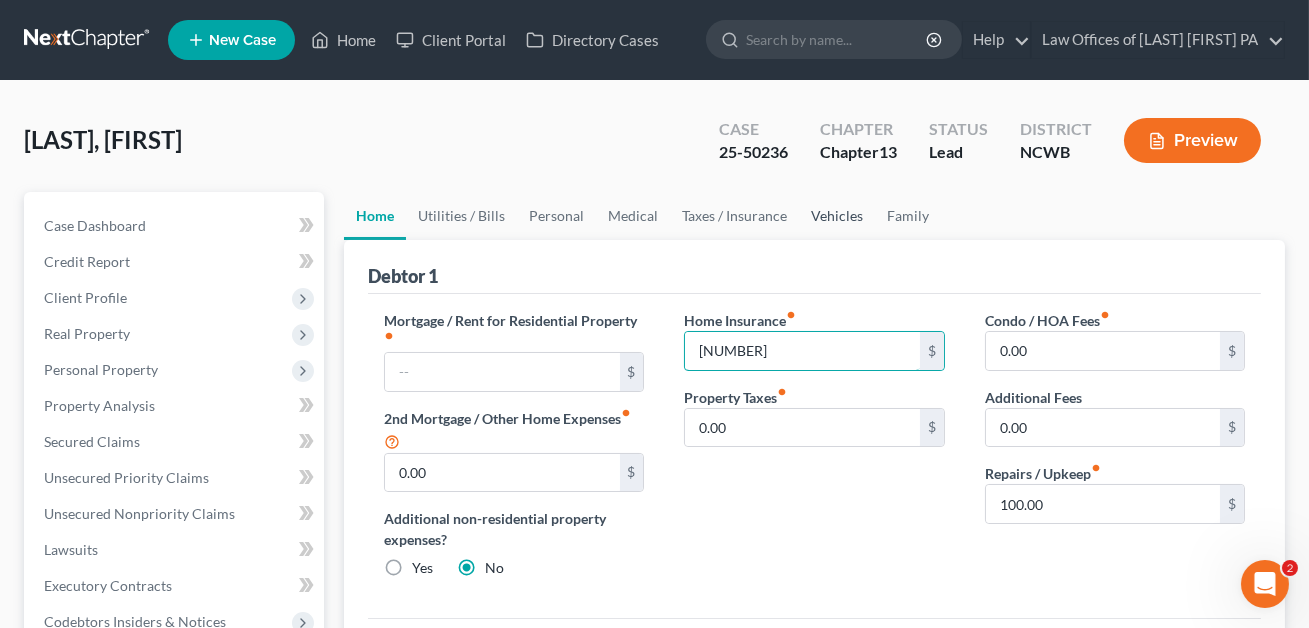 type on "[NUMBER]" 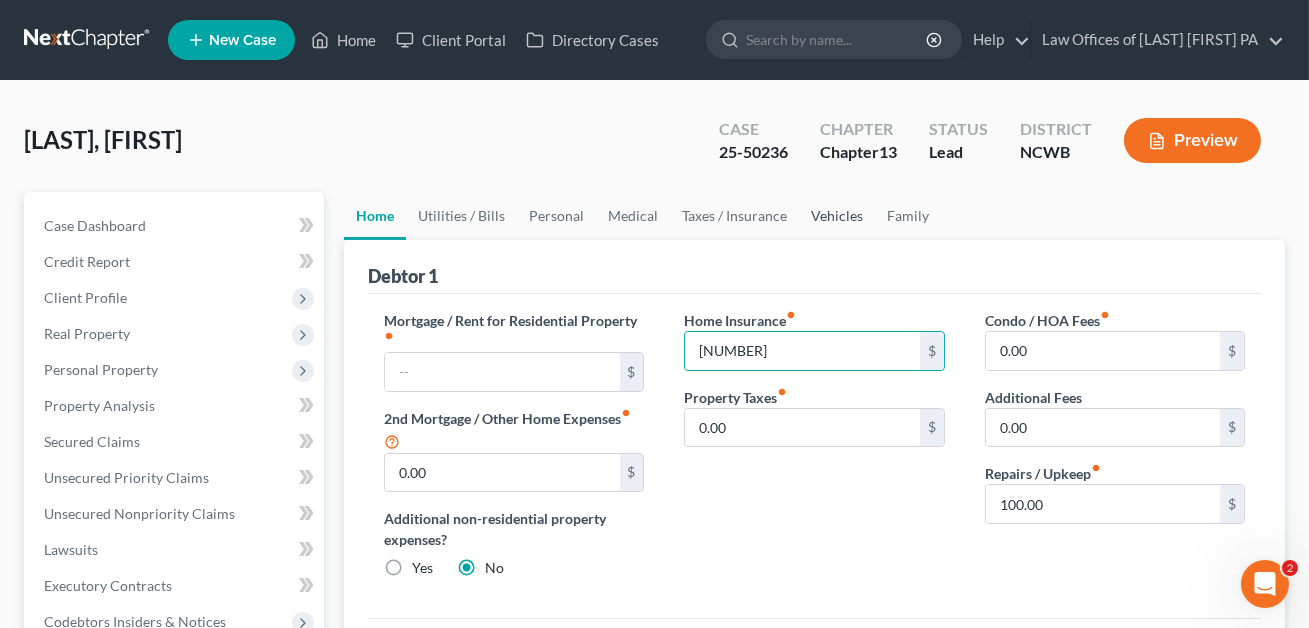 click on "Vehicles" at bounding box center [837, 216] 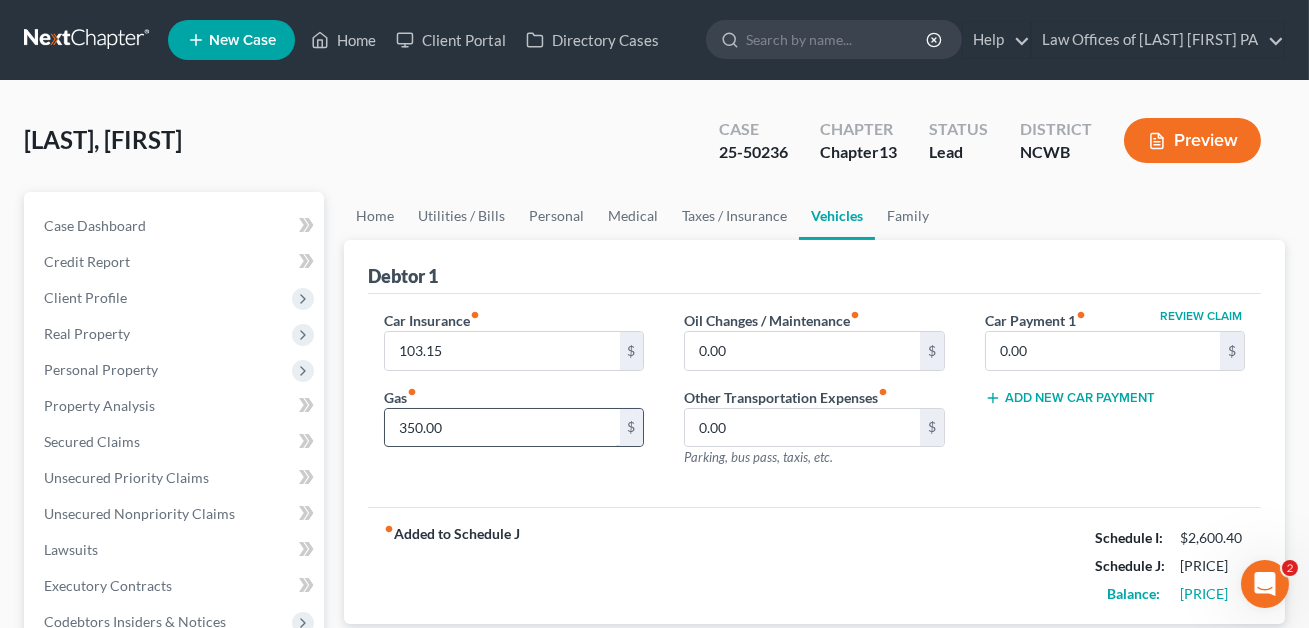 click on "350.00" at bounding box center (502, 428) 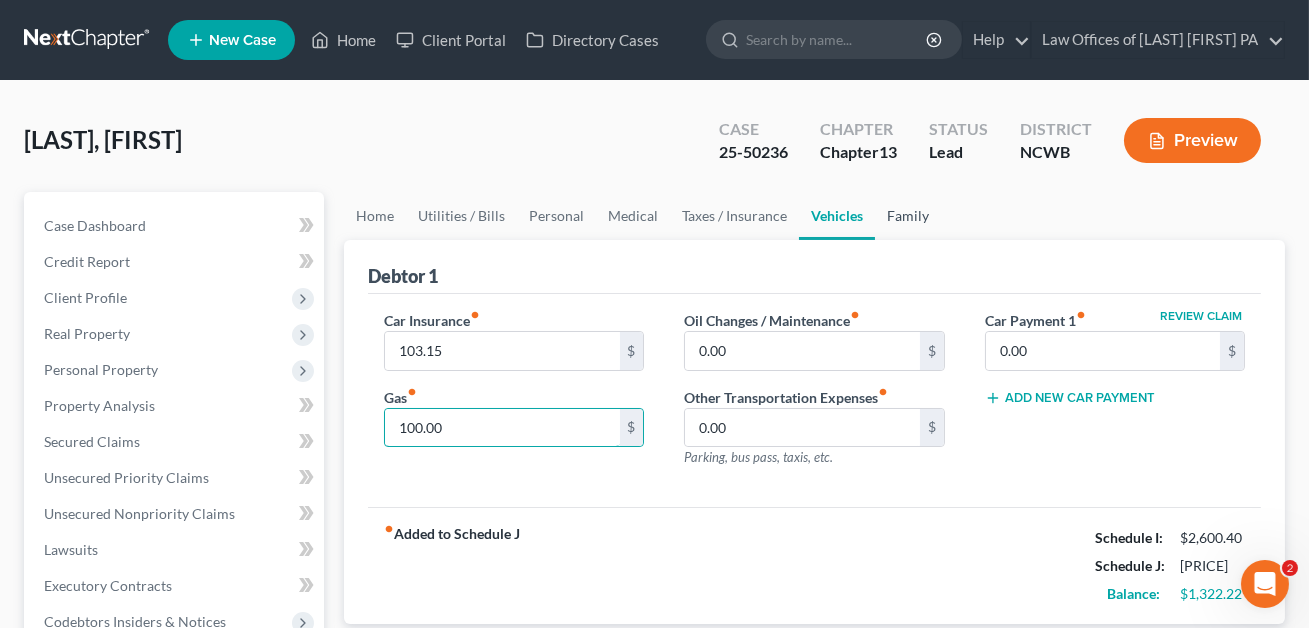 type on "100.00" 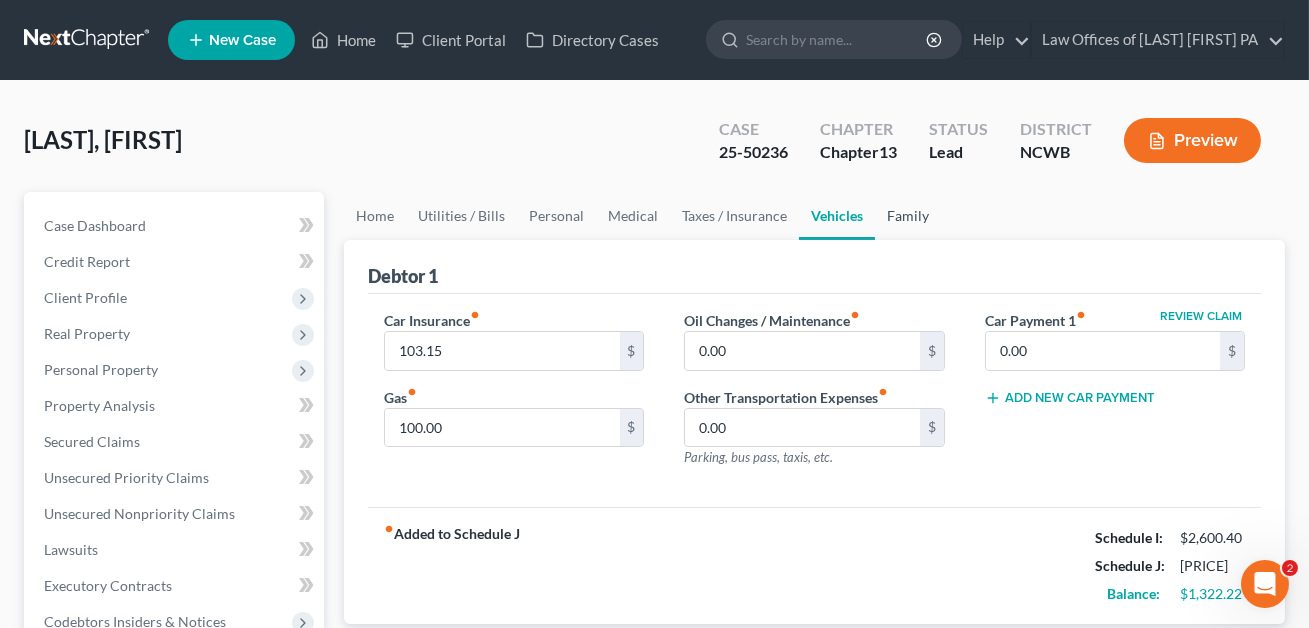 click on "Family" at bounding box center (908, 216) 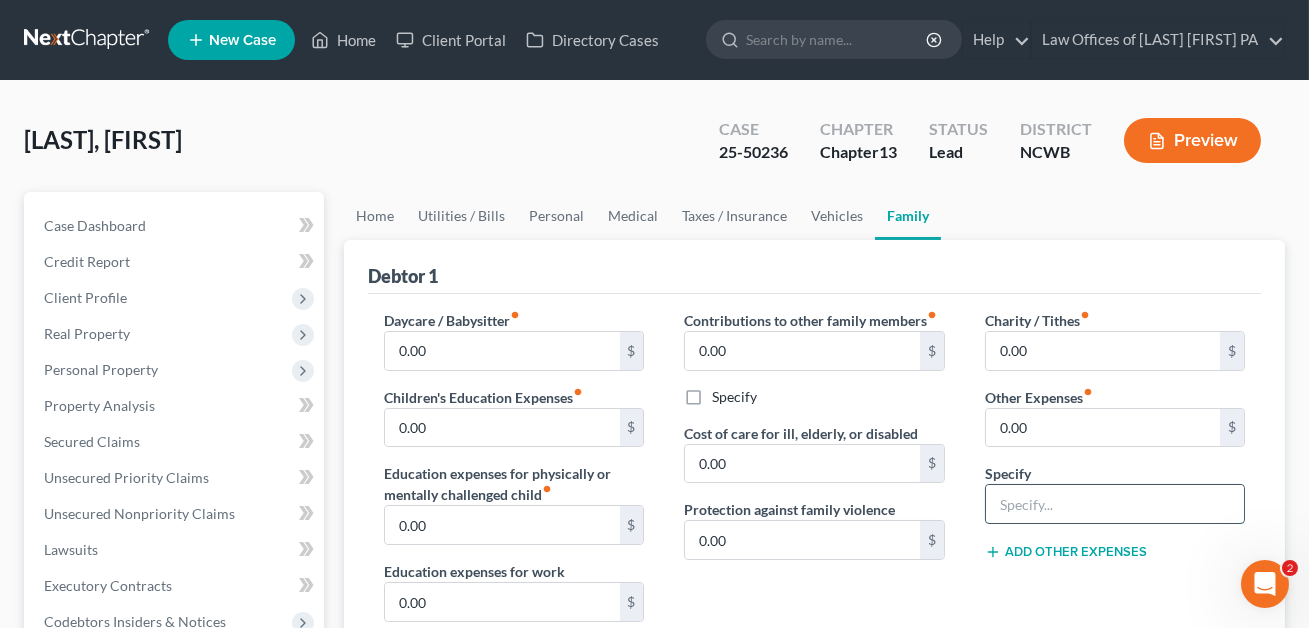 click at bounding box center [1115, 504] 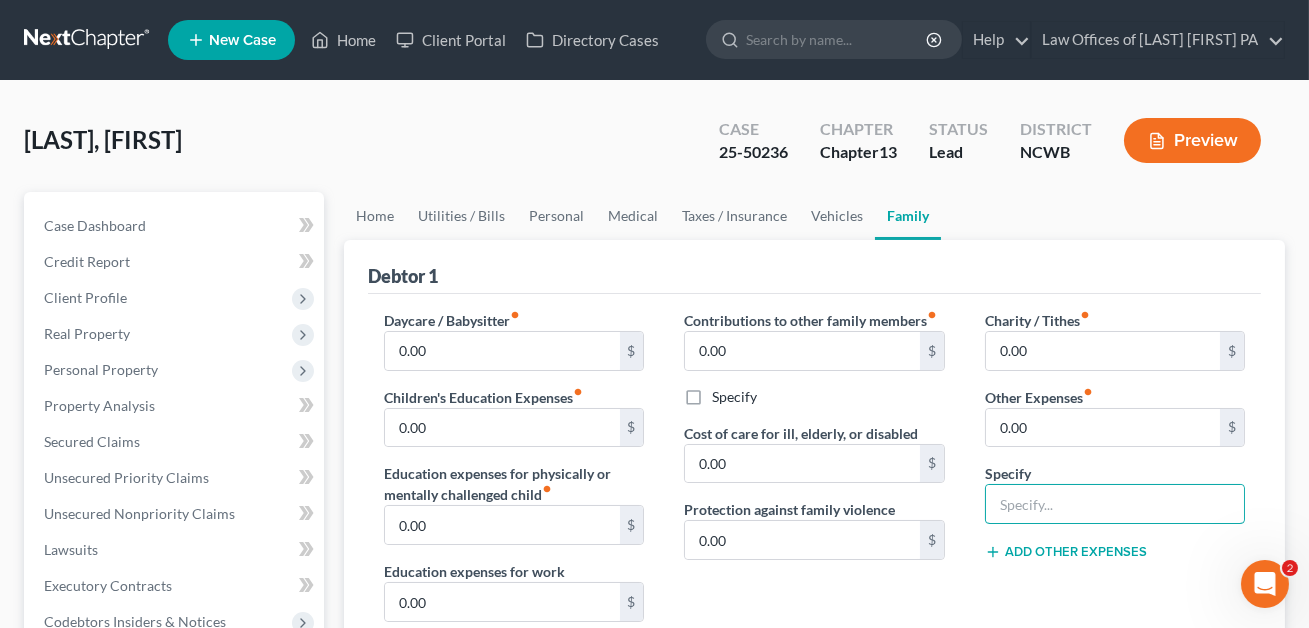 type on "Cigarettes" 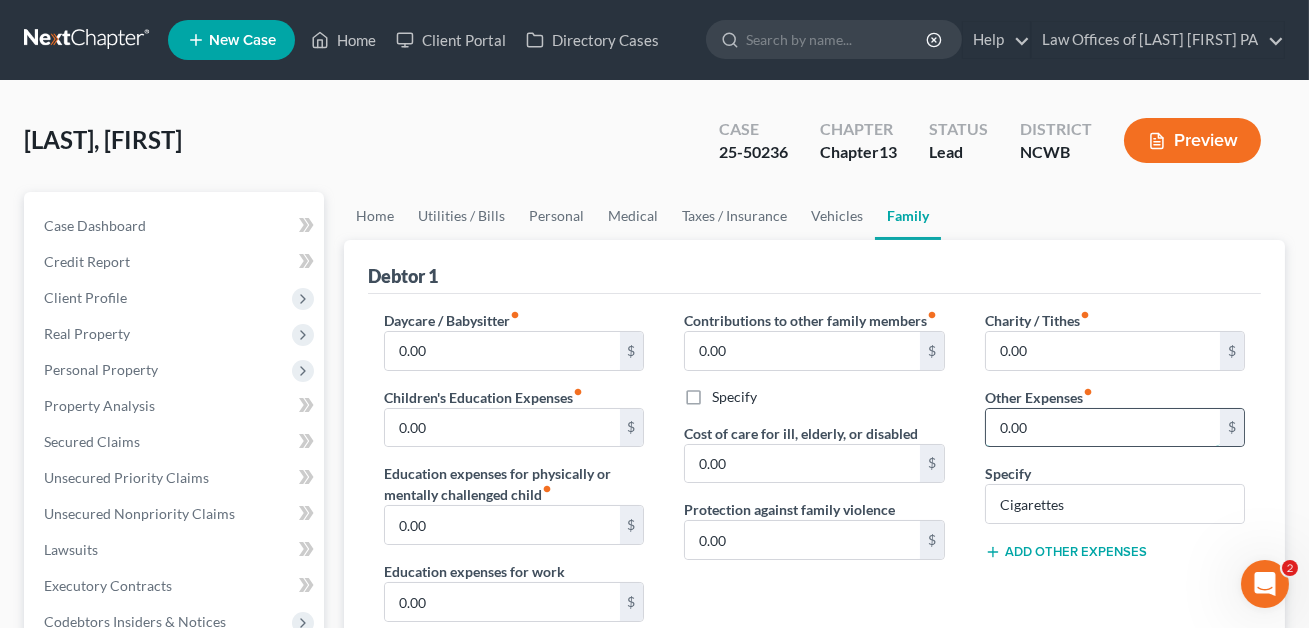 click on "0.00" at bounding box center [1103, 428] 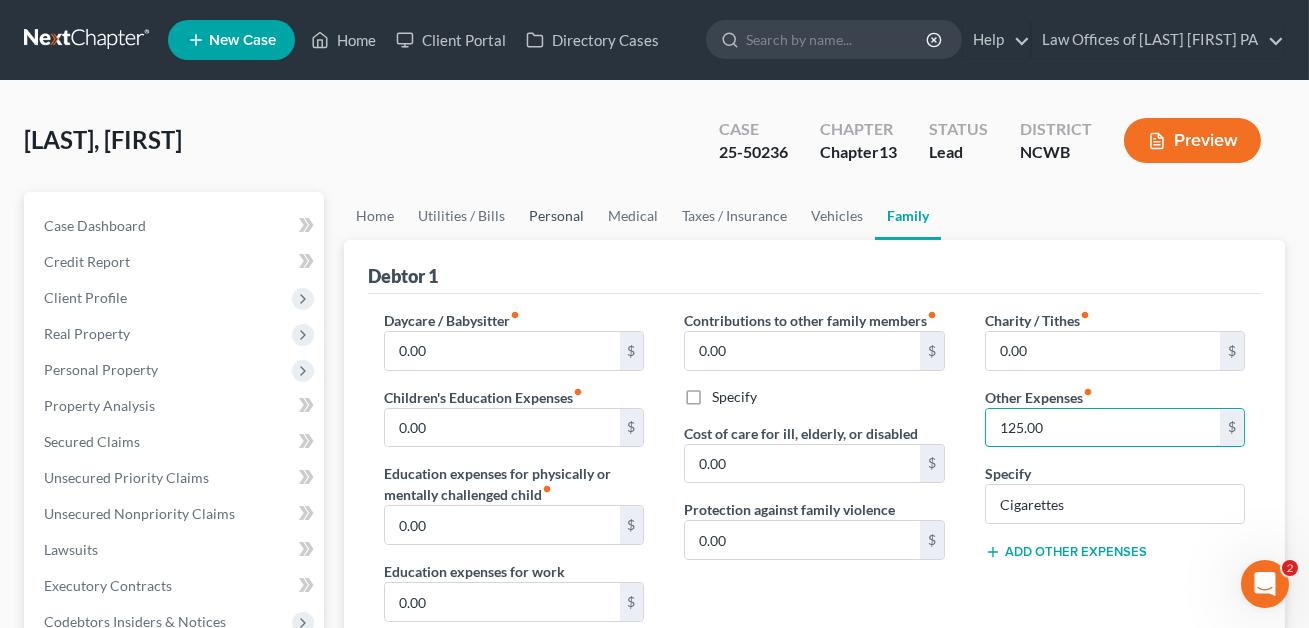 type on "125.00" 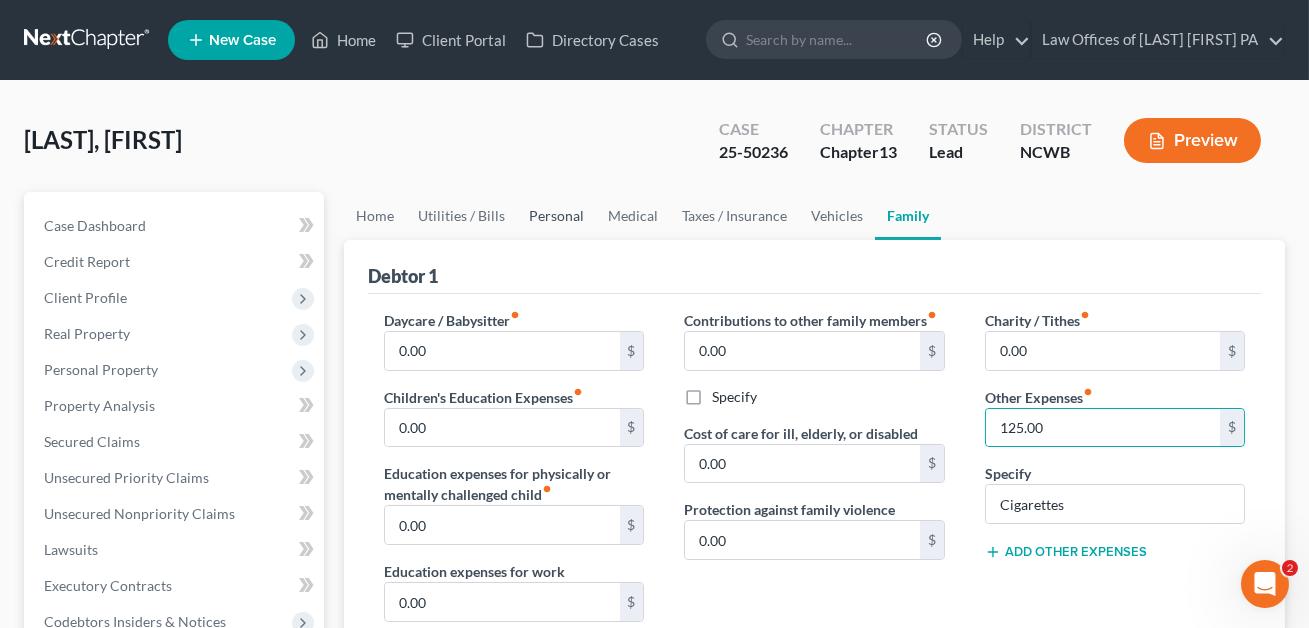 click on "Personal" at bounding box center (556, 216) 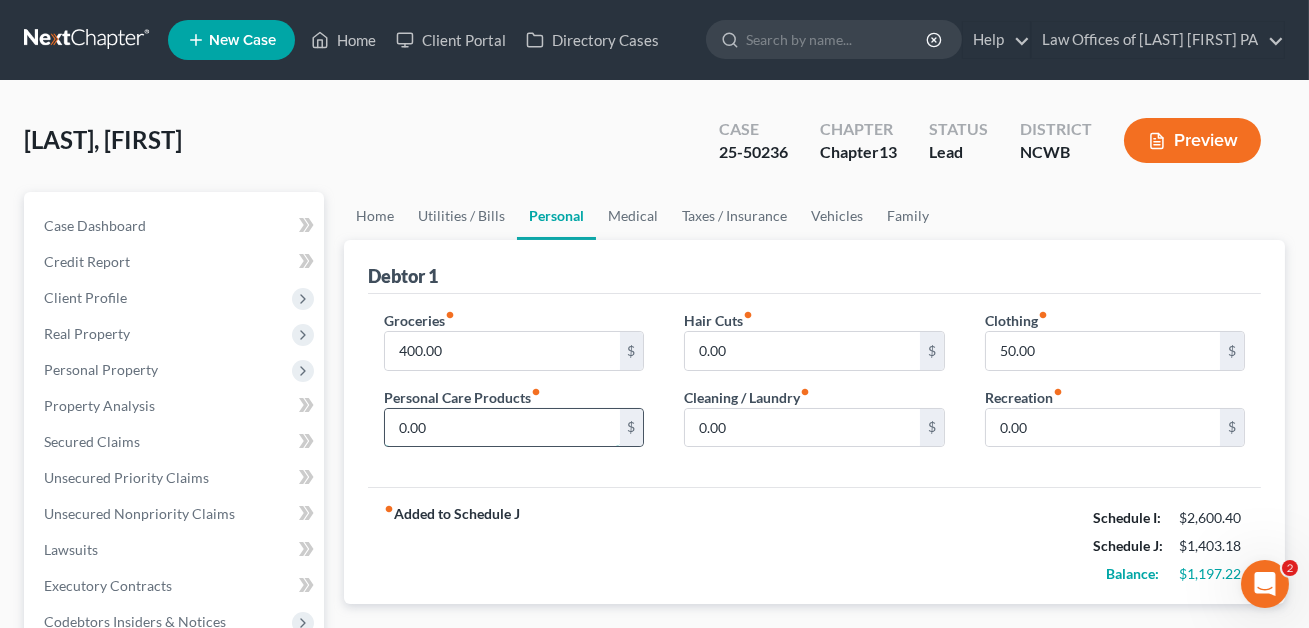 click on "0.00" at bounding box center [502, 428] 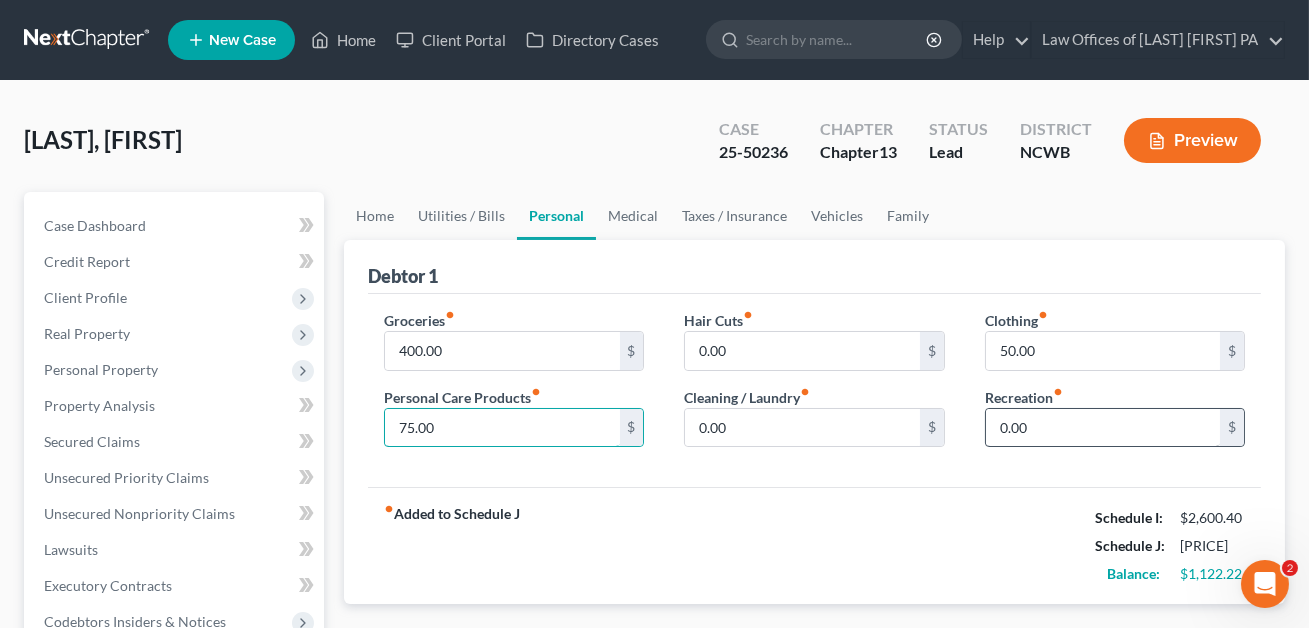 type on "75.00" 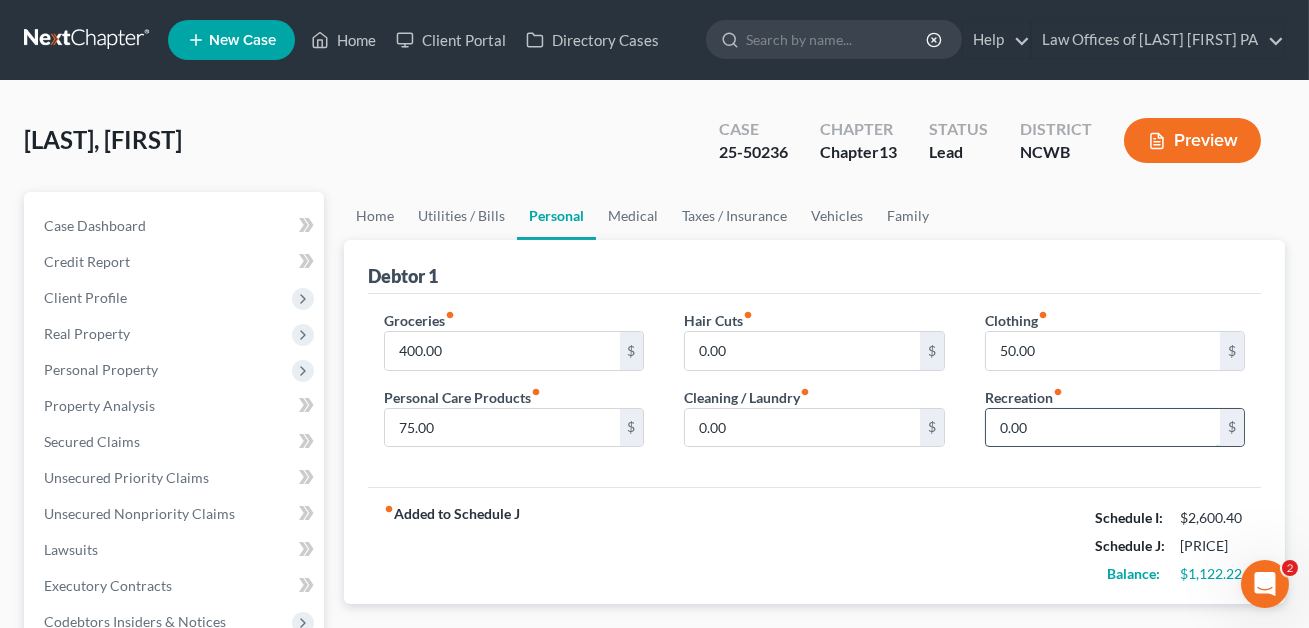 click on "0.00" at bounding box center [1103, 428] 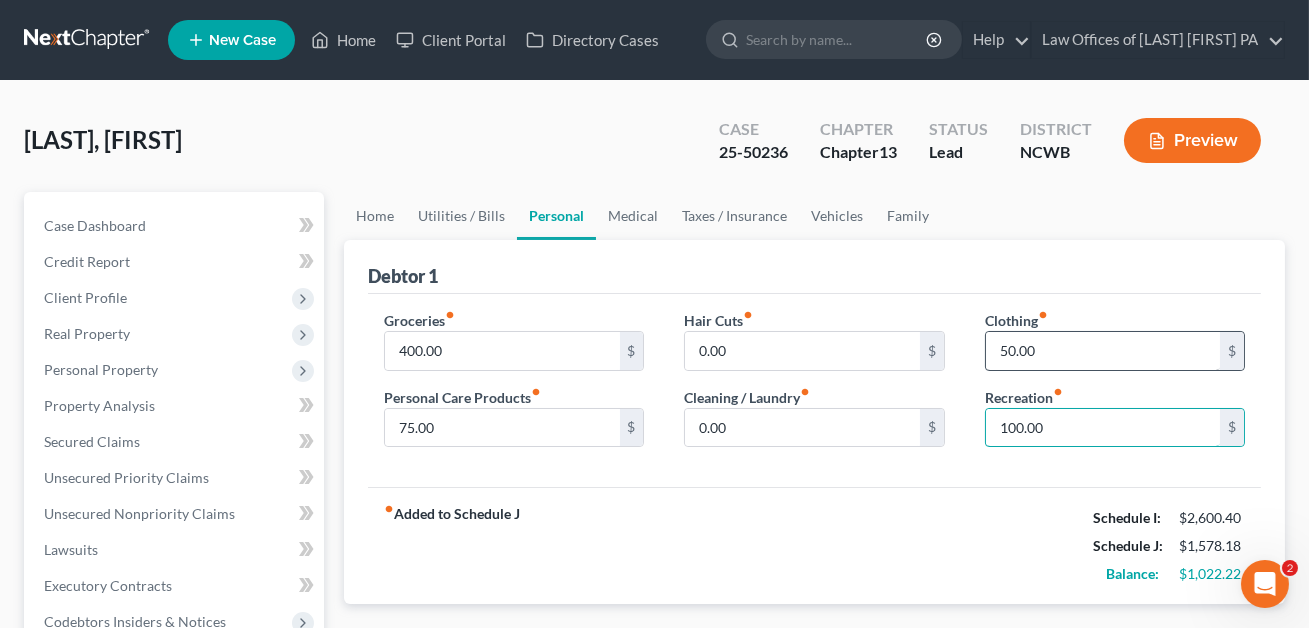 type on "100.00" 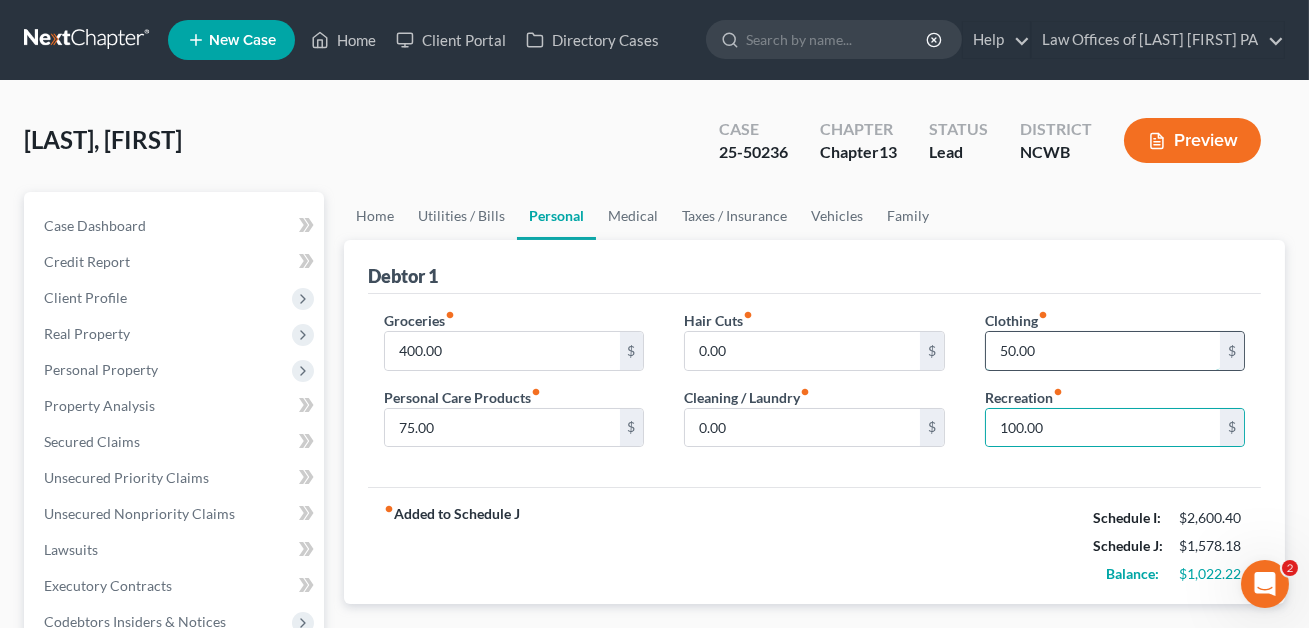 click on "50.00" at bounding box center [1103, 351] 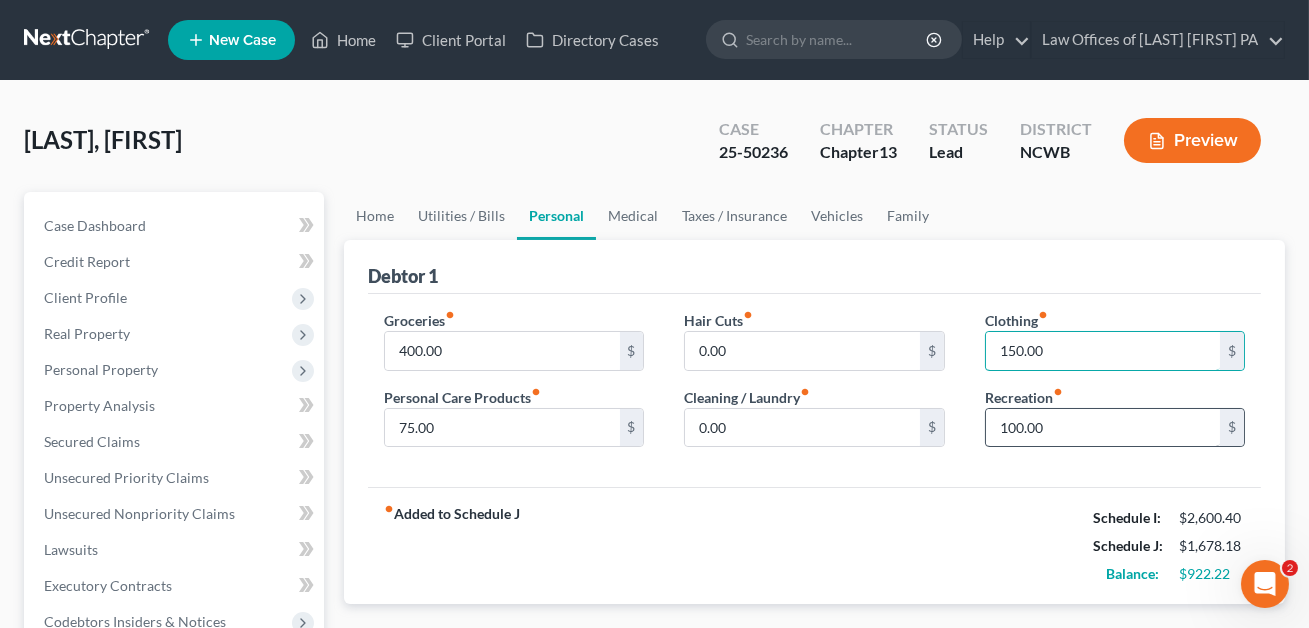 type on "150.00" 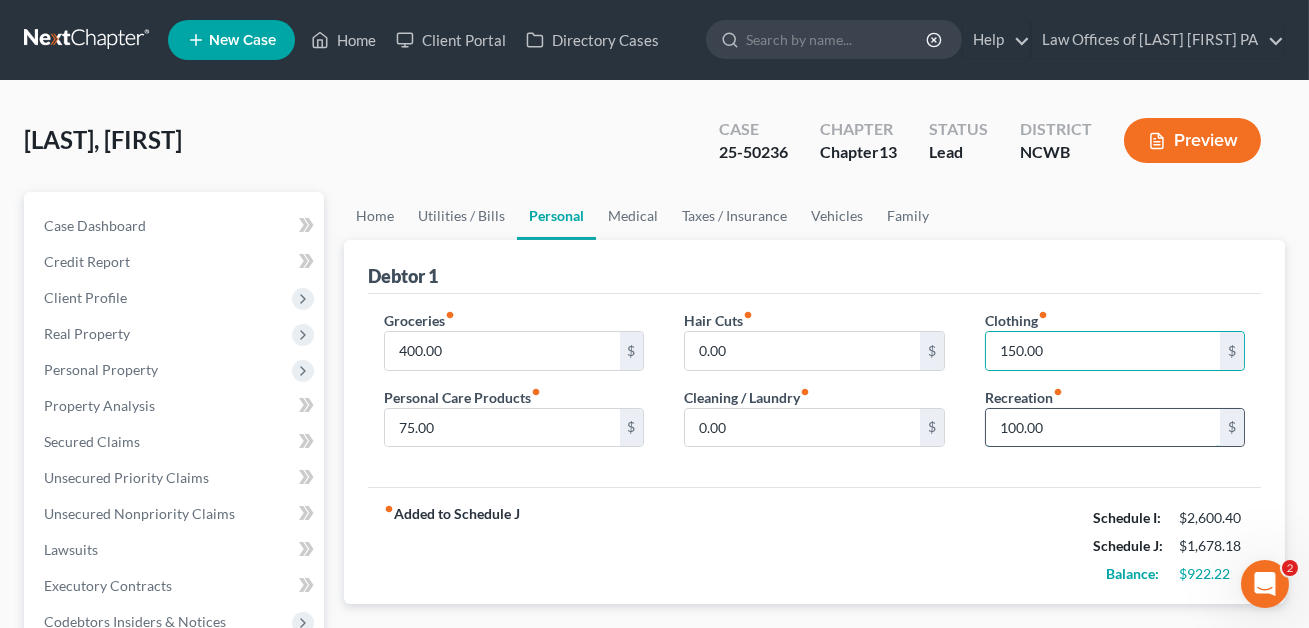 click on "100.00" at bounding box center (1103, 428) 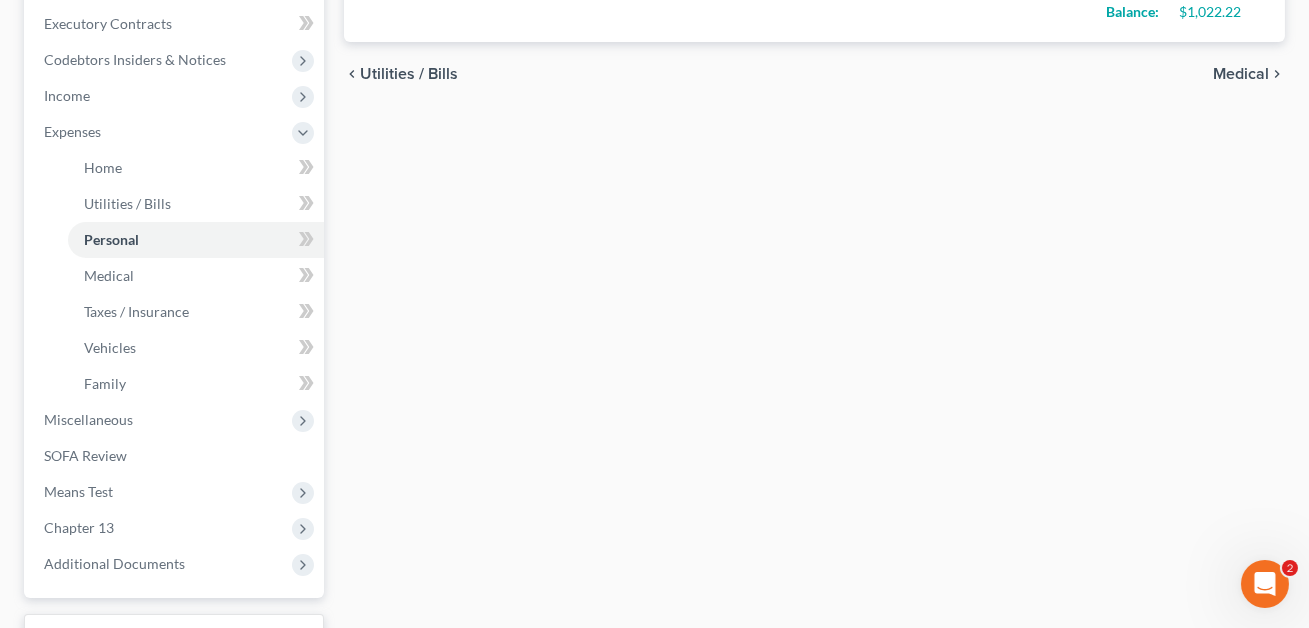 scroll, scrollTop: 560, scrollLeft: 0, axis: vertical 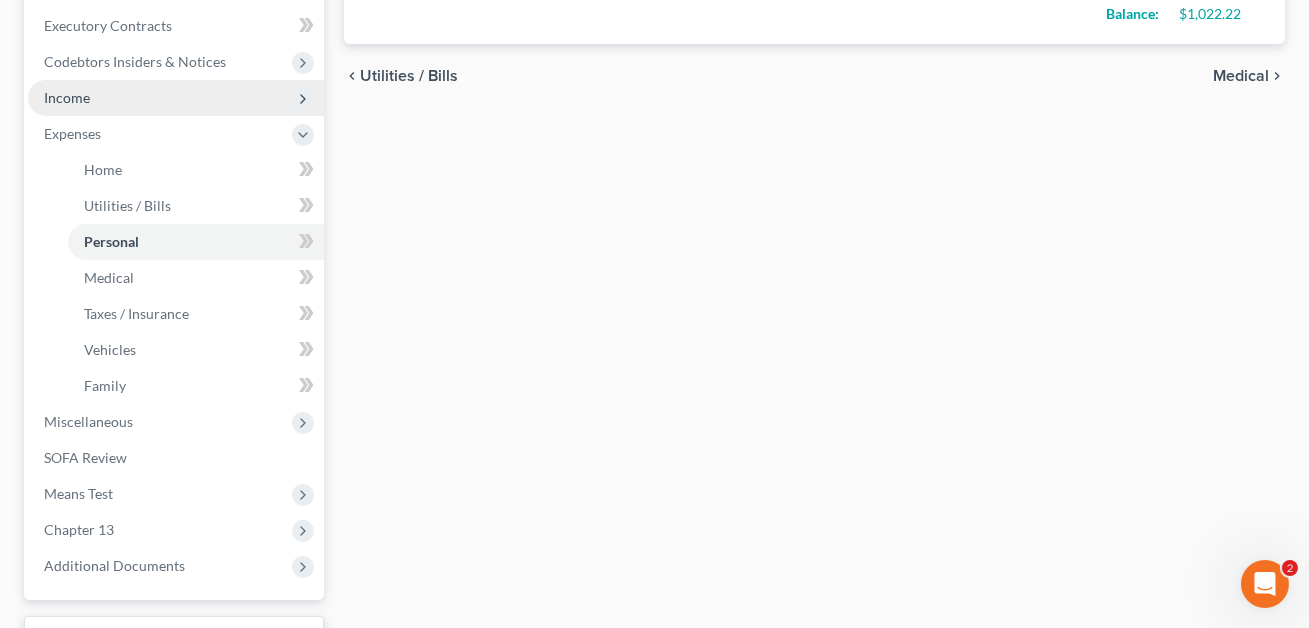 type on "0.00" 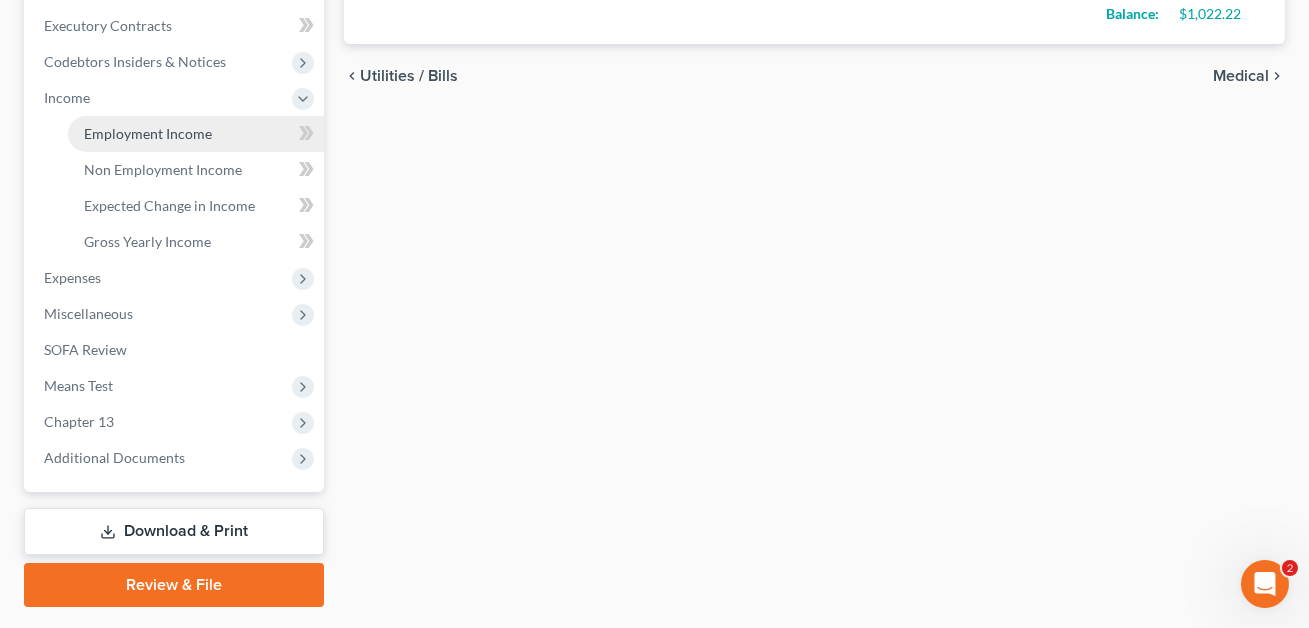 click on "Employment Income" at bounding box center [148, 133] 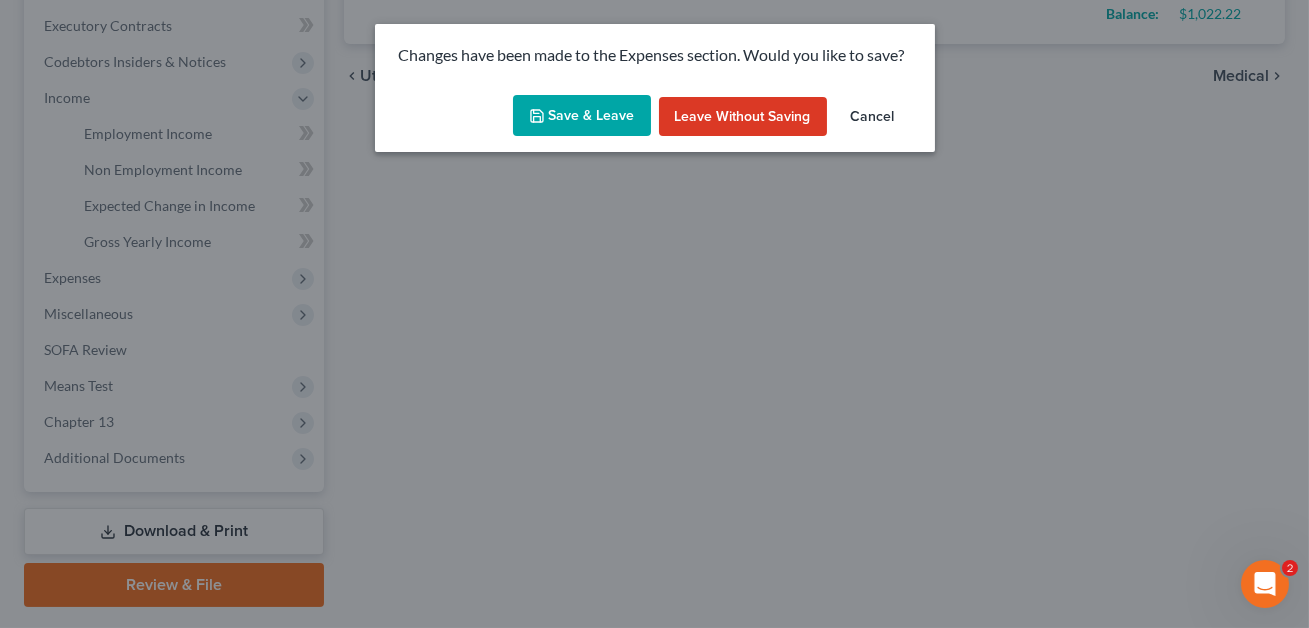 click on "Save & Leave" at bounding box center (582, 116) 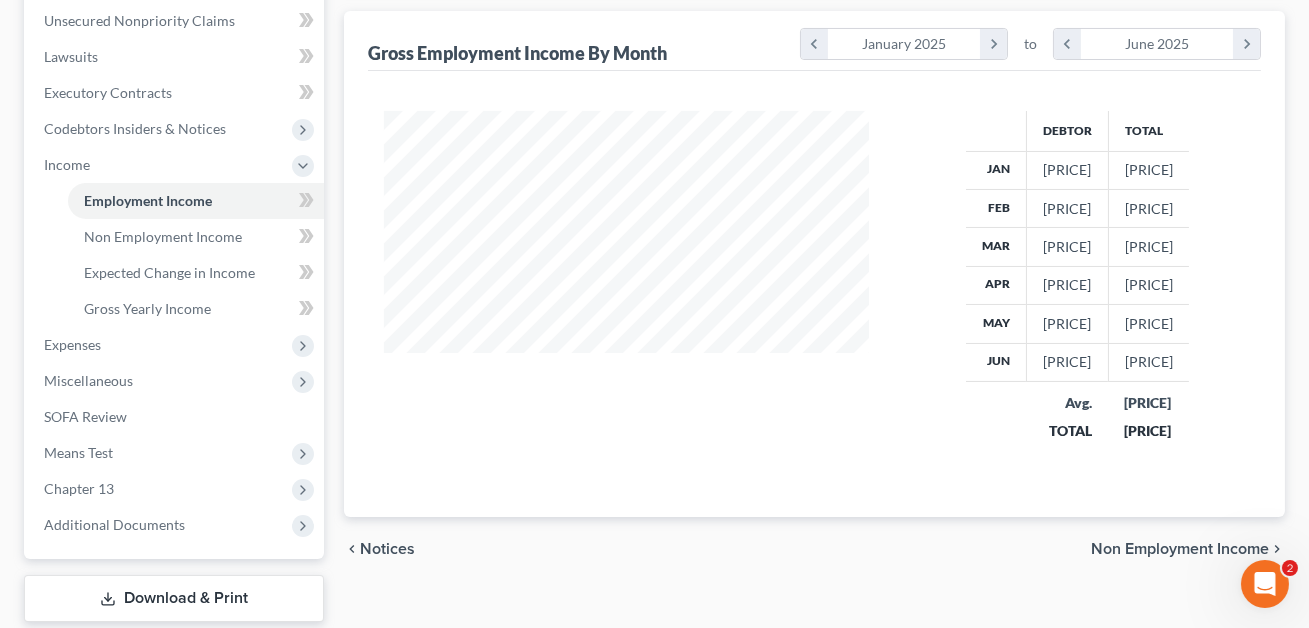 scroll, scrollTop: 0, scrollLeft: 0, axis: both 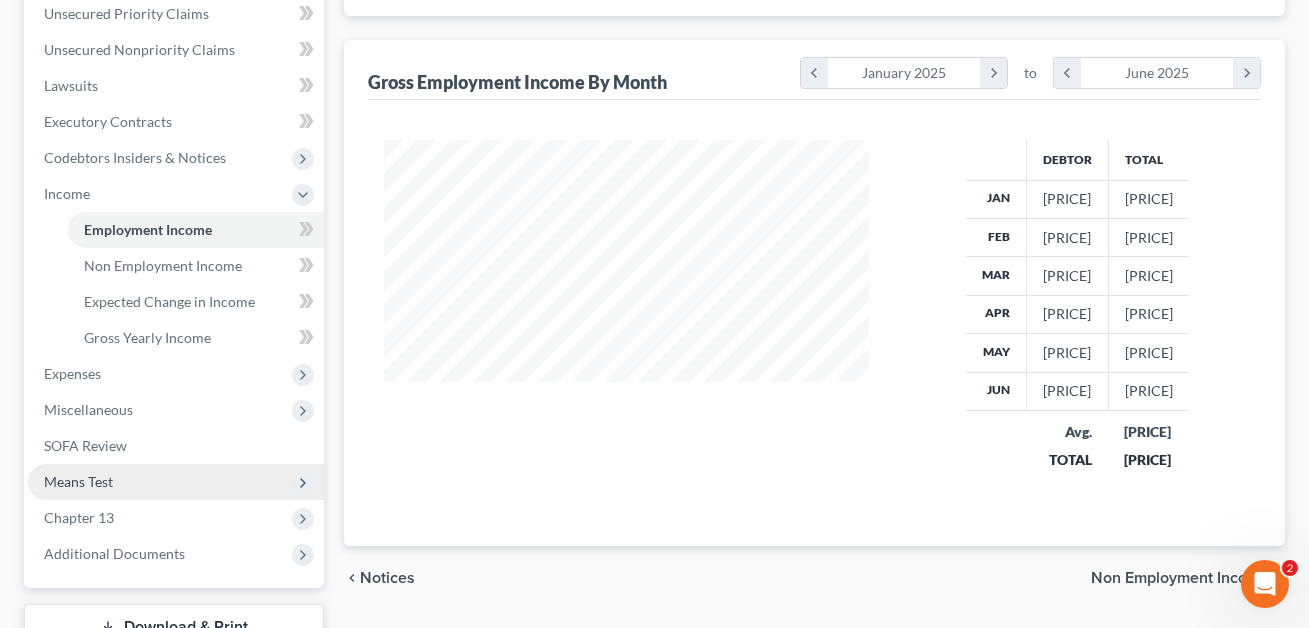 click on "Means Test" at bounding box center [176, 482] 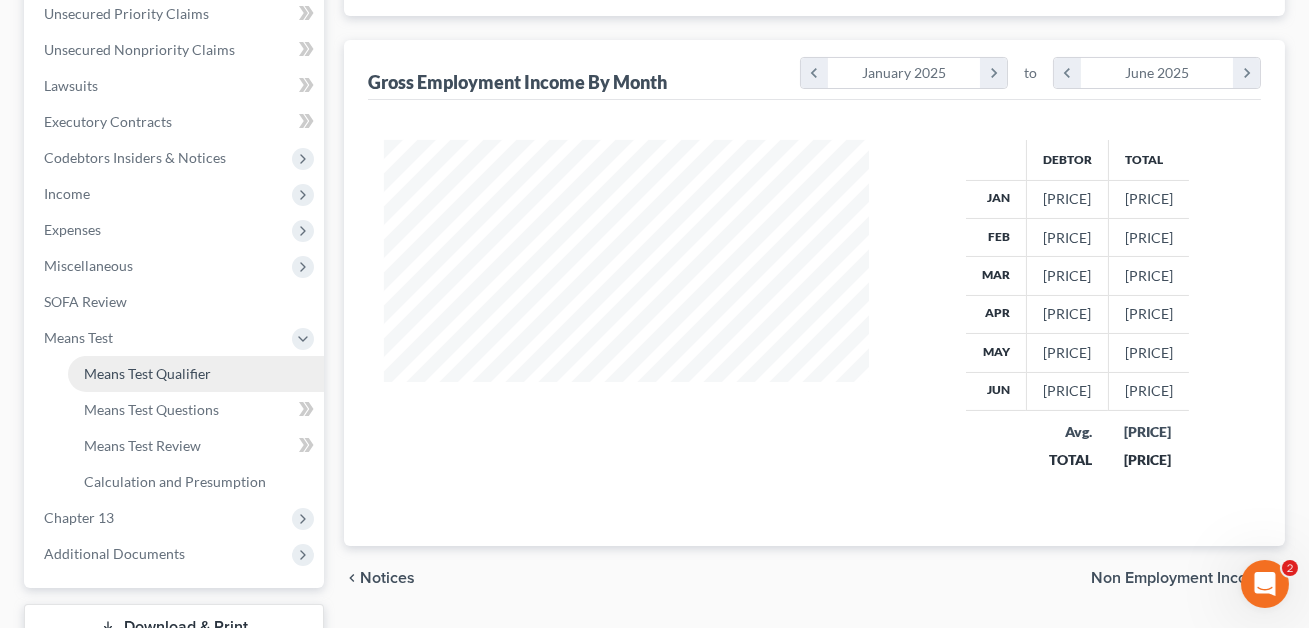 click on "Means Test Qualifier" at bounding box center (147, 373) 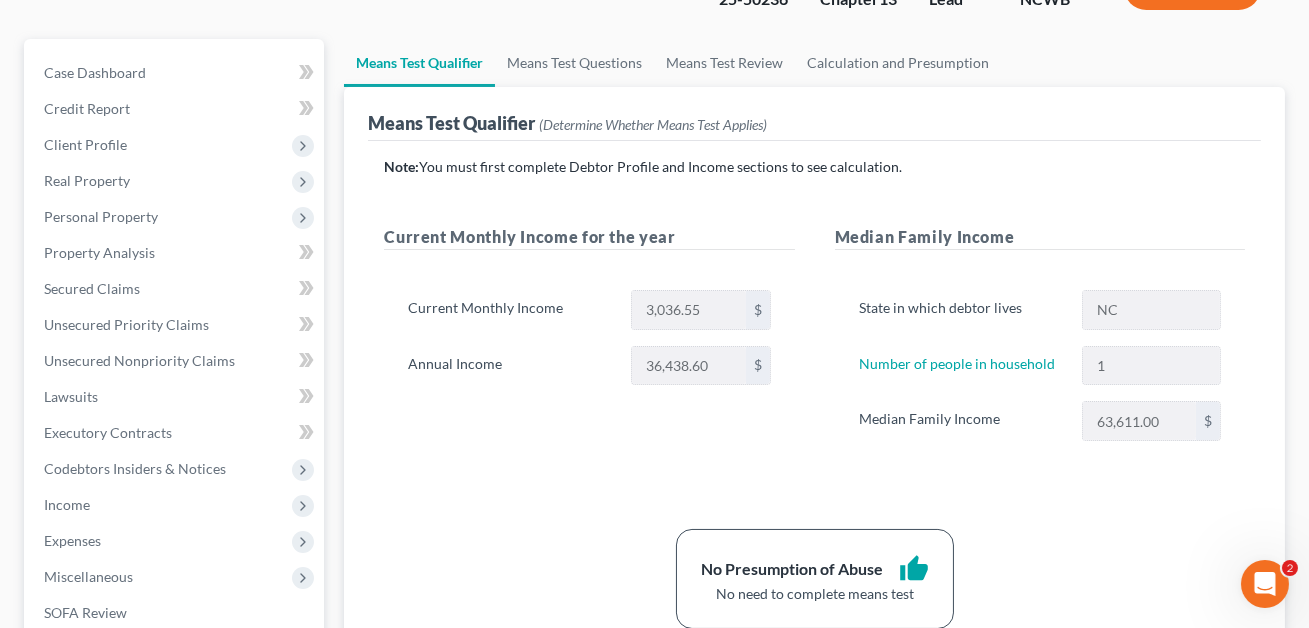 scroll, scrollTop: 188, scrollLeft: 0, axis: vertical 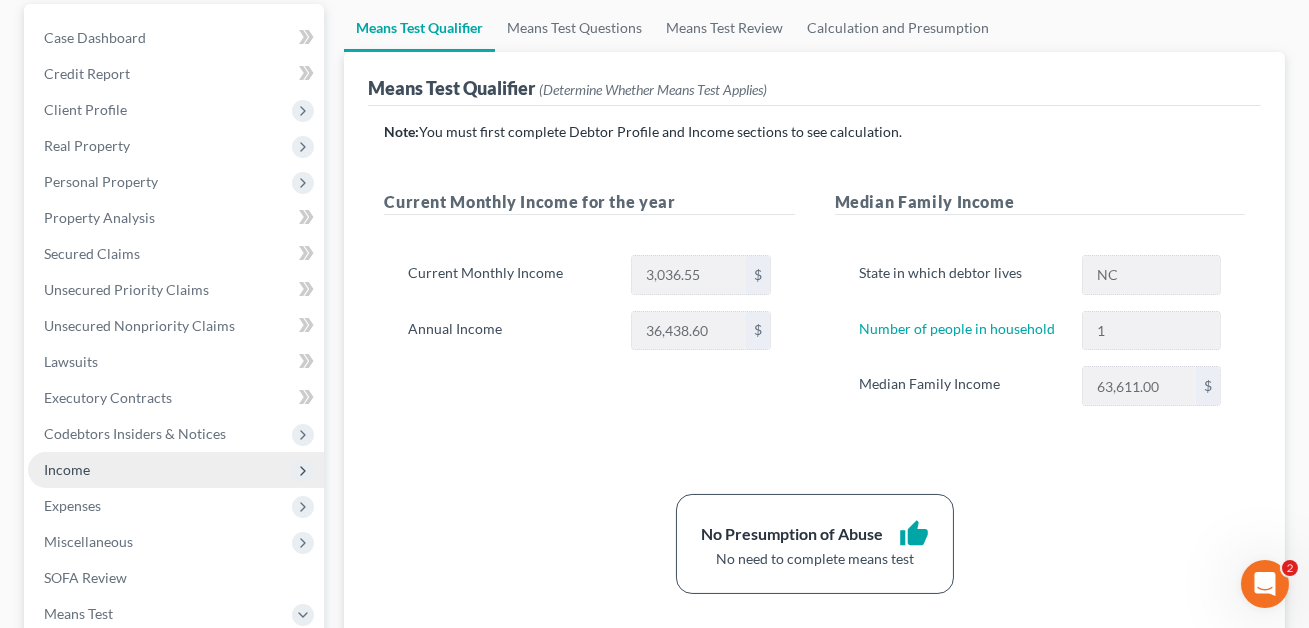 click on "Income" at bounding box center [67, 469] 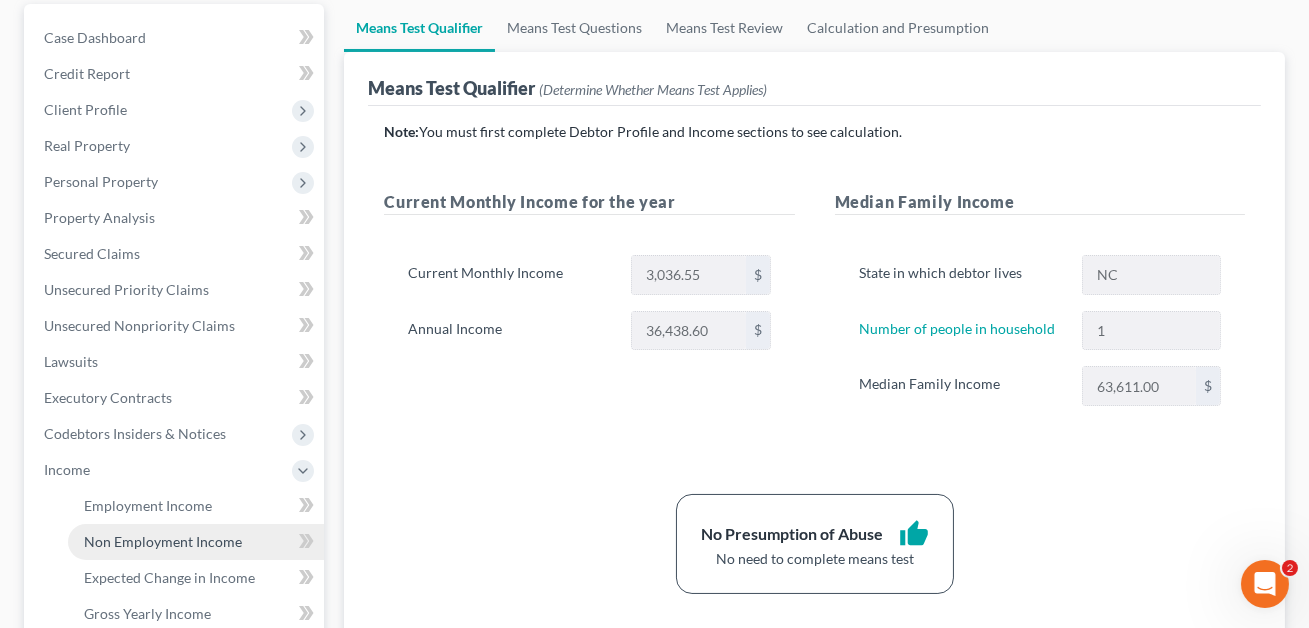 click on "Non Employment Income" at bounding box center (163, 541) 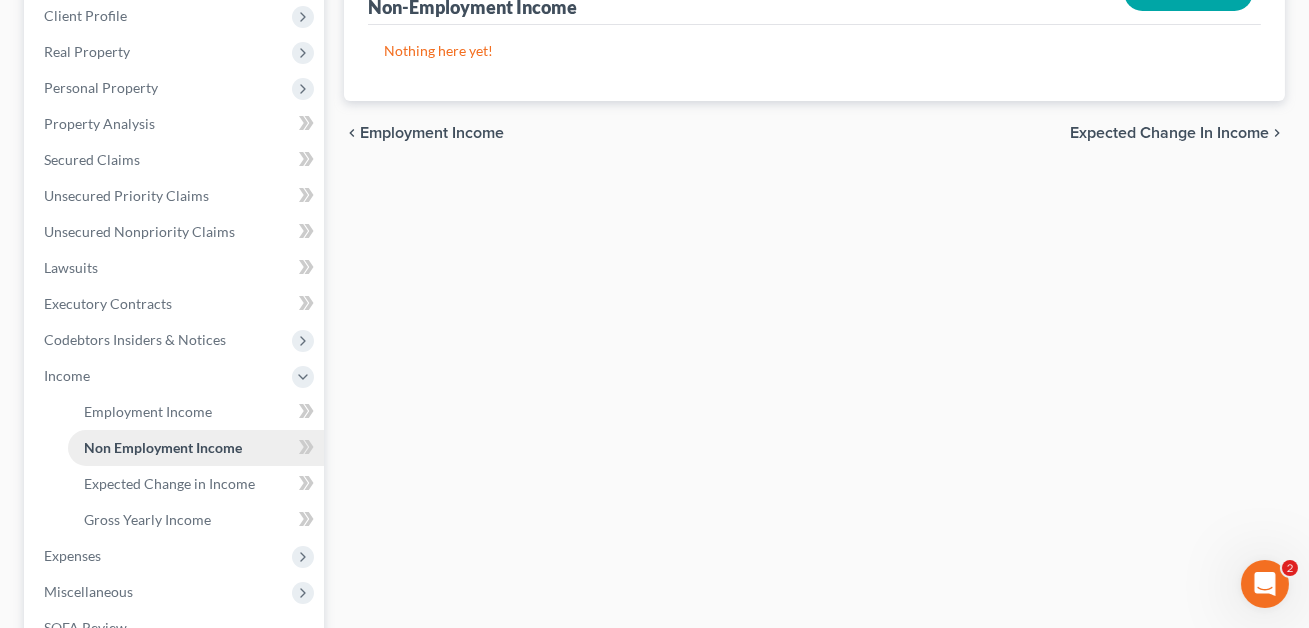 scroll, scrollTop: 291, scrollLeft: 0, axis: vertical 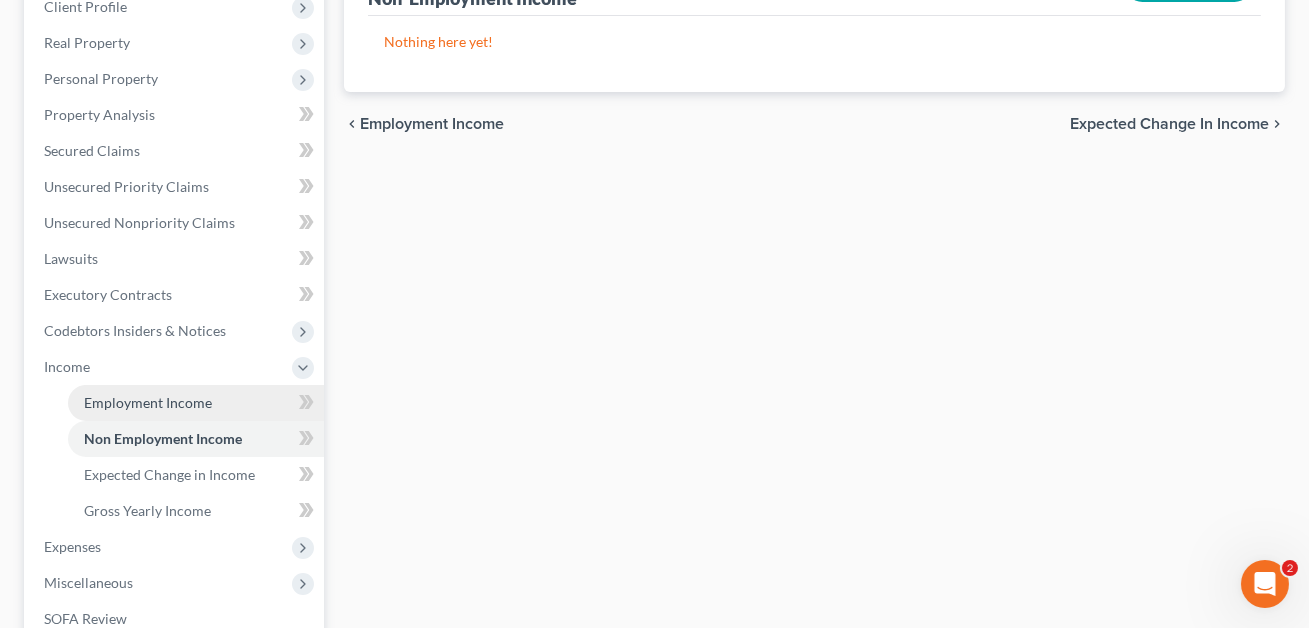 click on "Employment Income" at bounding box center [148, 402] 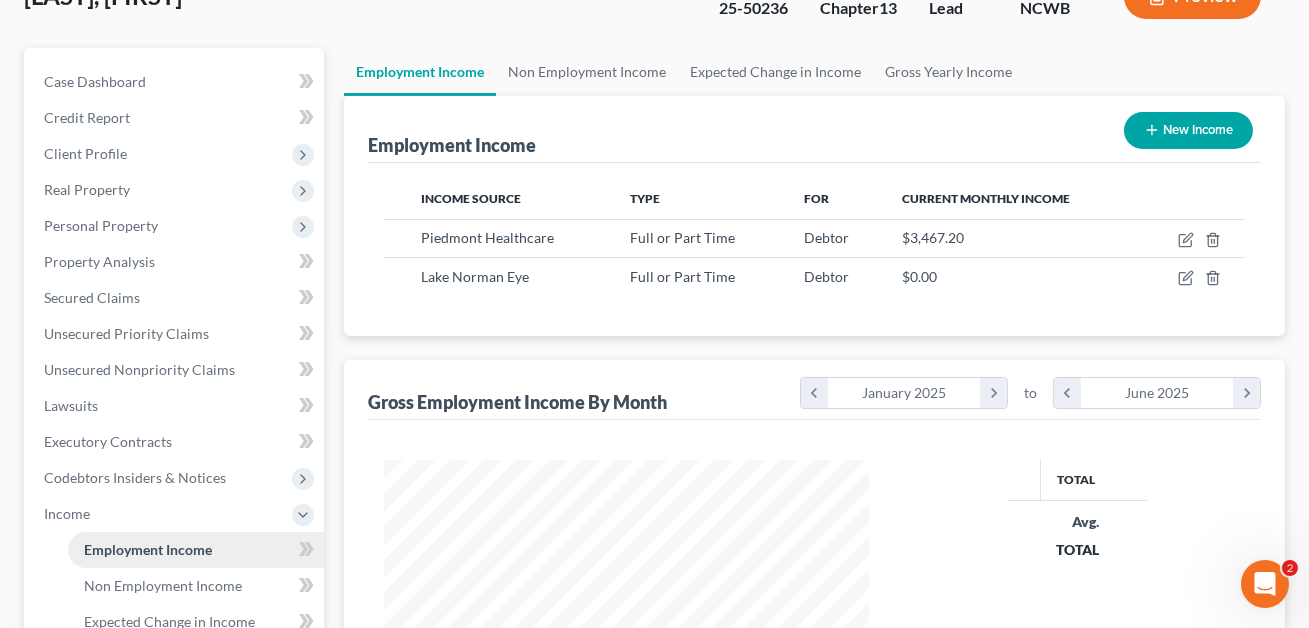 scroll, scrollTop: 6, scrollLeft: 0, axis: vertical 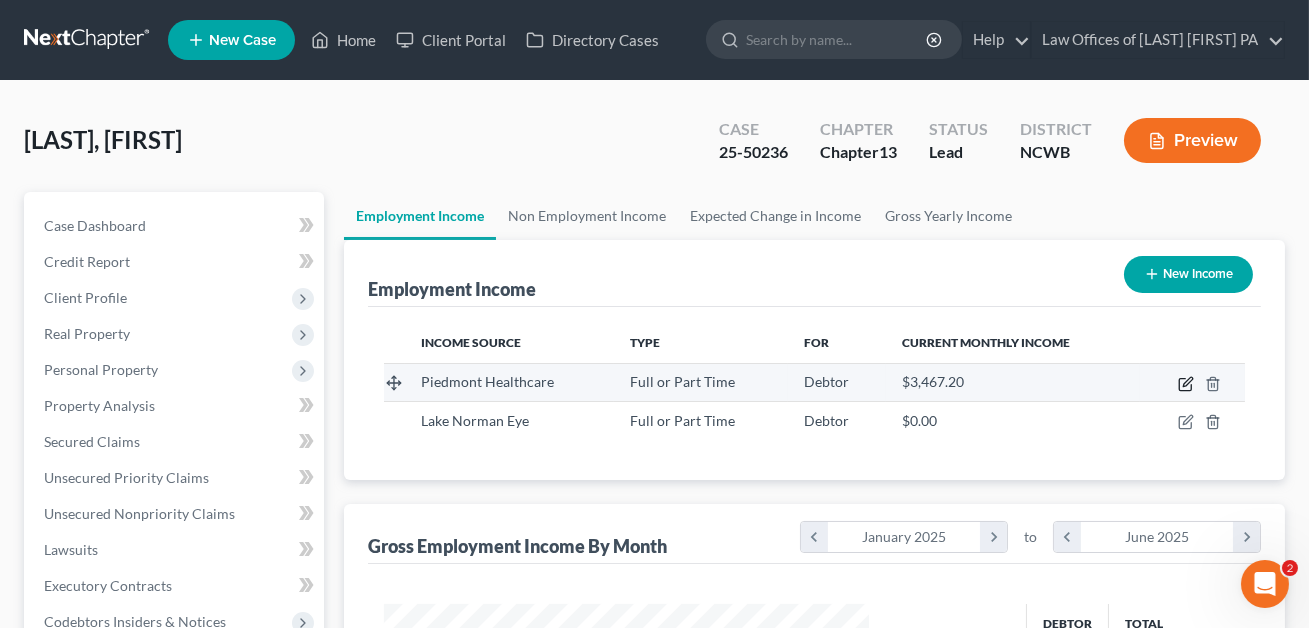 click 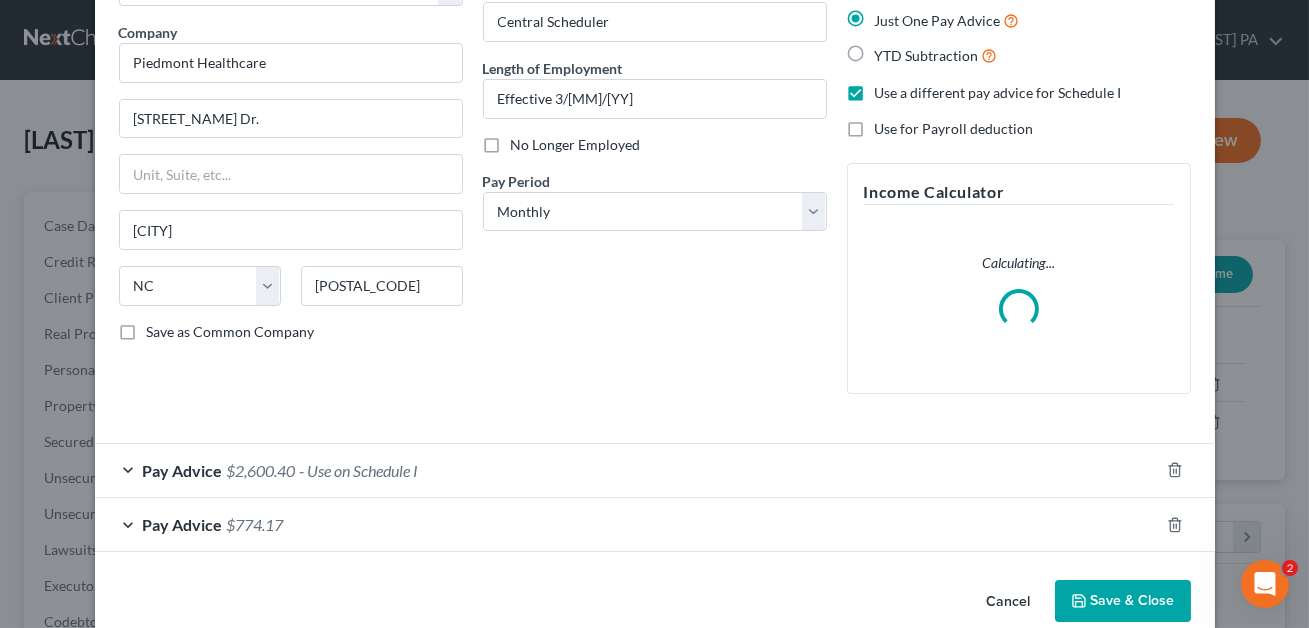 scroll, scrollTop: 180, scrollLeft: 0, axis: vertical 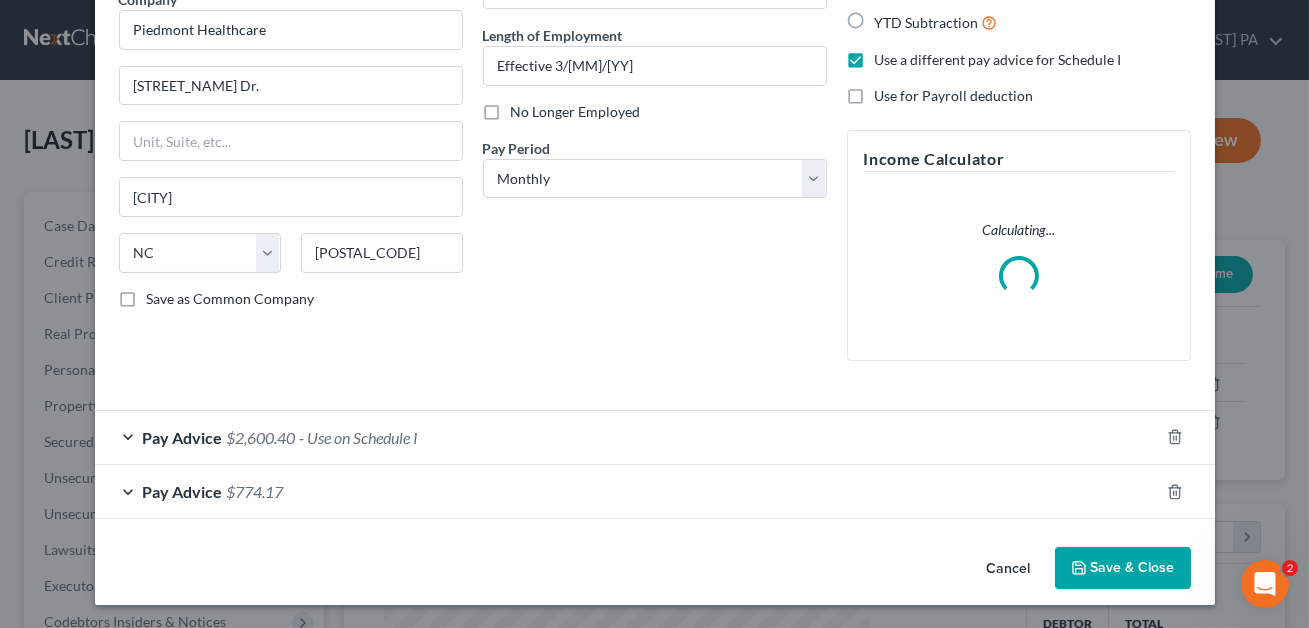 click on "Pay Advice [PRICE]" at bounding box center [627, 491] 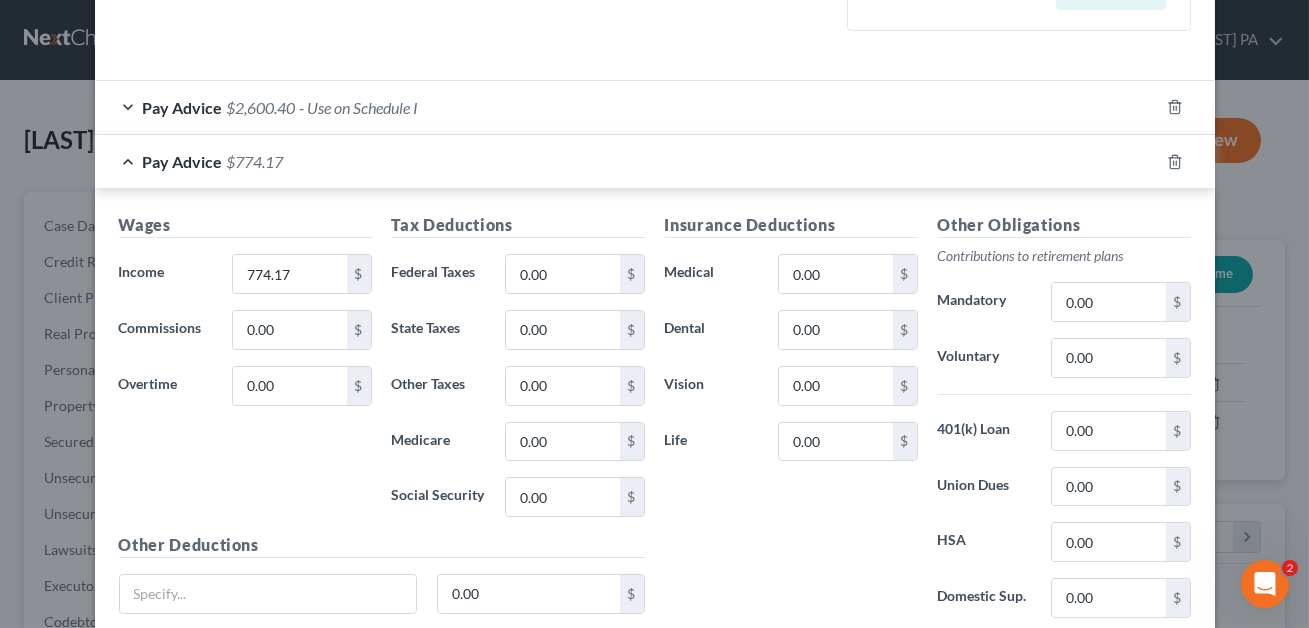 scroll, scrollTop: 507, scrollLeft: 0, axis: vertical 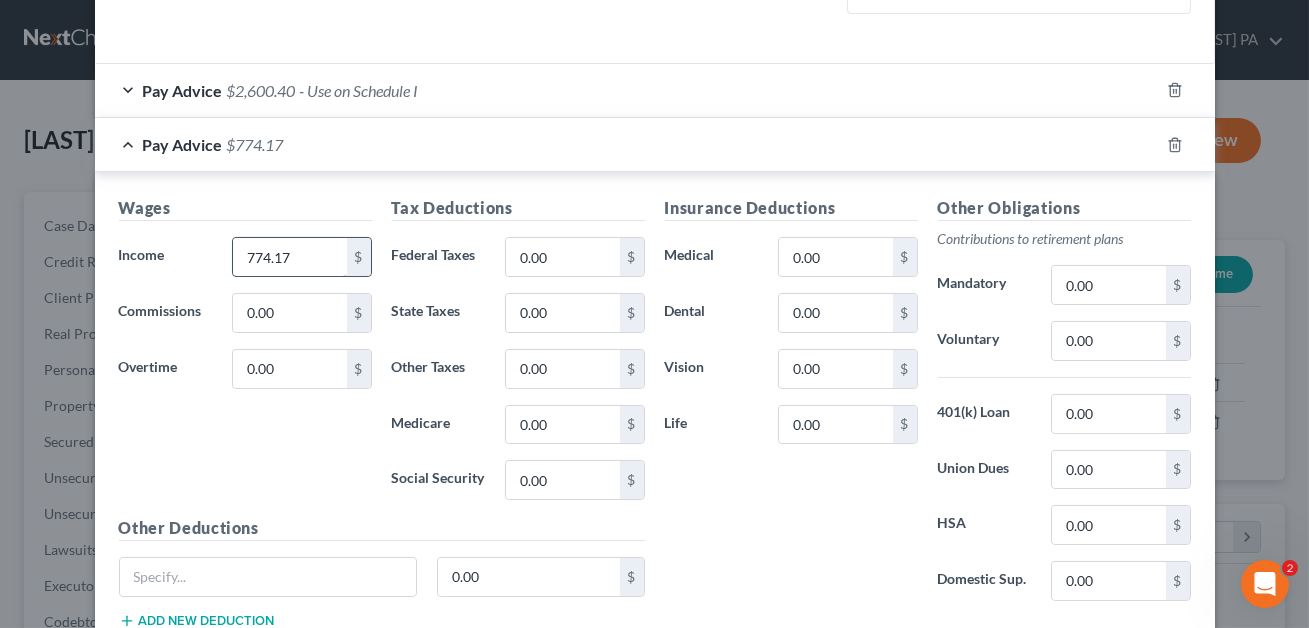 click on "774.17" at bounding box center [289, 257] 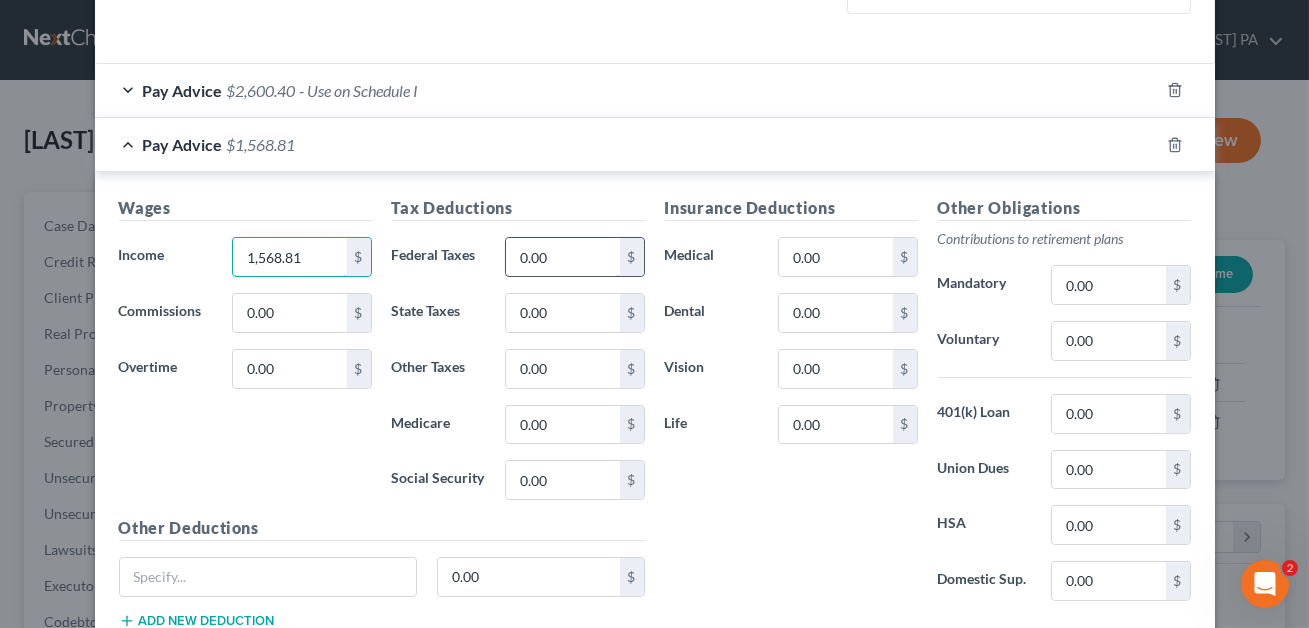 type on "1,568.81" 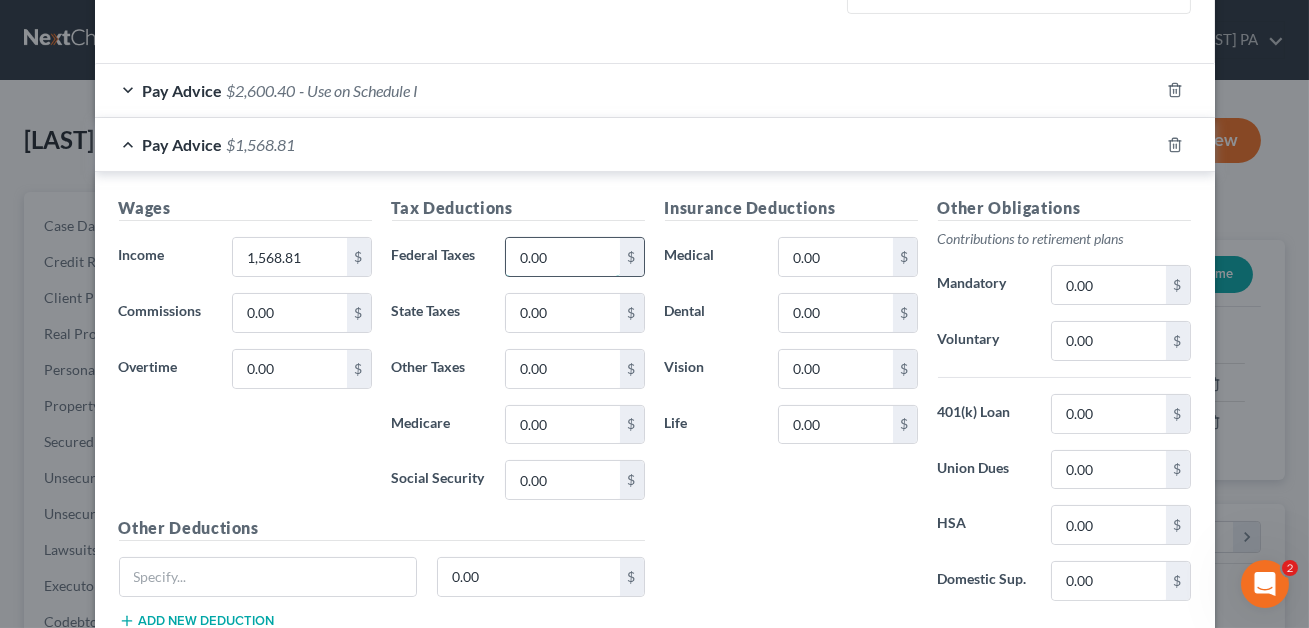 click on "0.00" at bounding box center (562, 257) 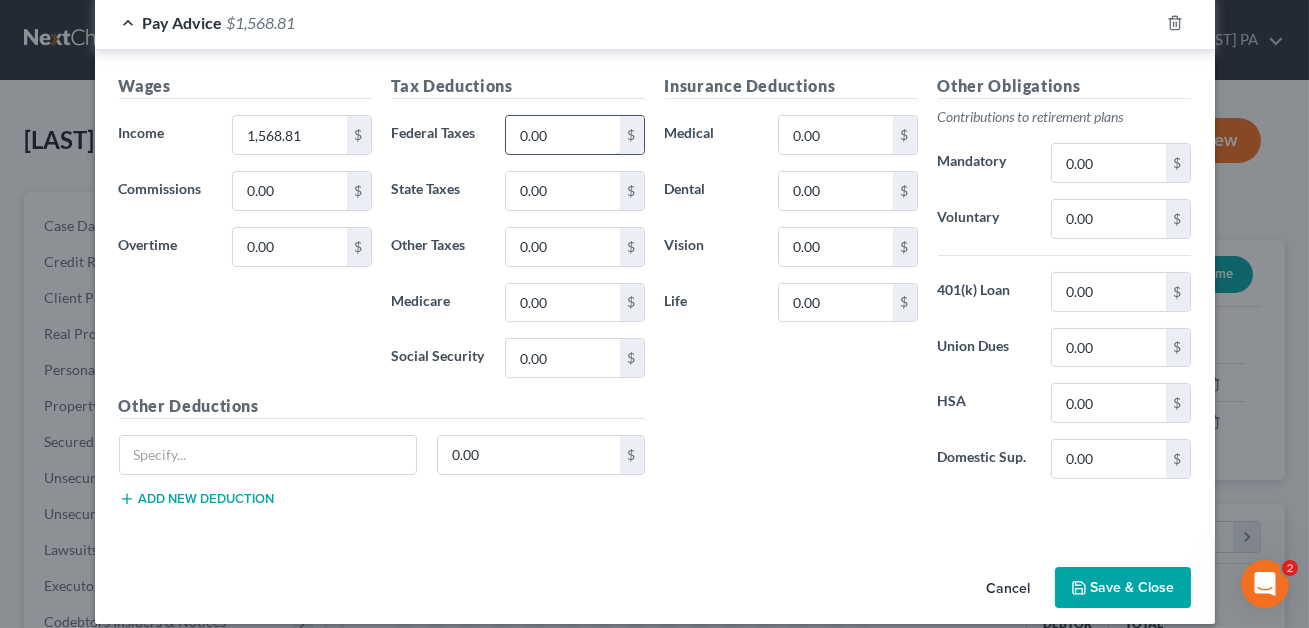 scroll, scrollTop: 647, scrollLeft: 0, axis: vertical 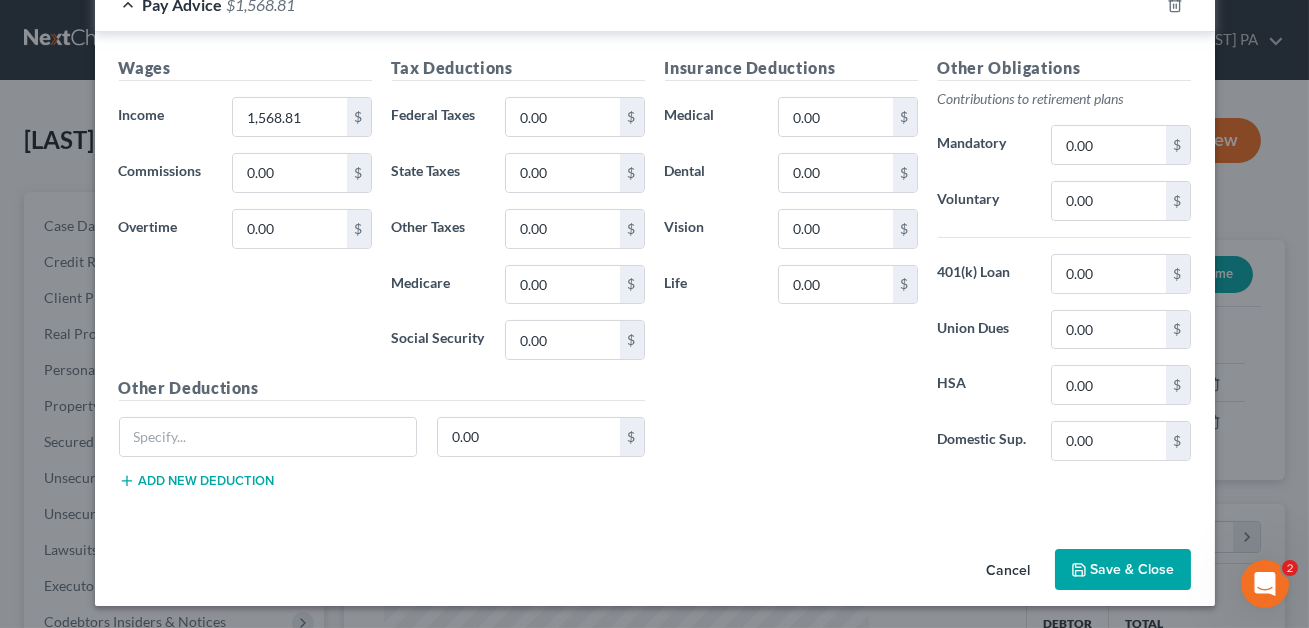 click on "Save & Close" at bounding box center (1123, 570) 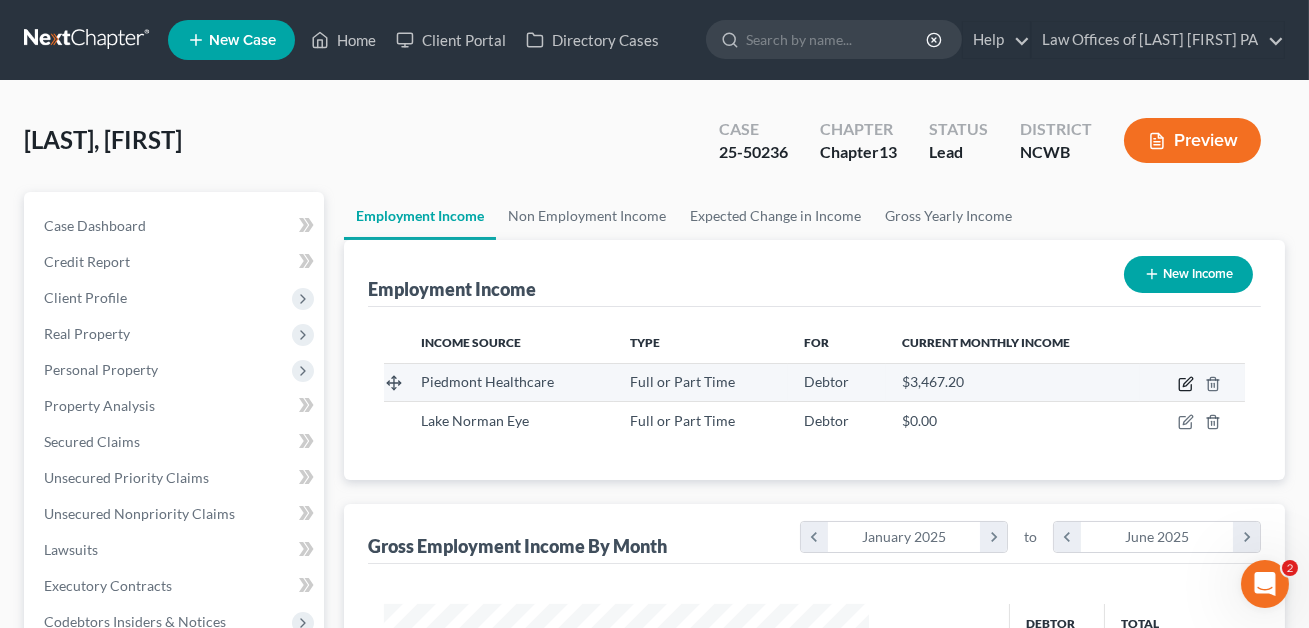 click 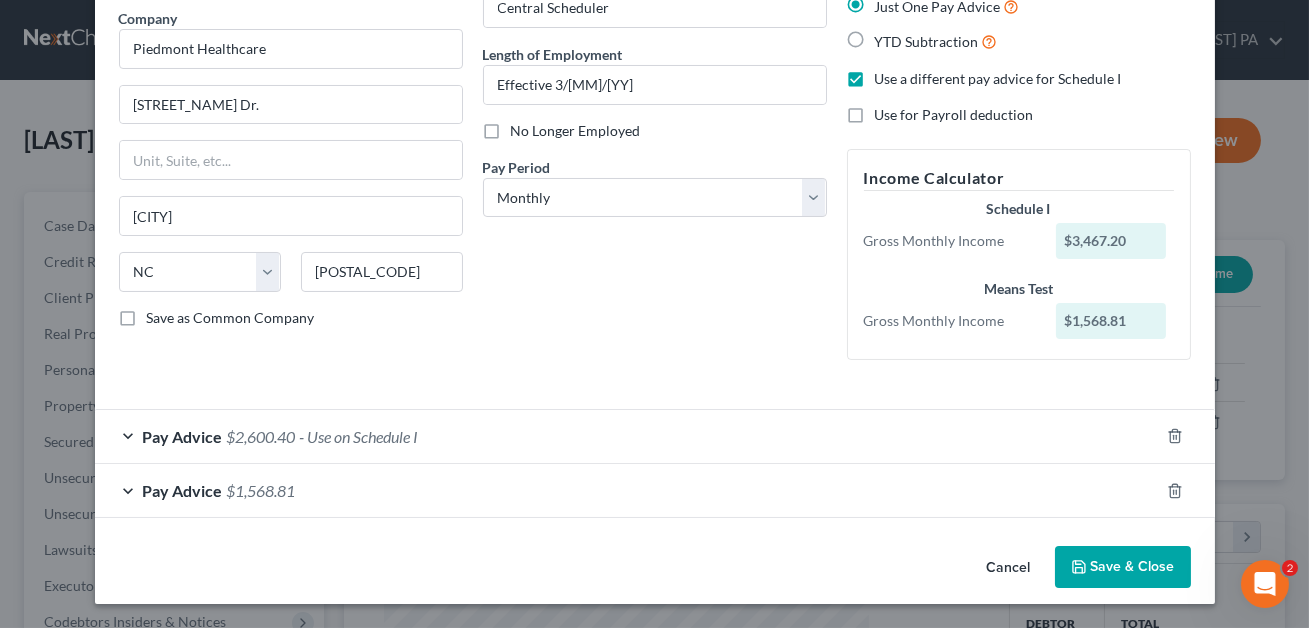 scroll, scrollTop: 160, scrollLeft: 0, axis: vertical 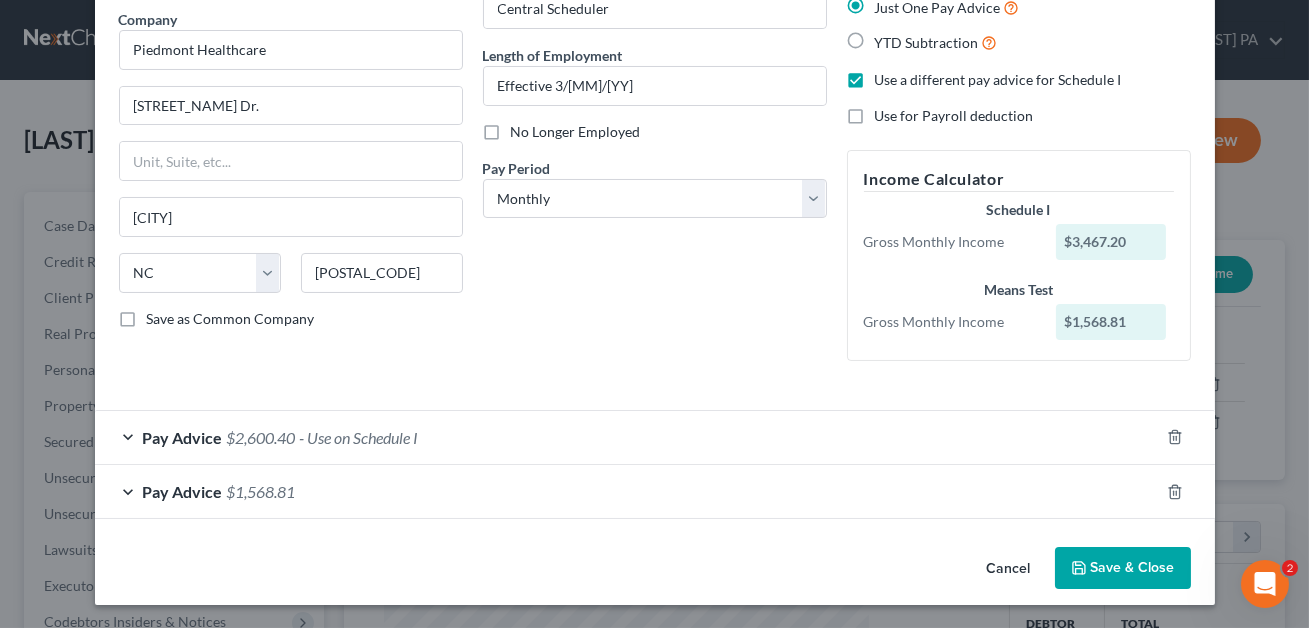 click on "Pay Advice $1,568.81" at bounding box center (627, 491) 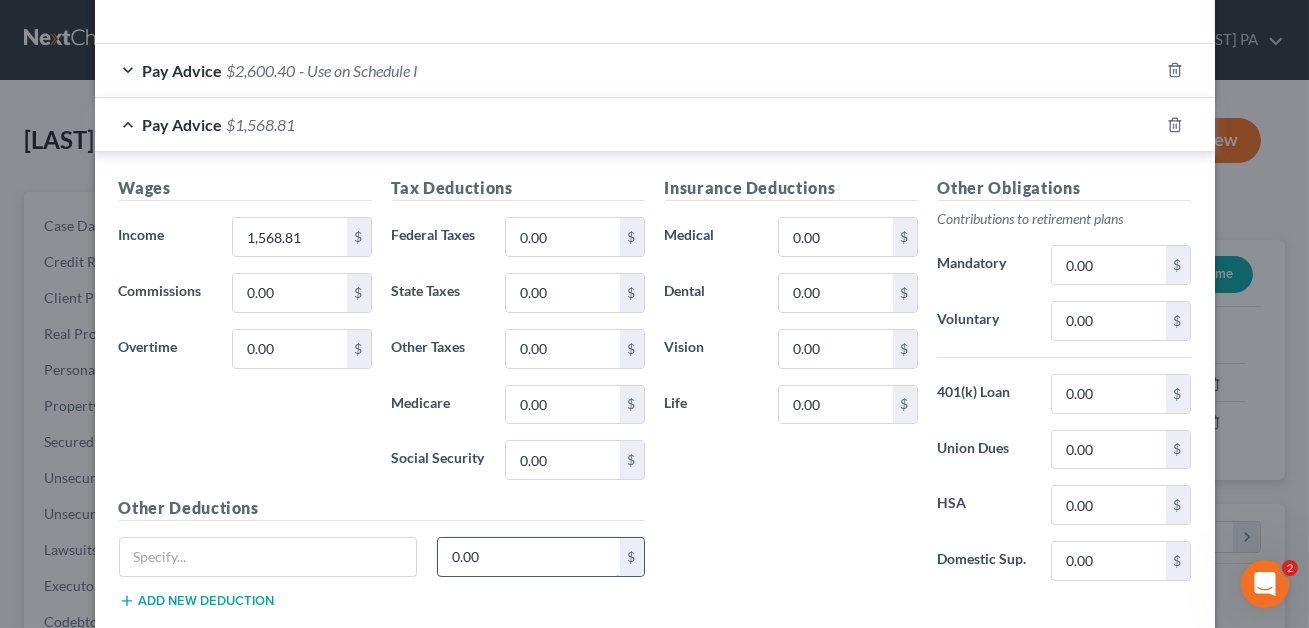 scroll, scrollTop: 526, scrollLeft: 0, axis: vertical 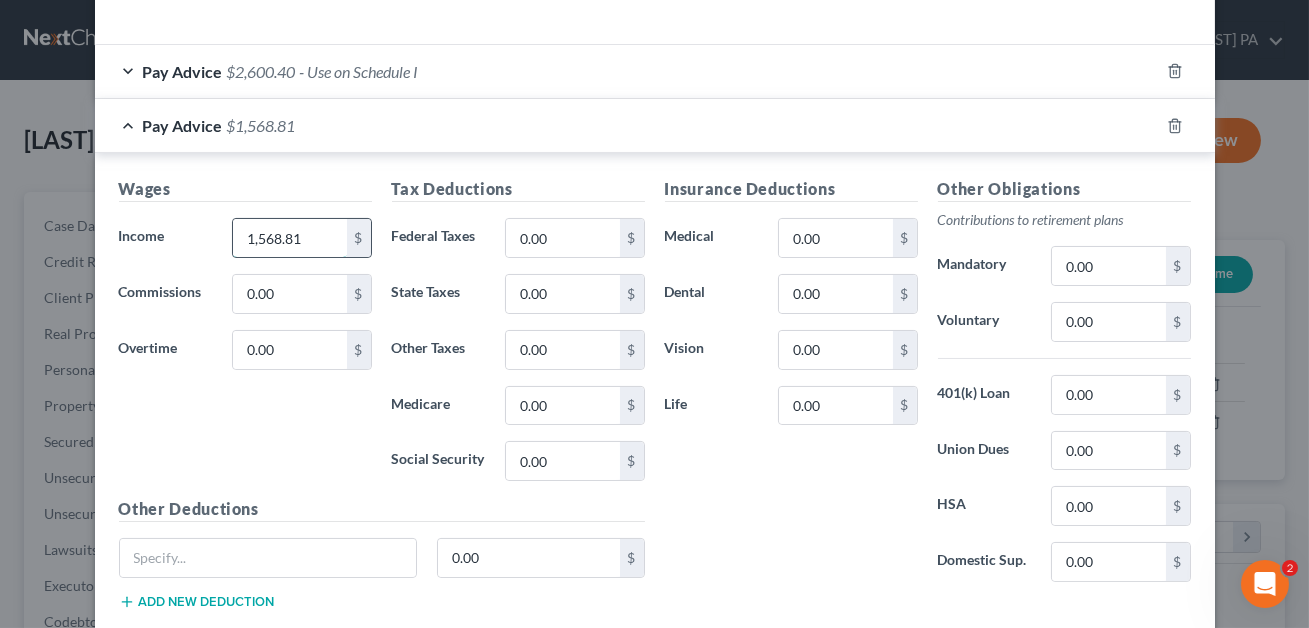 click on "1,568.81" at bounding box center [289, 238] 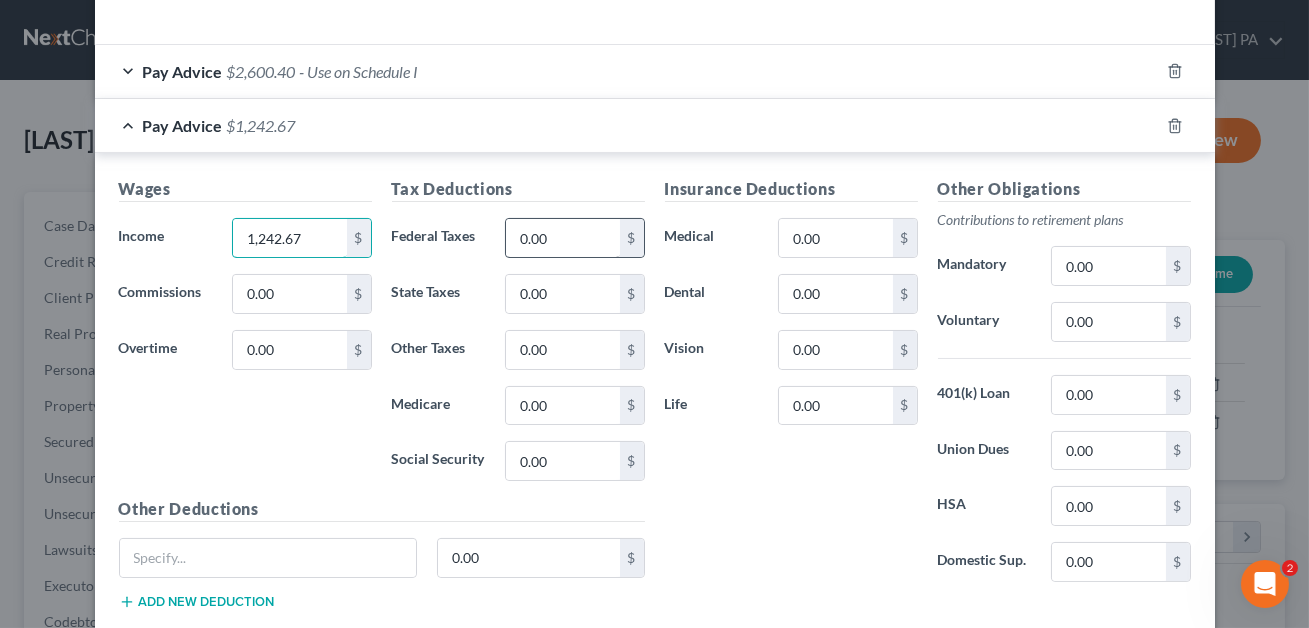 type on "1,242.67" 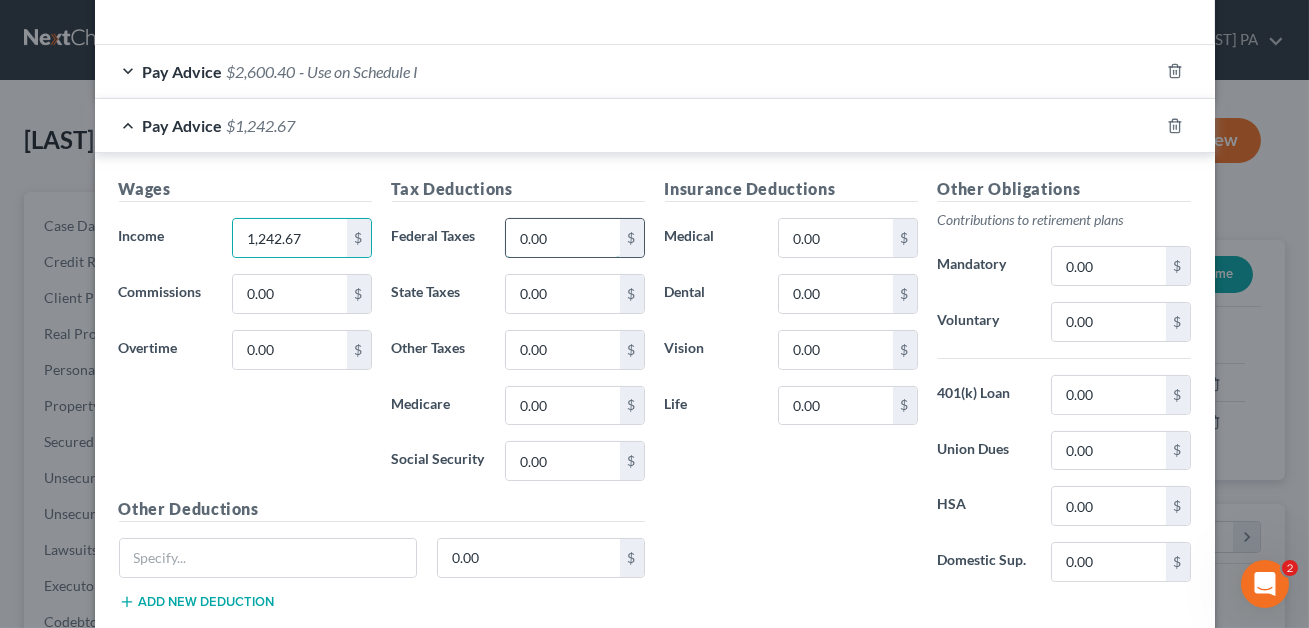 click on "0.00" at bounding box center [562, 238] 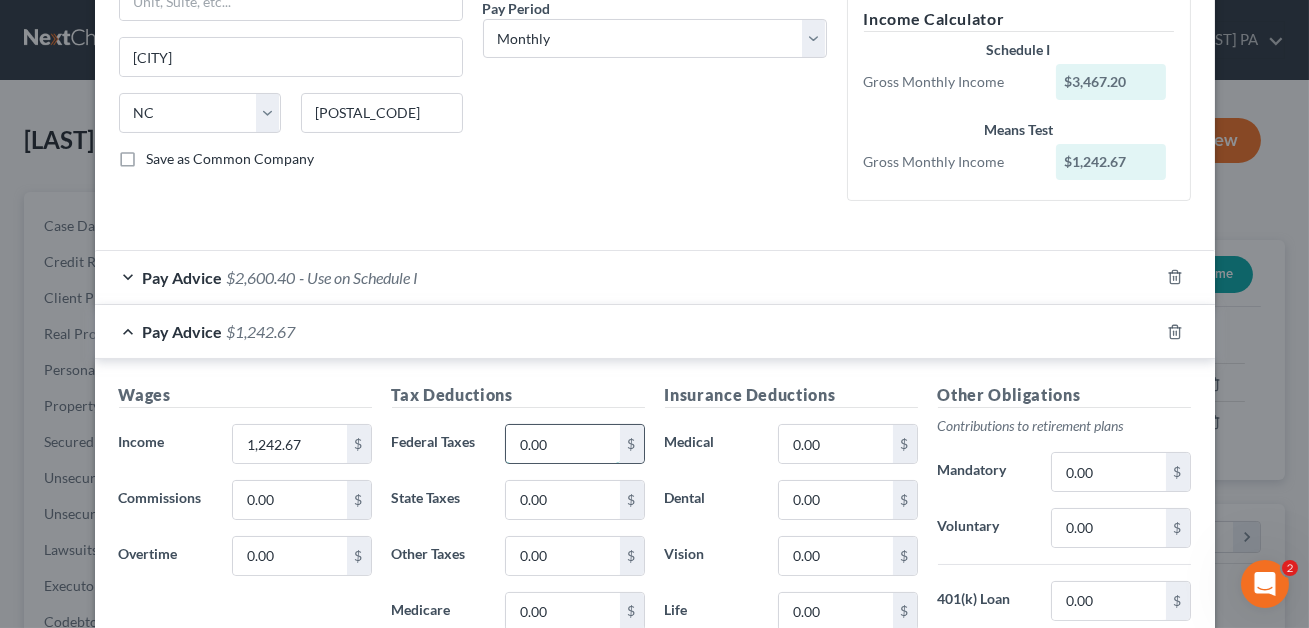 scroll, scrollTop: 647, scrollLeft: 0, axis: vertical 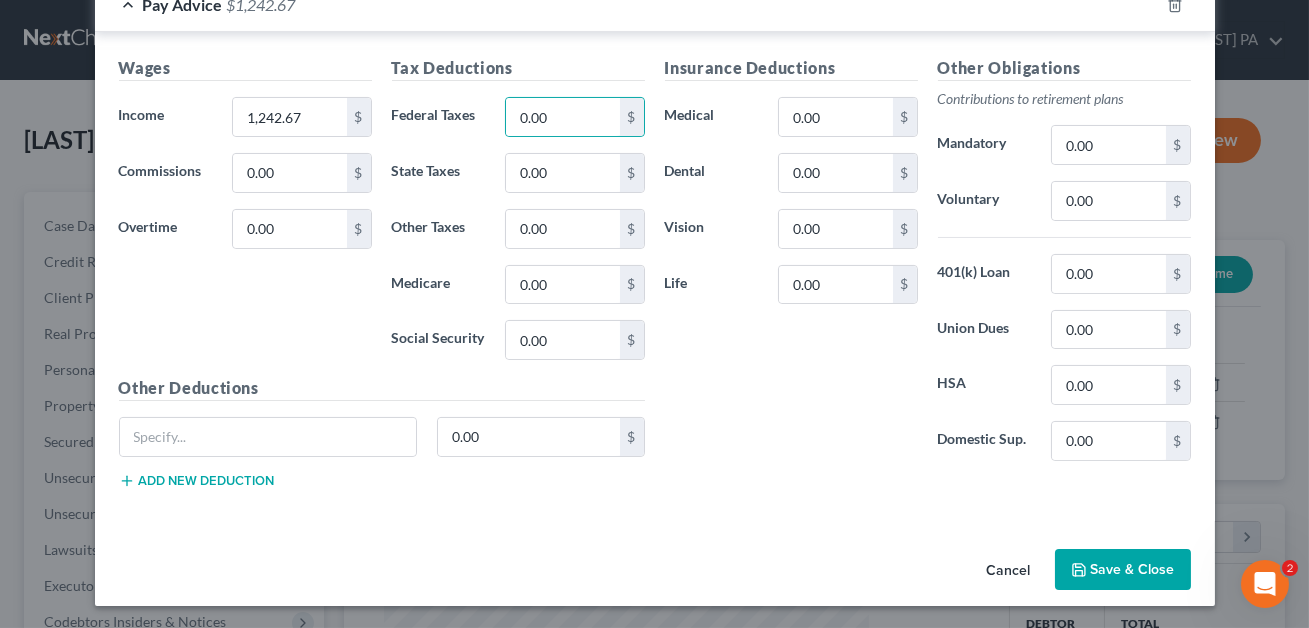 click 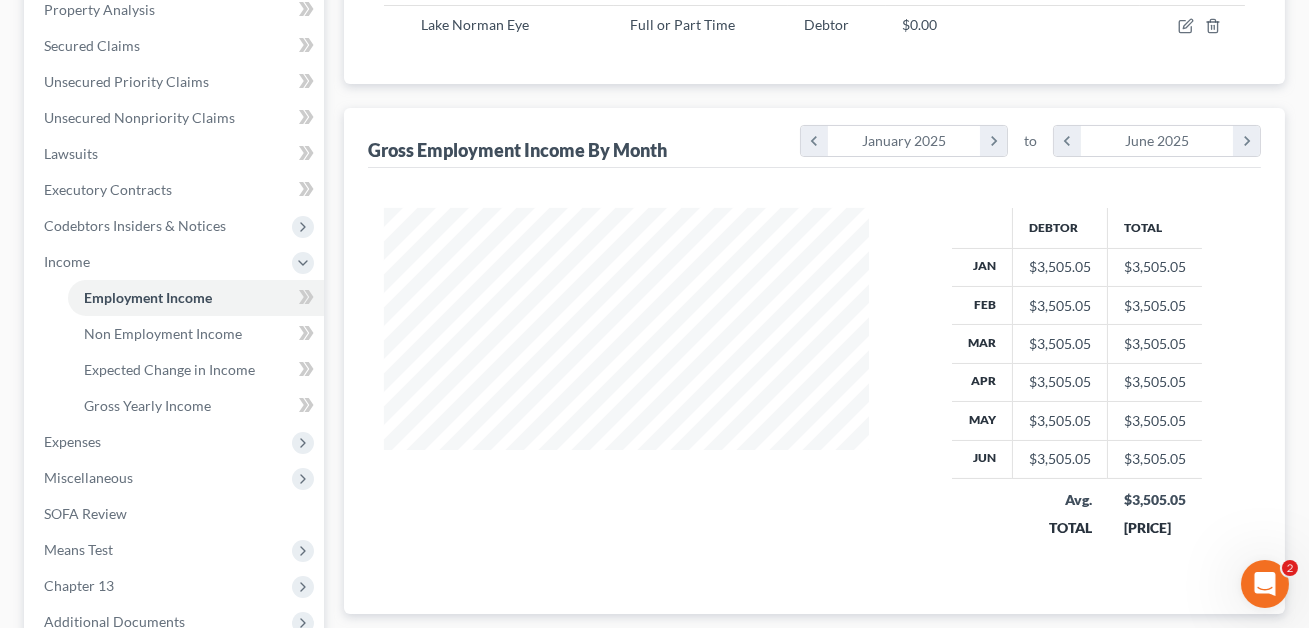 scroll, scrollTop: 411, scrollLeft: 0, axis: vertical 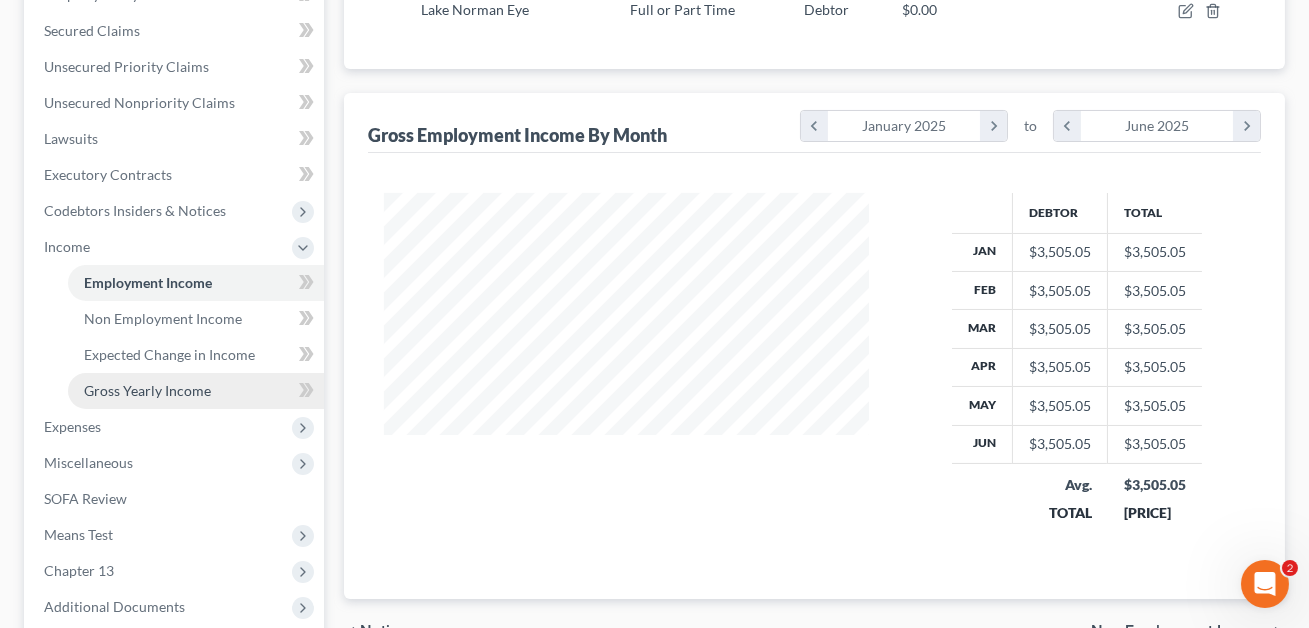 click on "Gross Yearly Income" at bounding box center [147, 390] 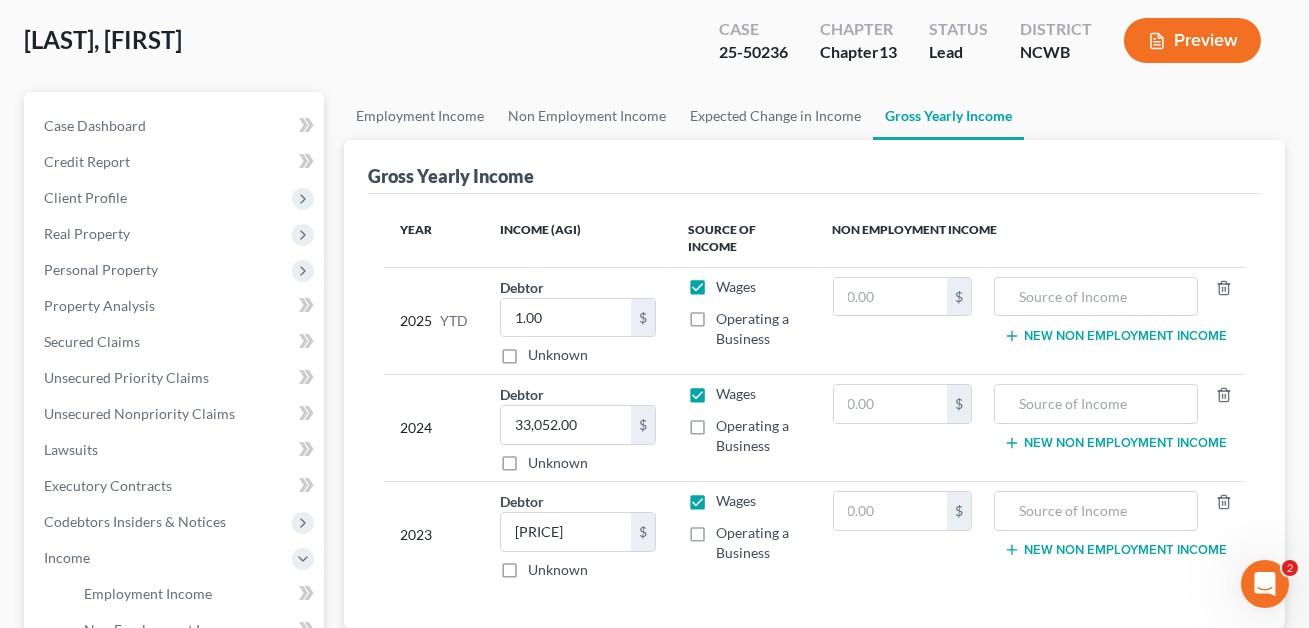 scroll, scrollTop: 0, scrollLeft: 0, axis: both 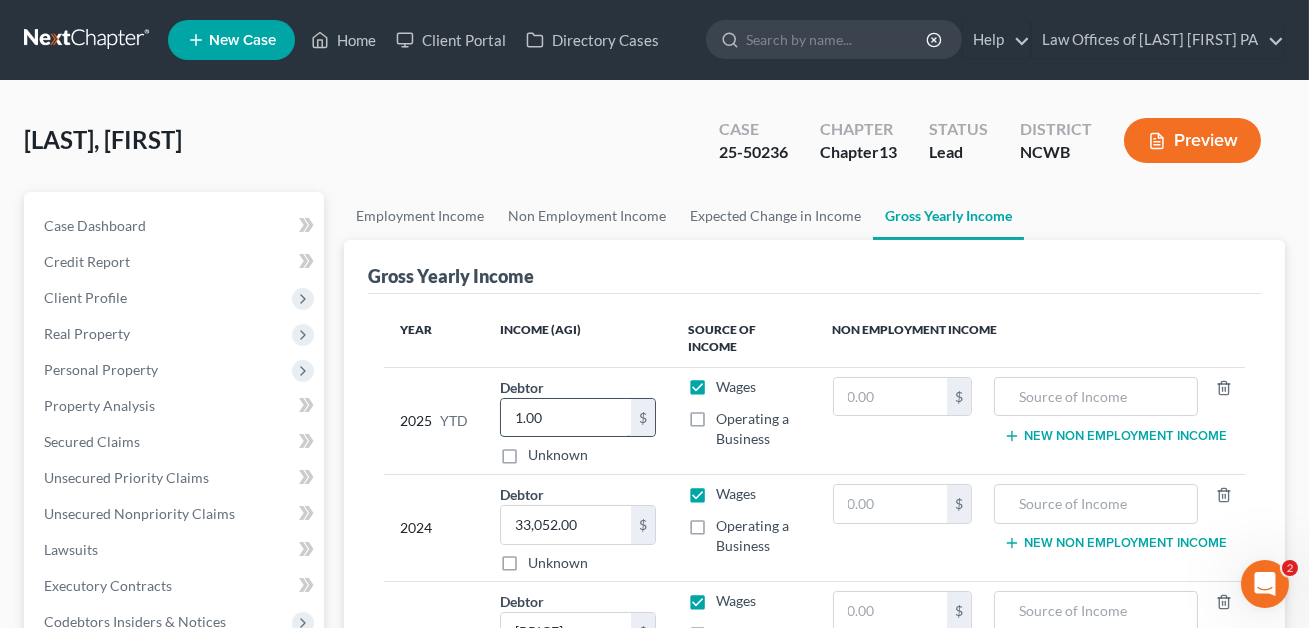 click on "1.00" at bounding box center (566, 418) 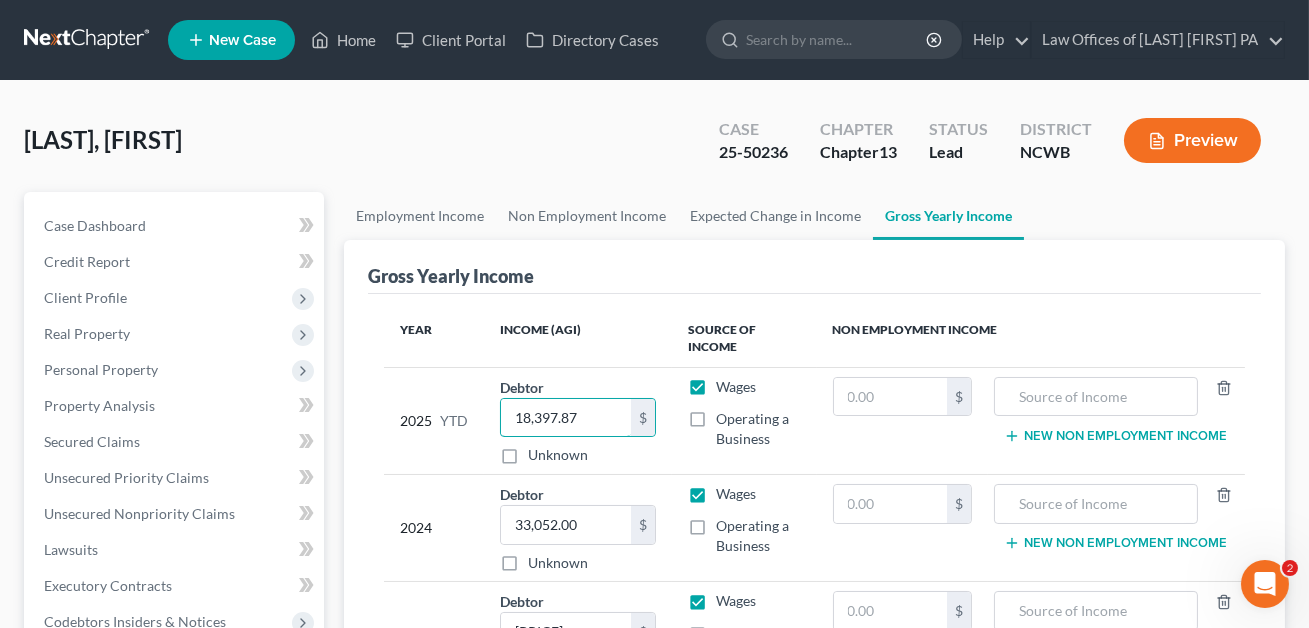 type on "18,397.87" 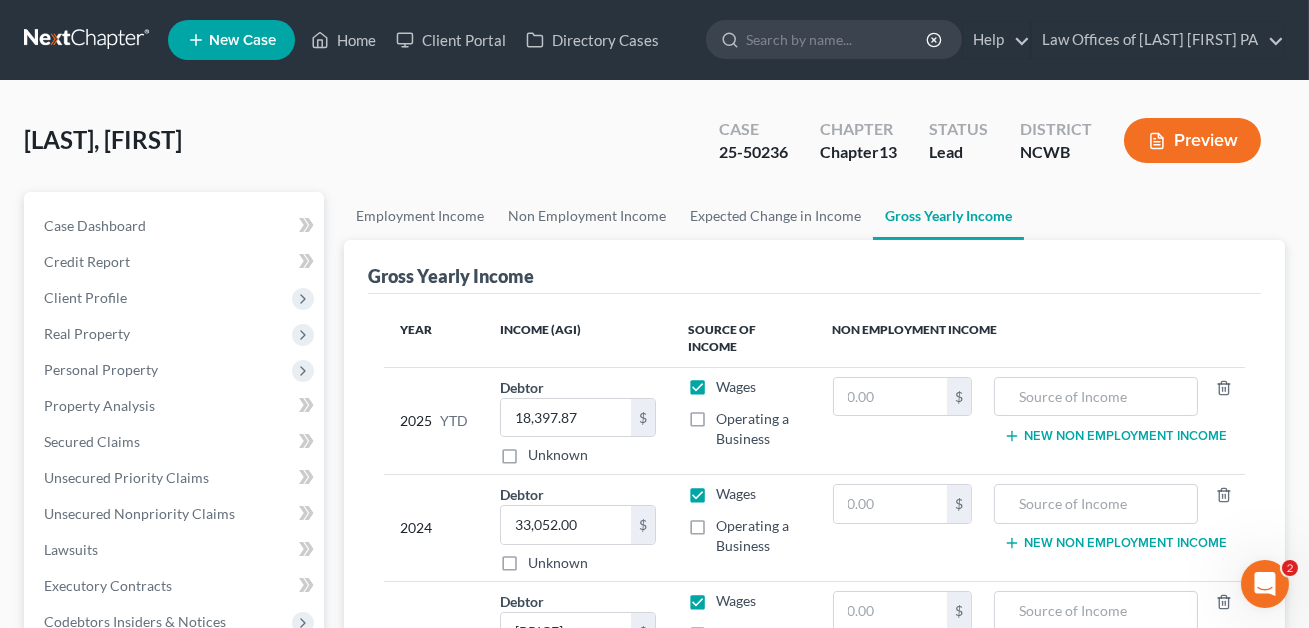 click on "Preview" at bounding box center [1192, 140] 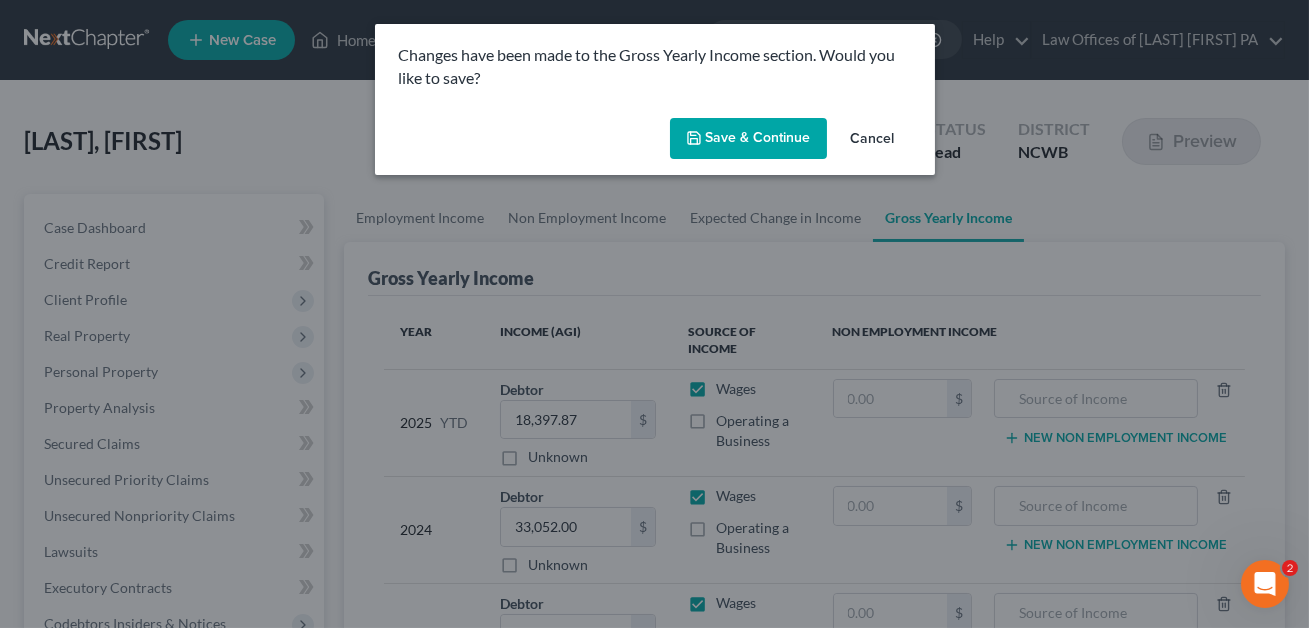 click on "Save & Continue" at bounding box center (748, 139) 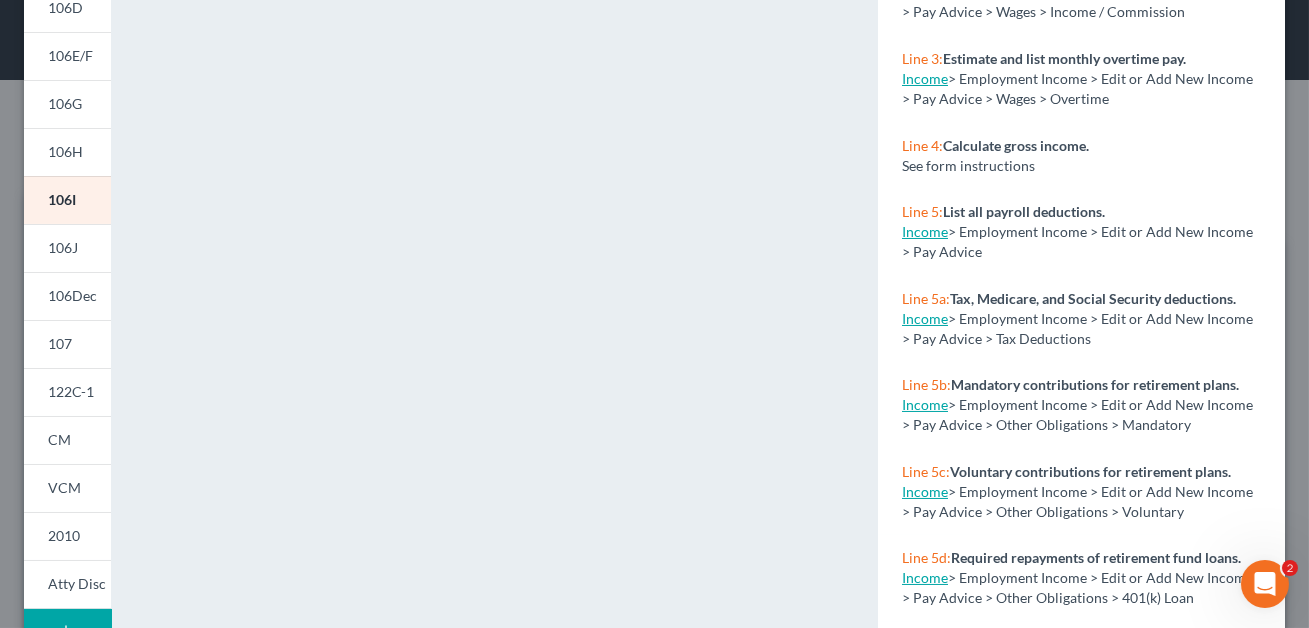 scroll, scrollTop: 378, scrollLeft: 0, axis: vertical 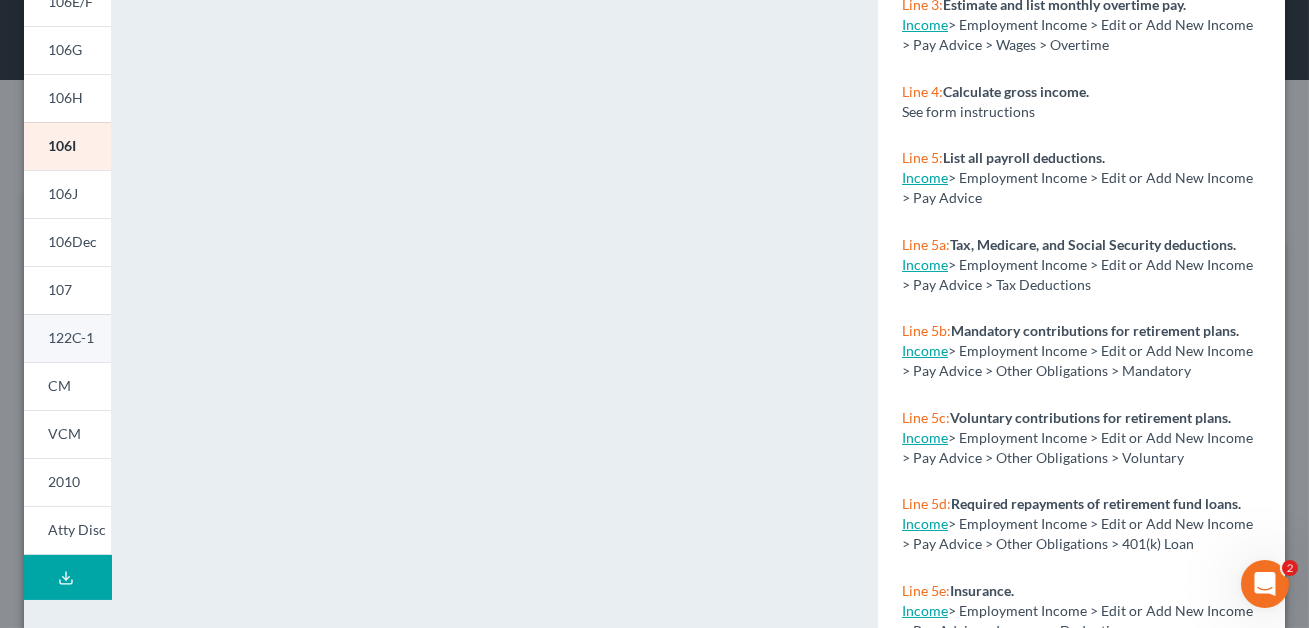 click on "122C-1" at bounding box center (71, 337) 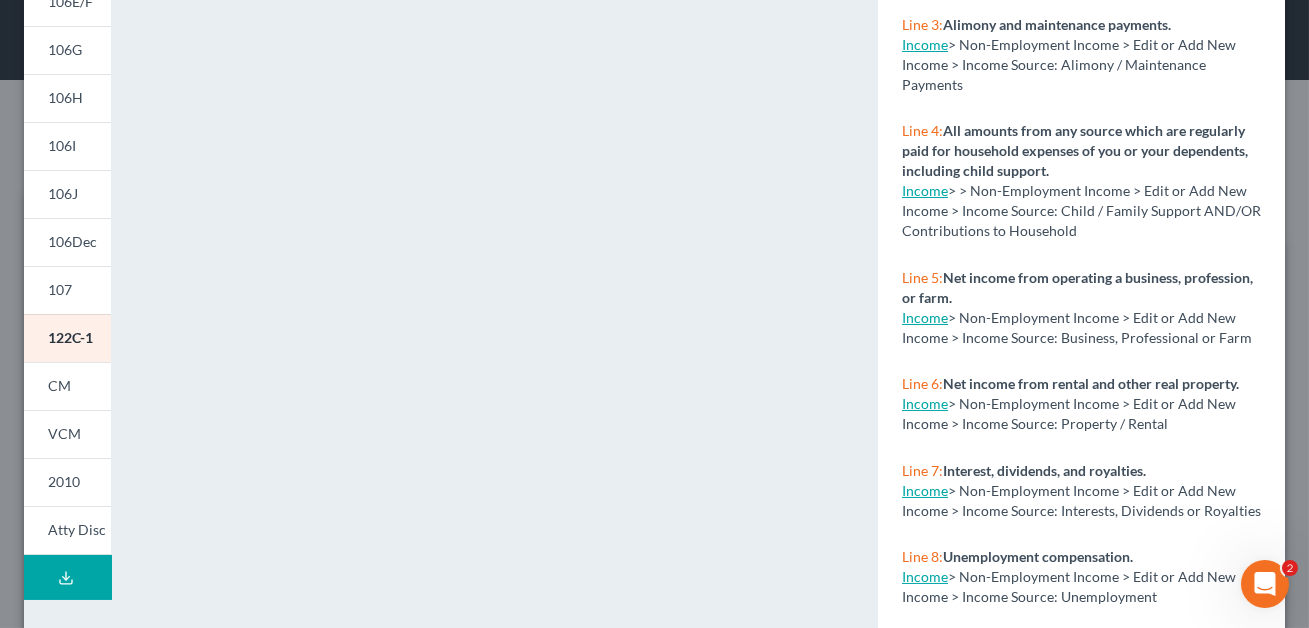 scroll, scrollTop: 0, scrollLeft: 0, axis: both 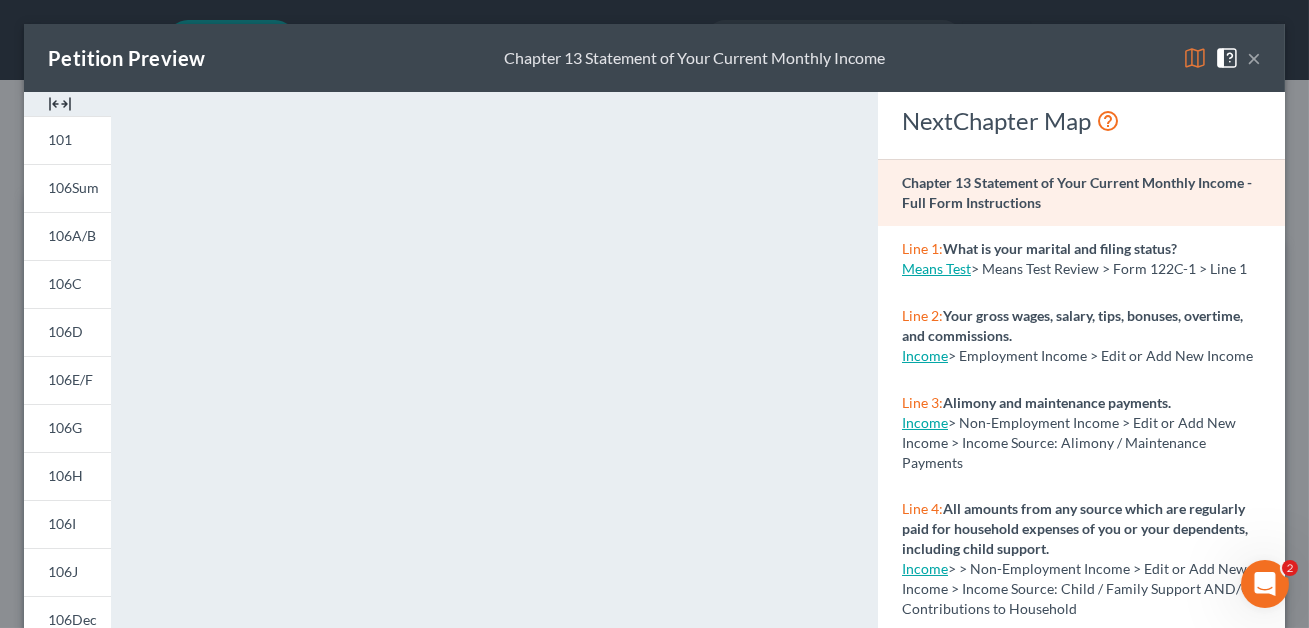 click on "×" at bounding box center (1254, 58) 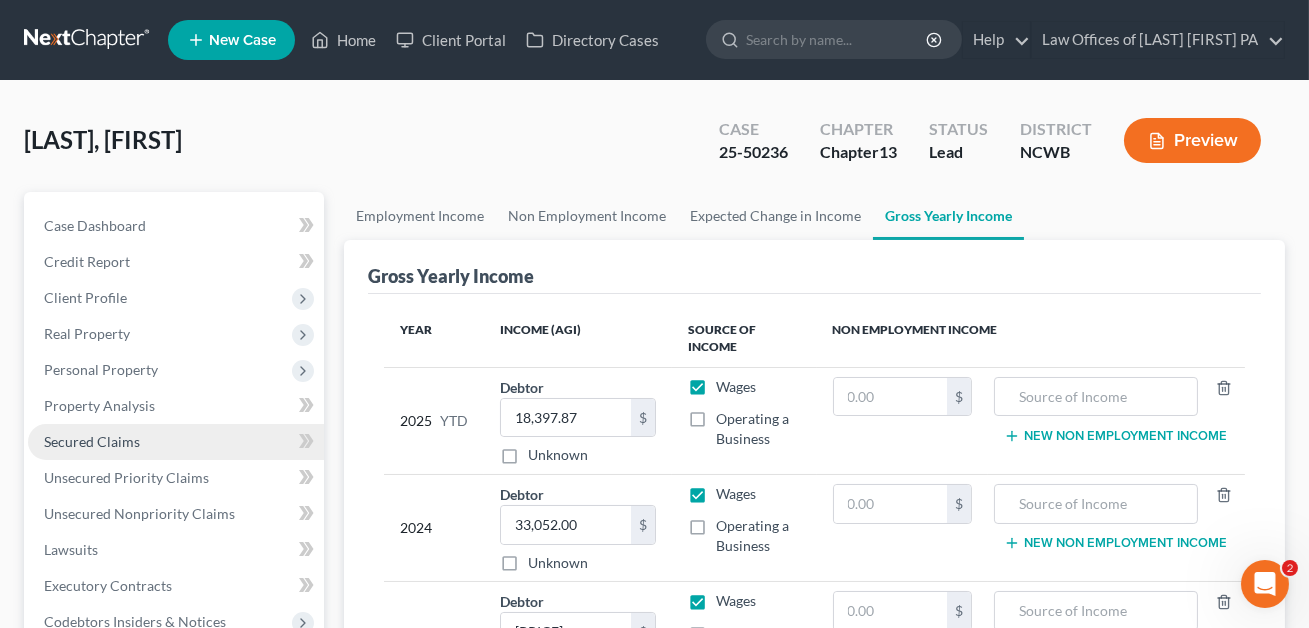 scroll, scrollTop: 341, scrollLeft: 0, axis: vertical 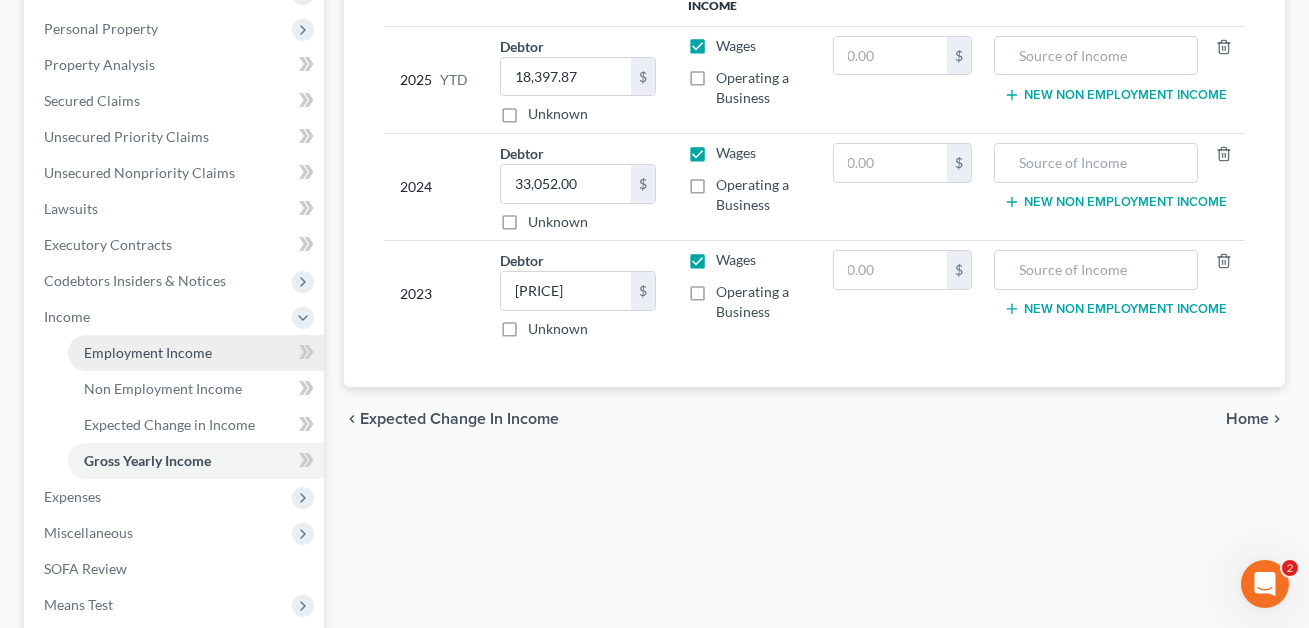 click on "Employment Income" at bounding box center [148, 352] 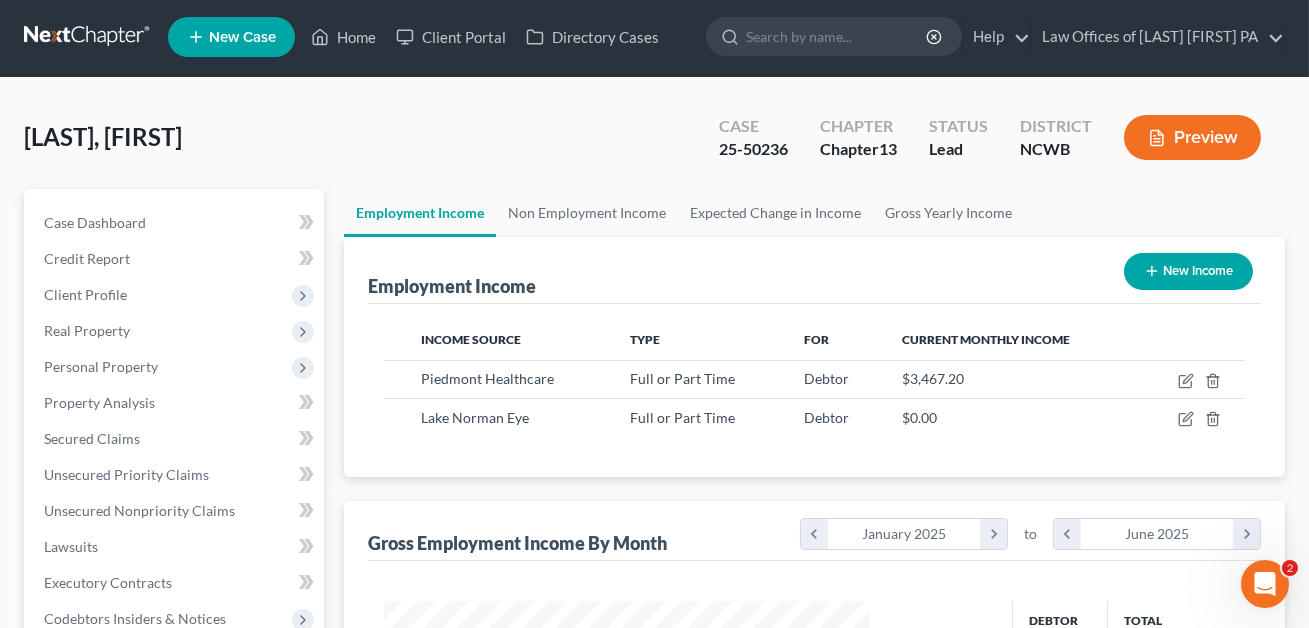 scroll, scrollTop: 0, scrollLeft: 0, axis: both 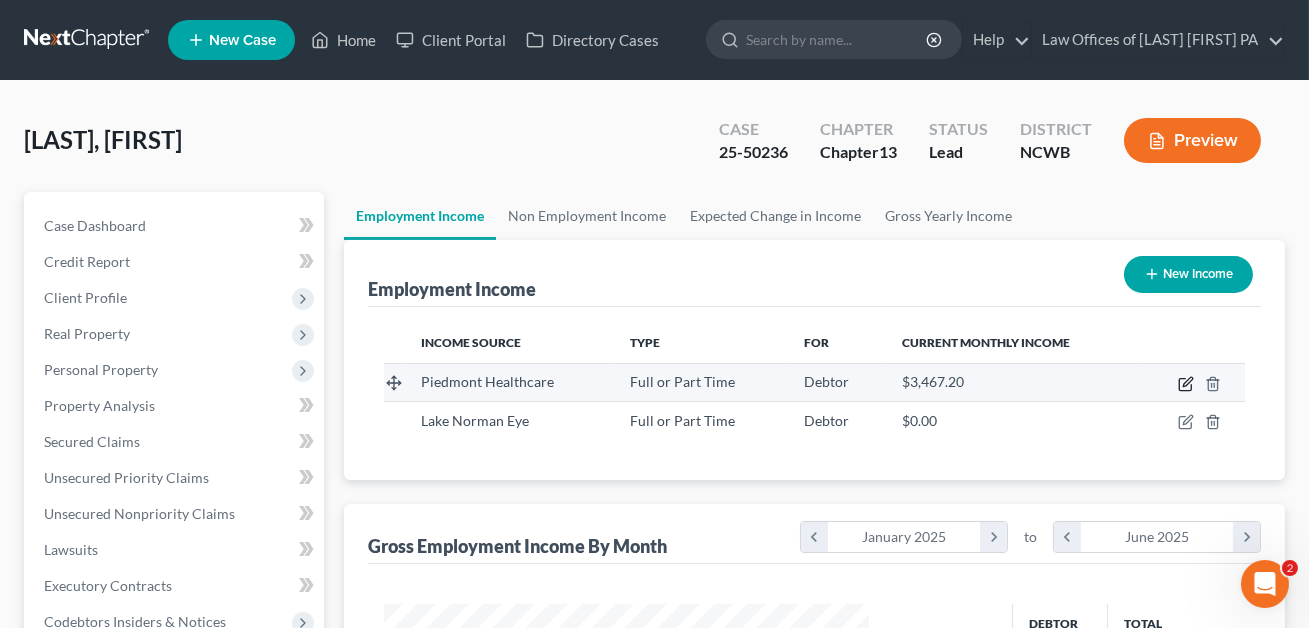 click 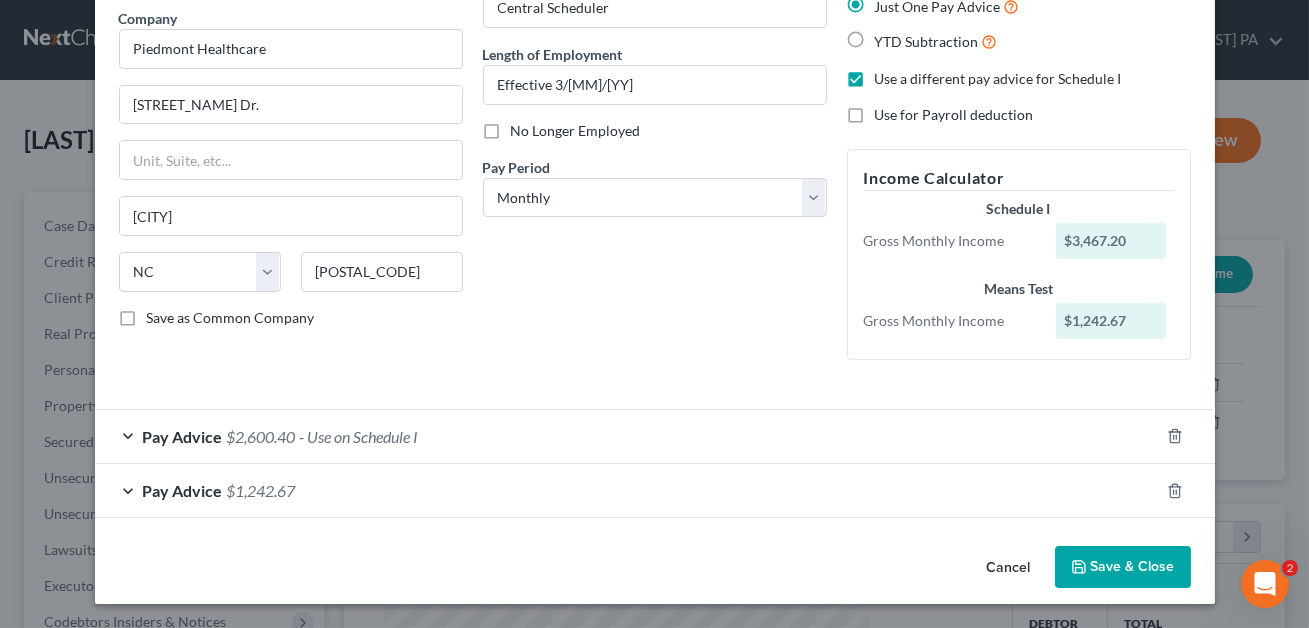 scroll, scrollTop: 160, scrollLeft: 0, axis: vertical 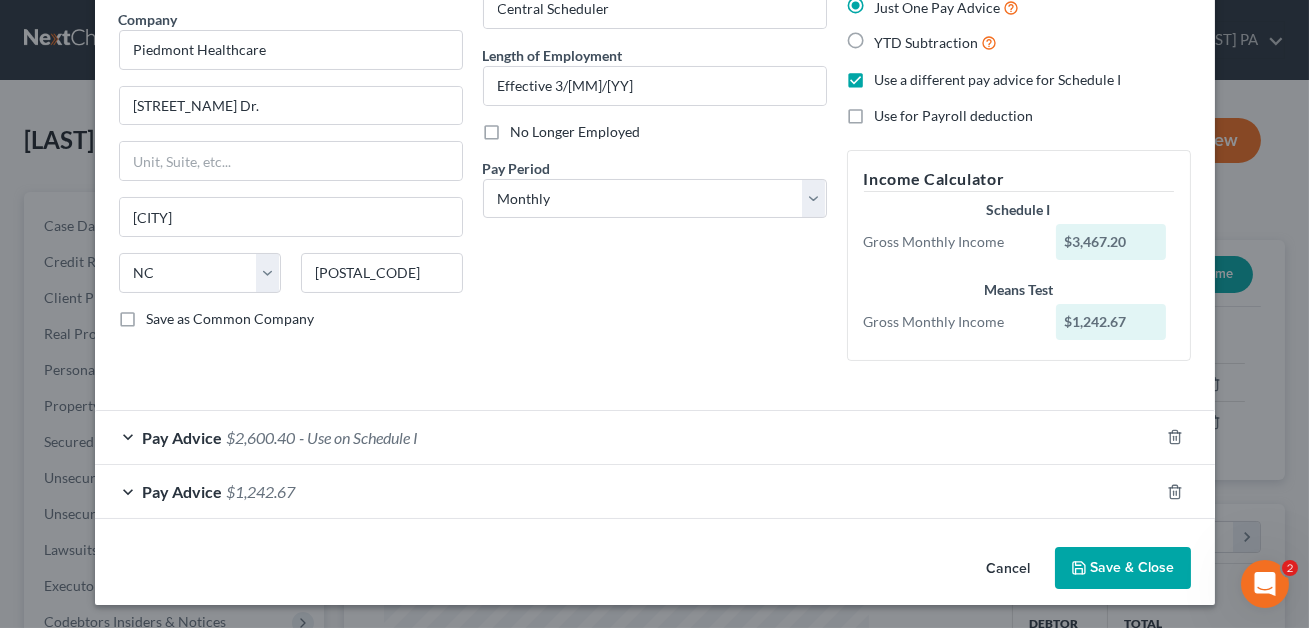 click on "Save & Close" at bounding box center [1123, 568] 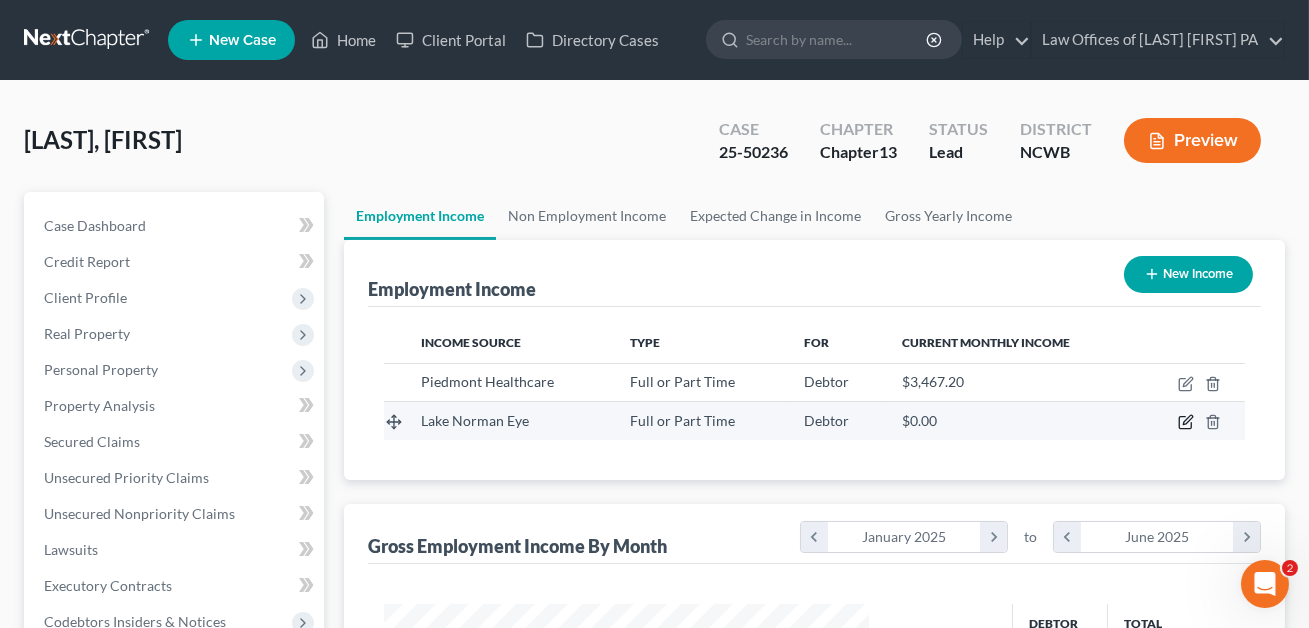 click 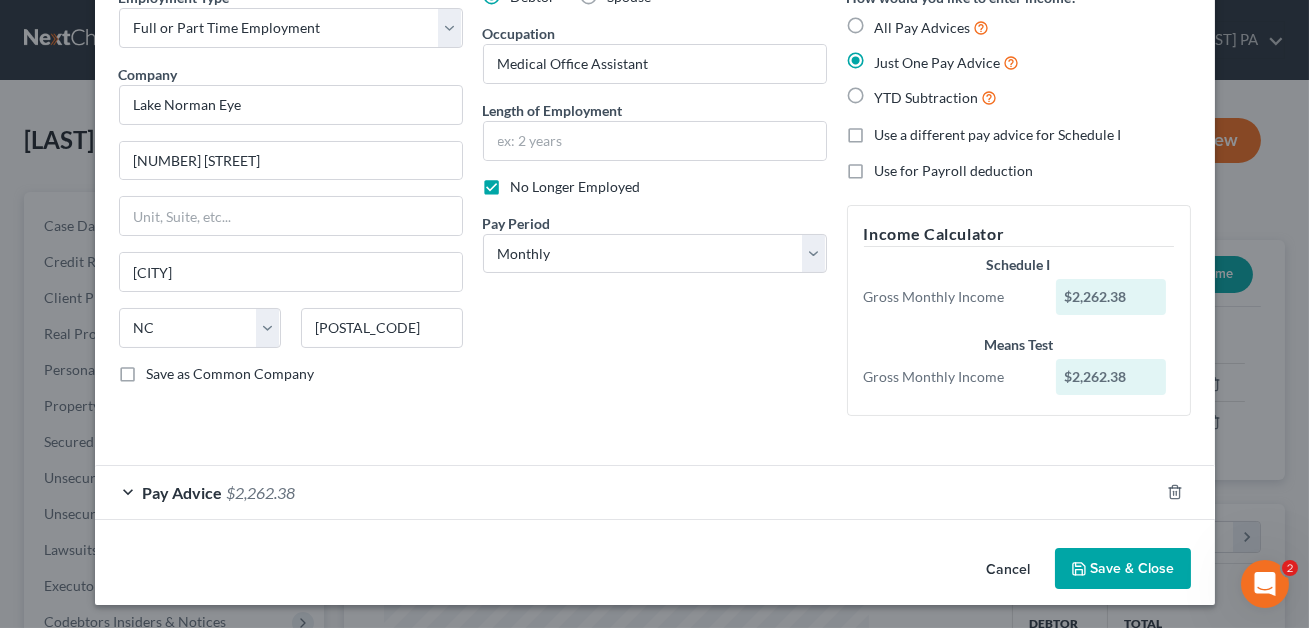 scroll, scrollTop: 0, scrollLeft: 0, axis: both 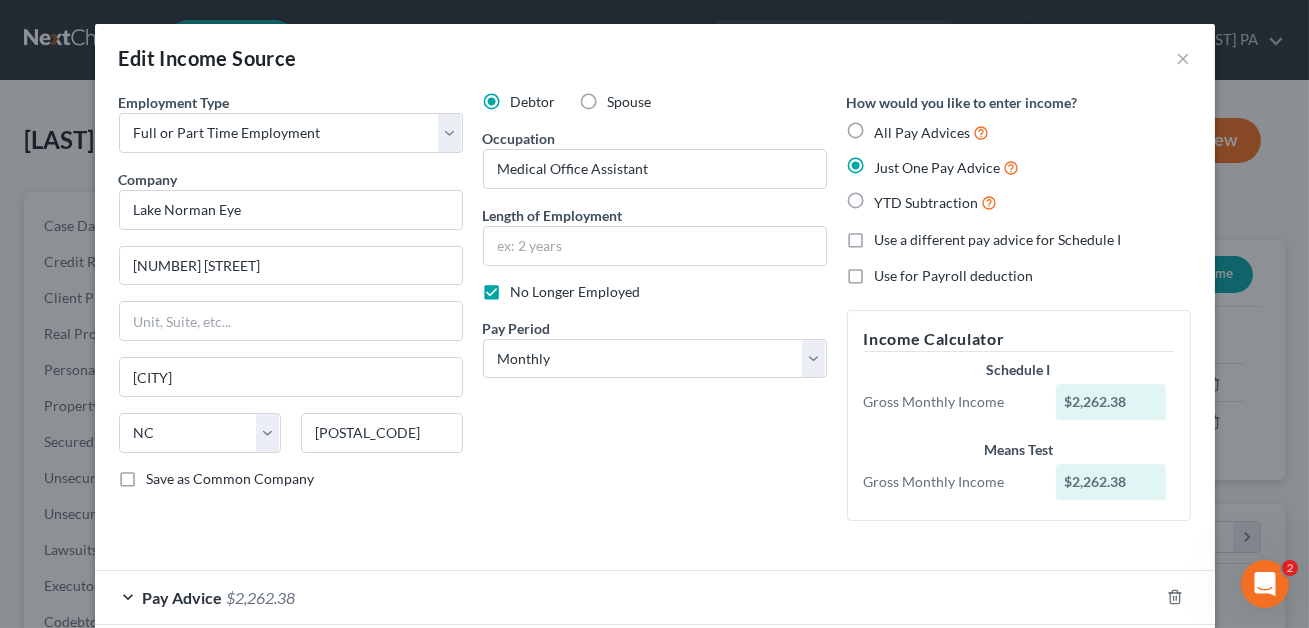 click on "All Pay Advices" at bounding box center [932, 132] 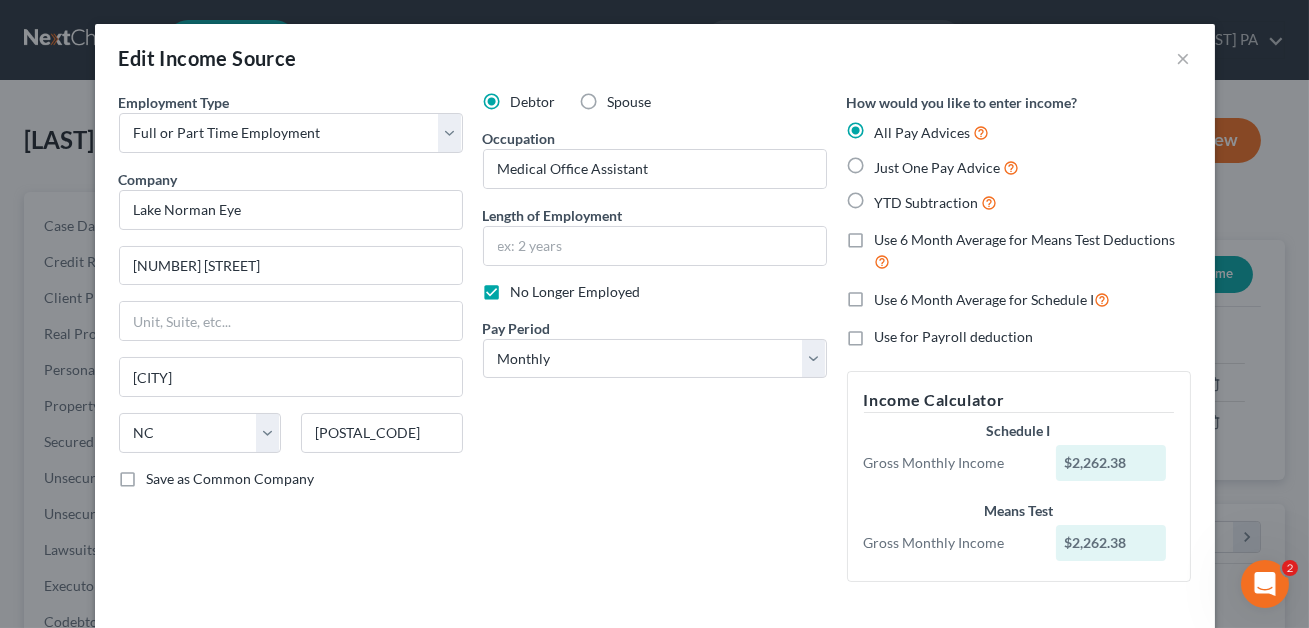 scroll, scrollTop: 167, scrollLeft: 0, axis: vertical 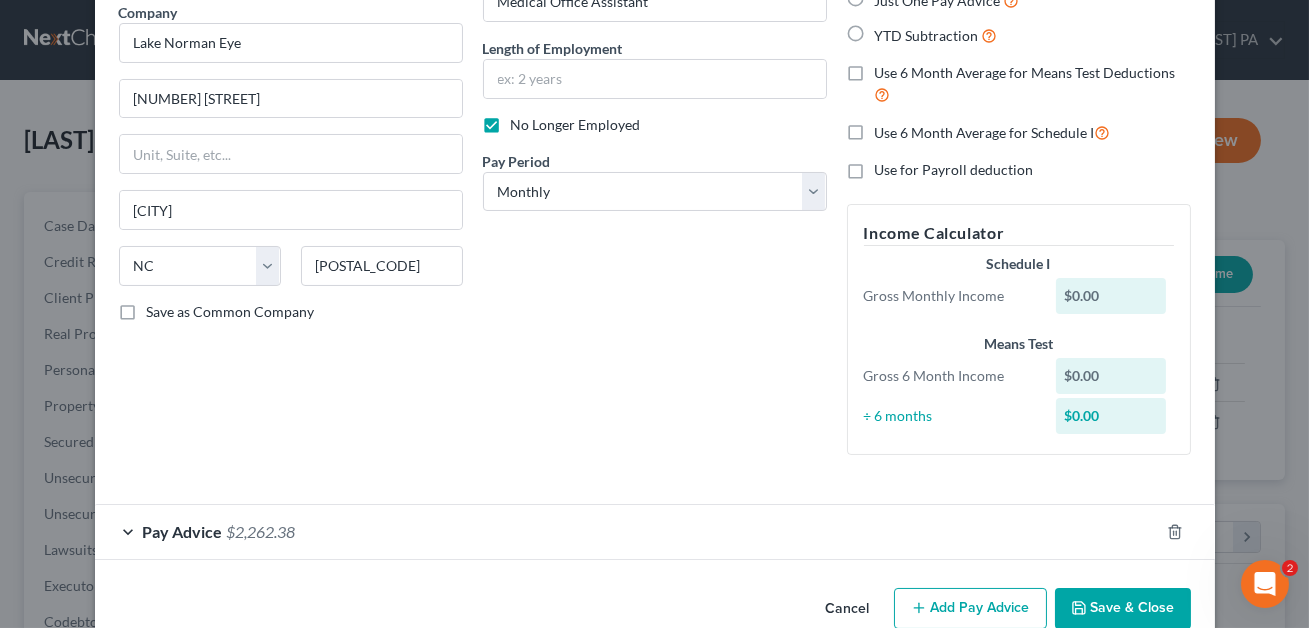 click on "Employment Type
*
Select Full or Part Time Employment Self Employment
Company
*
Lake Norman Eye                      197 Medical Park Rd. Statesville State [STATE] [POSTAL_CODE] Save as Common Company Debtor Spouse Occupation Medical Office Assistant Length of Employment No Longer Employed
Pay Period
*
Select Monthly Twice Monthly Every Other Week Weekly How would you like to enter income?
All Pay Advices
Just One Pay Advice
YTD Subtraction
Use 6 Month Average for Means Test Deductions  Use 6 Month Average for Schedule I  Use for Payroll deduction Income Calculator
Schedule I Gross Monthly Income $0.00 Means Test Gross 6 Month Income $0.00 ÷ 6 months $0.00
Pay Advice $2,262.38
*" at bounding box center [655, 242] 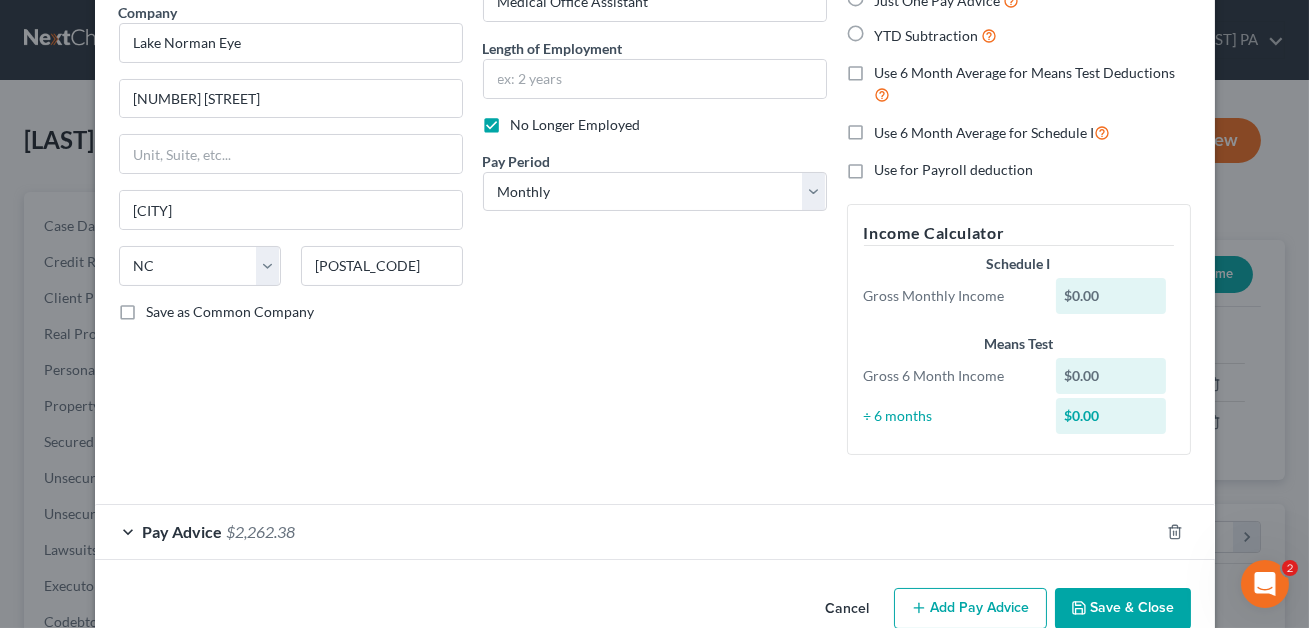 click on "Pay Advice $2,262.38" at bounding box center (627, 531) 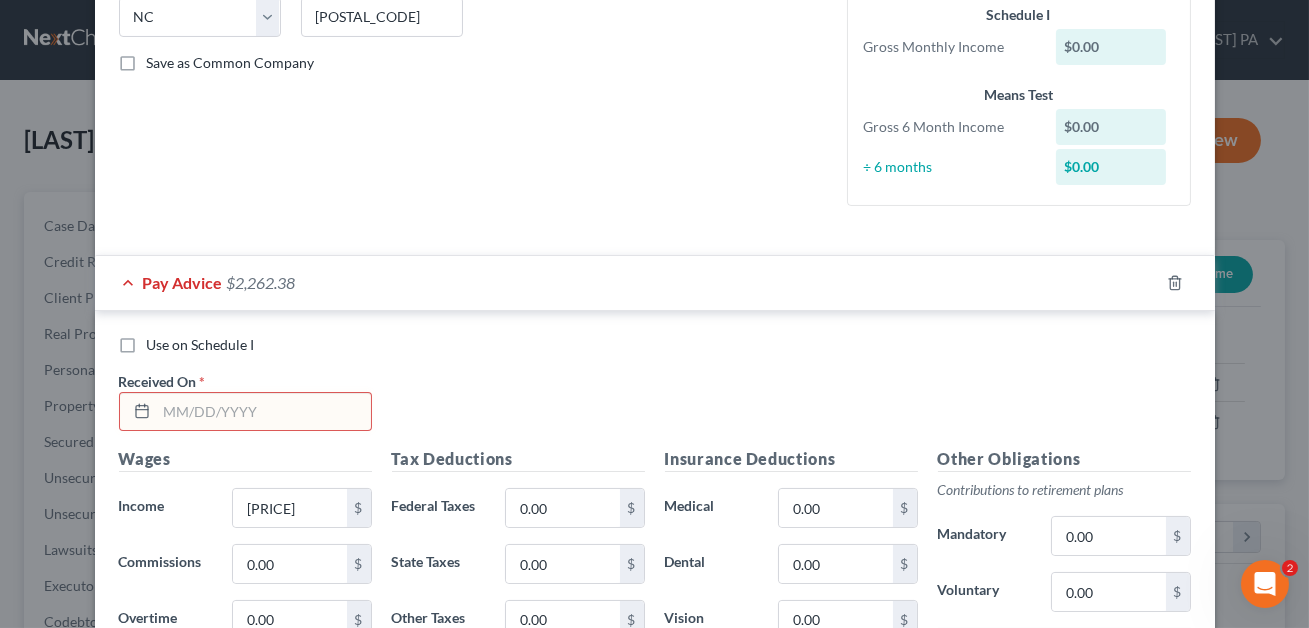 scroll, scrollTop: 451, scrollLeft: 0, axis: vertical 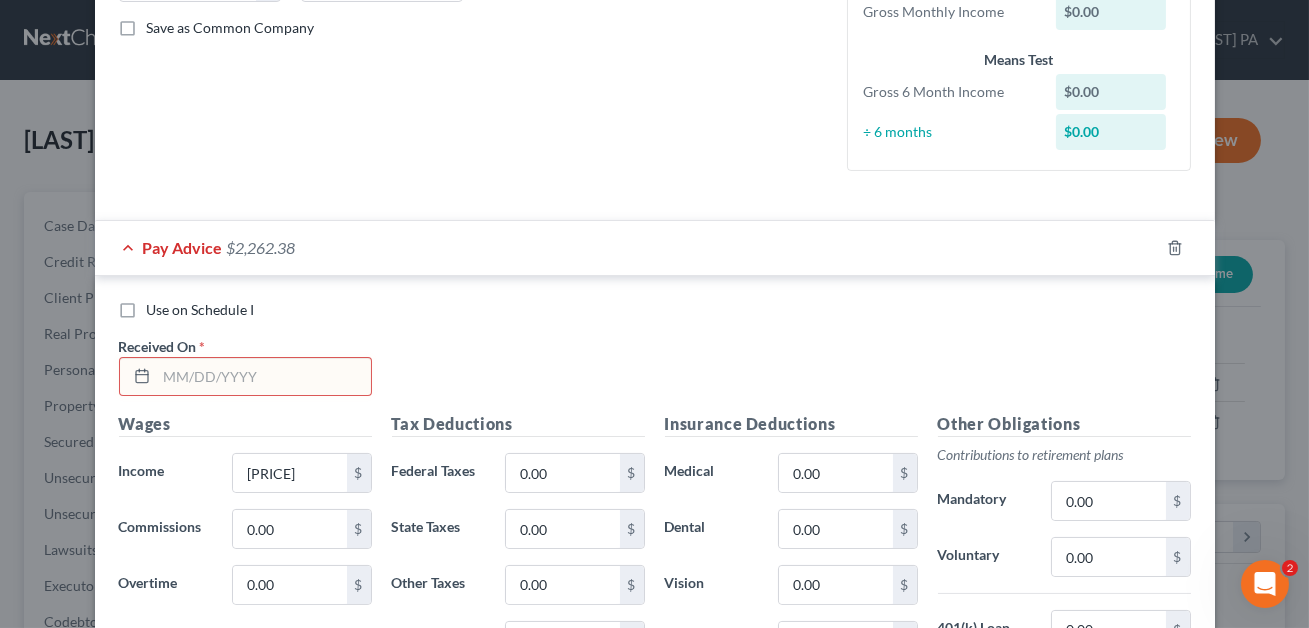 click on "Use on Schedule I" at bounding box center [201, 310] 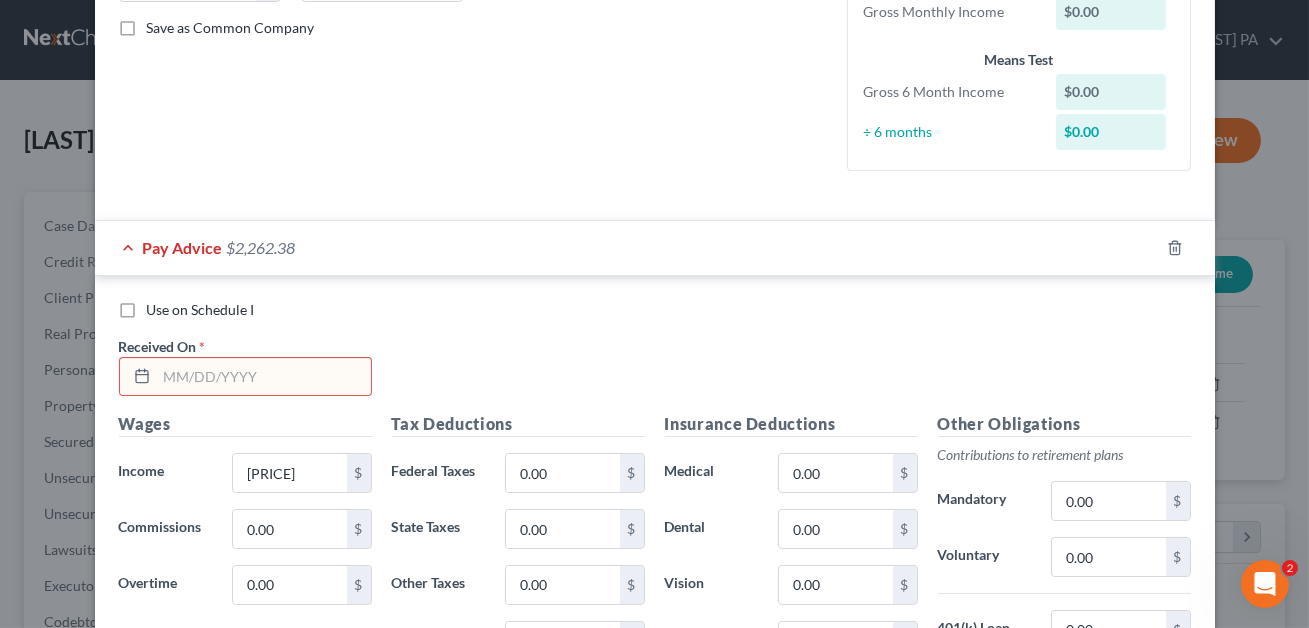 click on "Use on Schedule I" at bounding box center (161, 306) 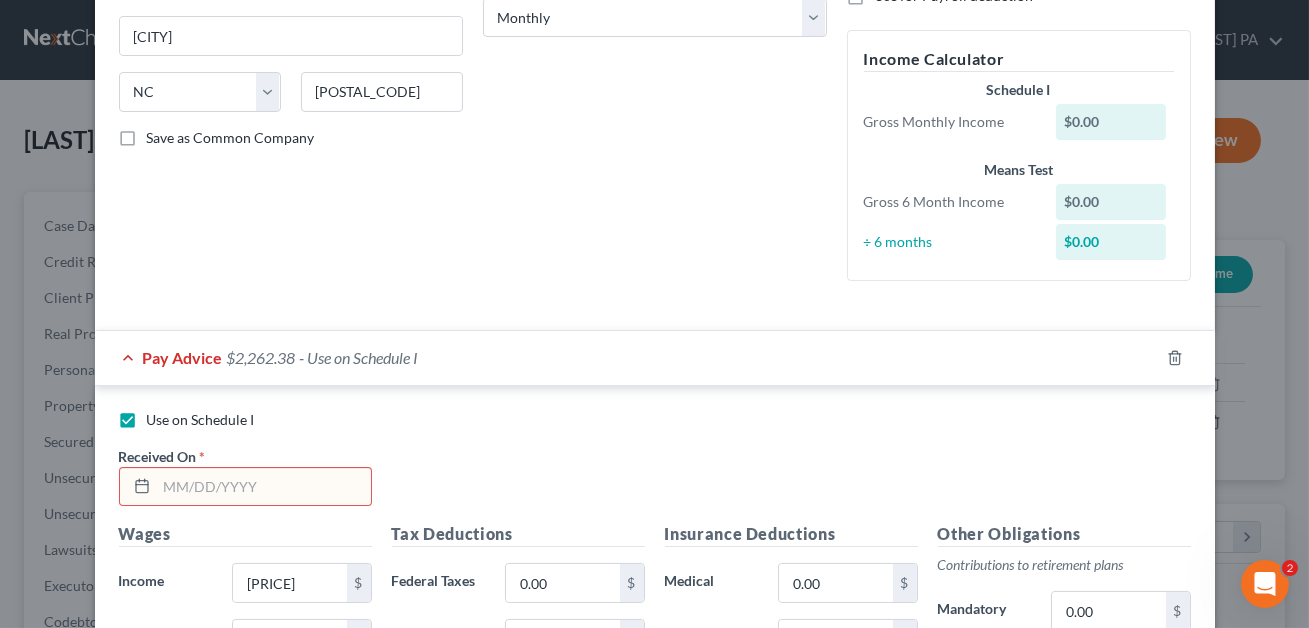 scroll, scrollTop: 350, scrollLeft: 0, axis: vertical 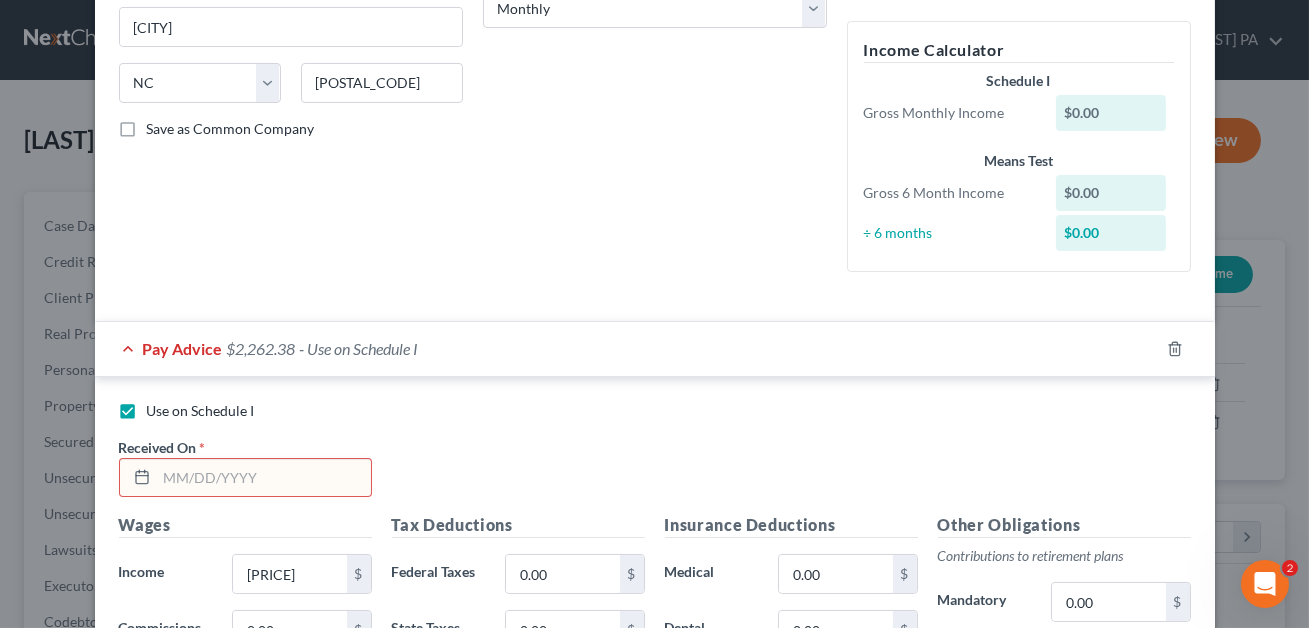 click on "Use on Schedule I" at bounding box center (201, 411) 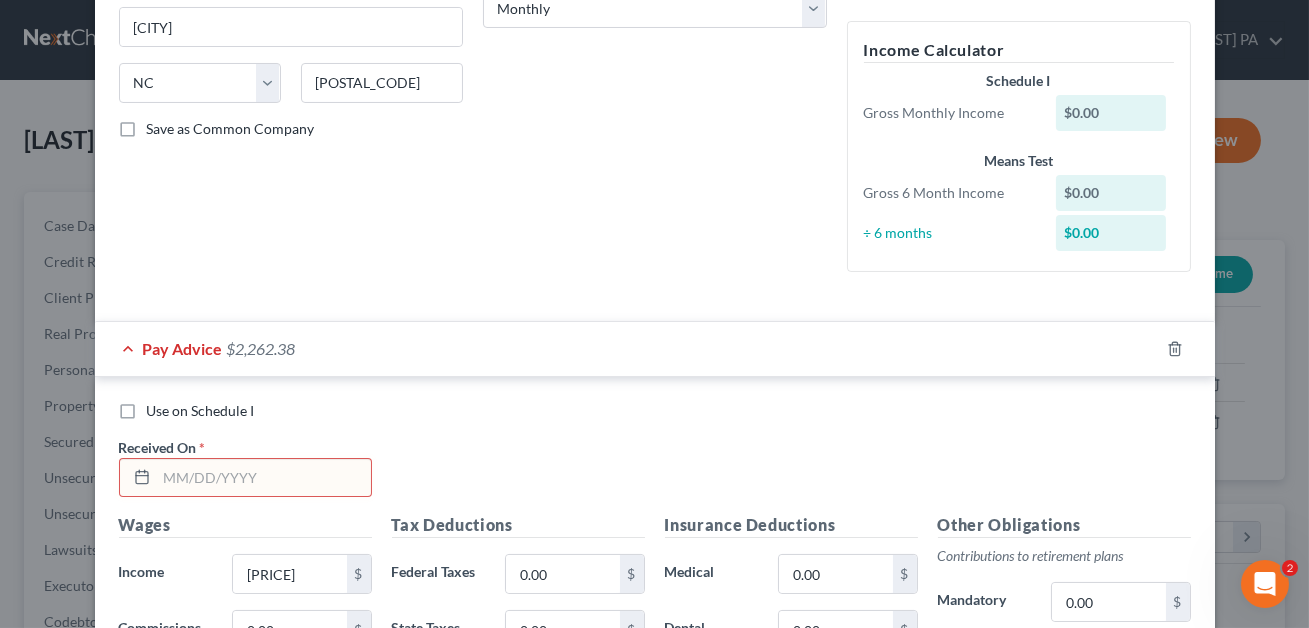 click at bounding box center (264, 478) 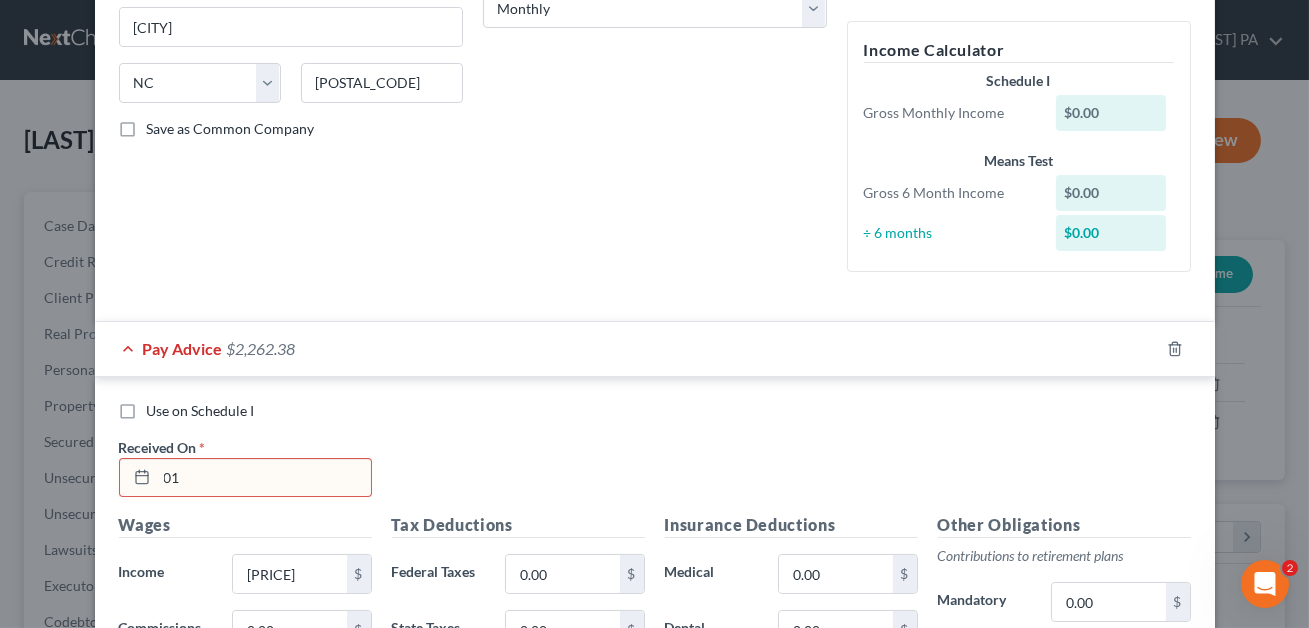 type on "01/31/2025" 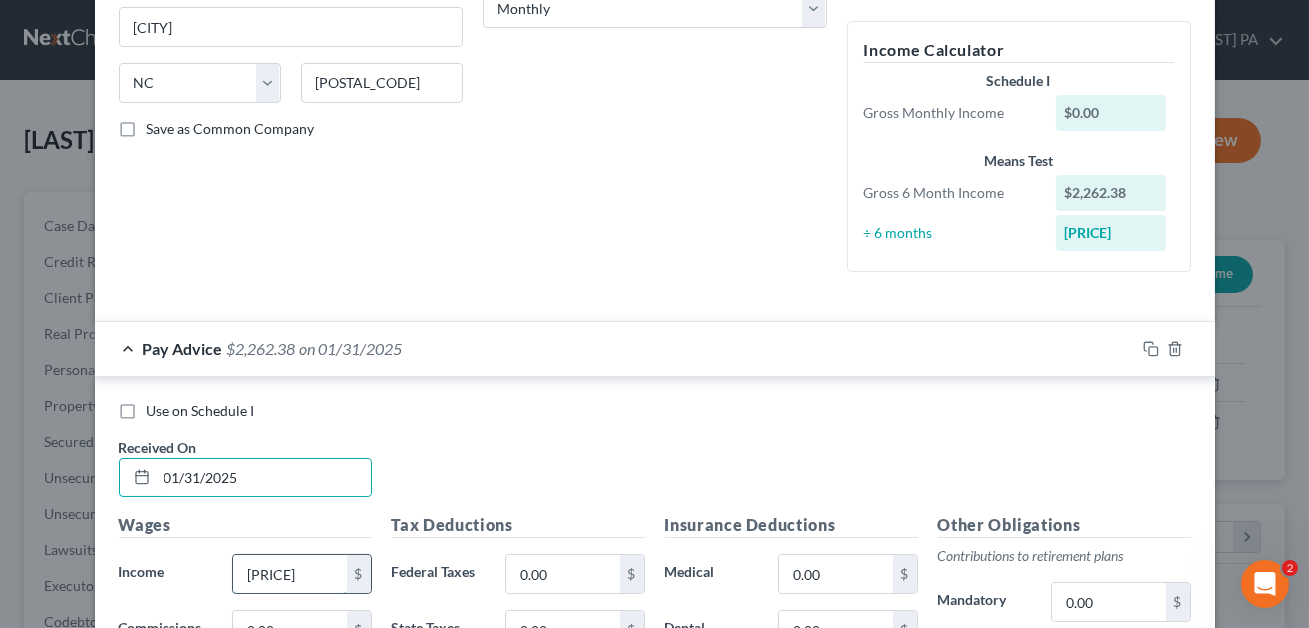 click on "[PRICE]" at bounding box center [289, 574] 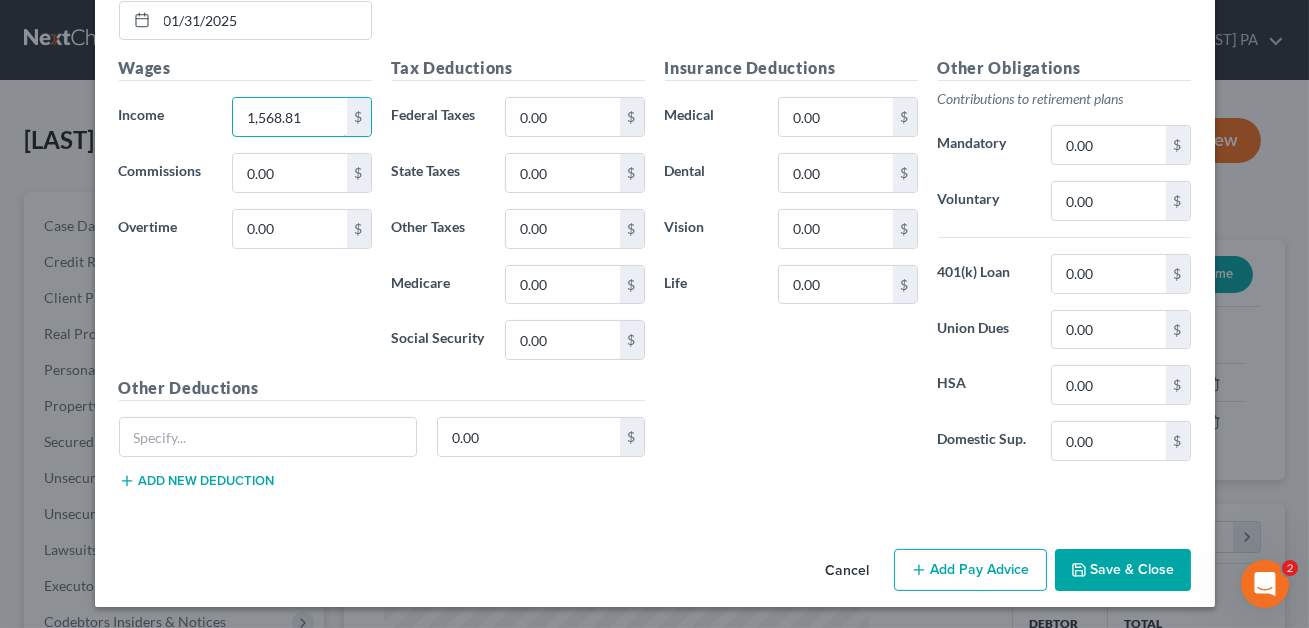 scroll, scrollTop: 469, scrollLeft: 0, axis: vertical 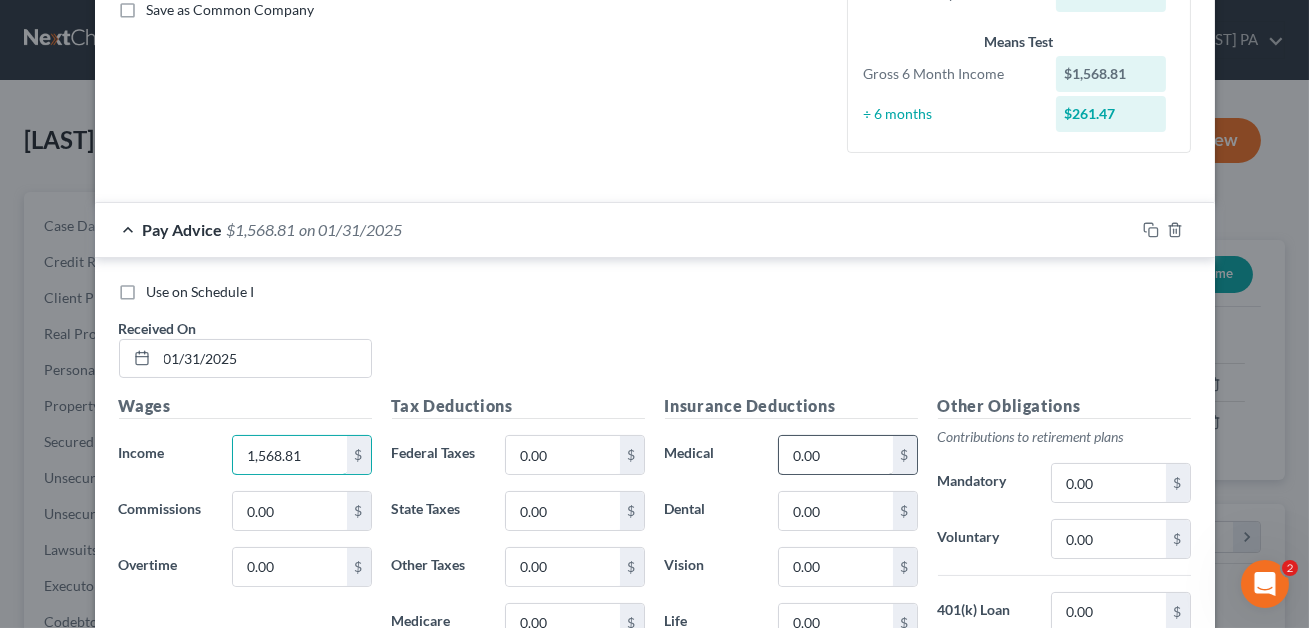 type on "1,568.81" 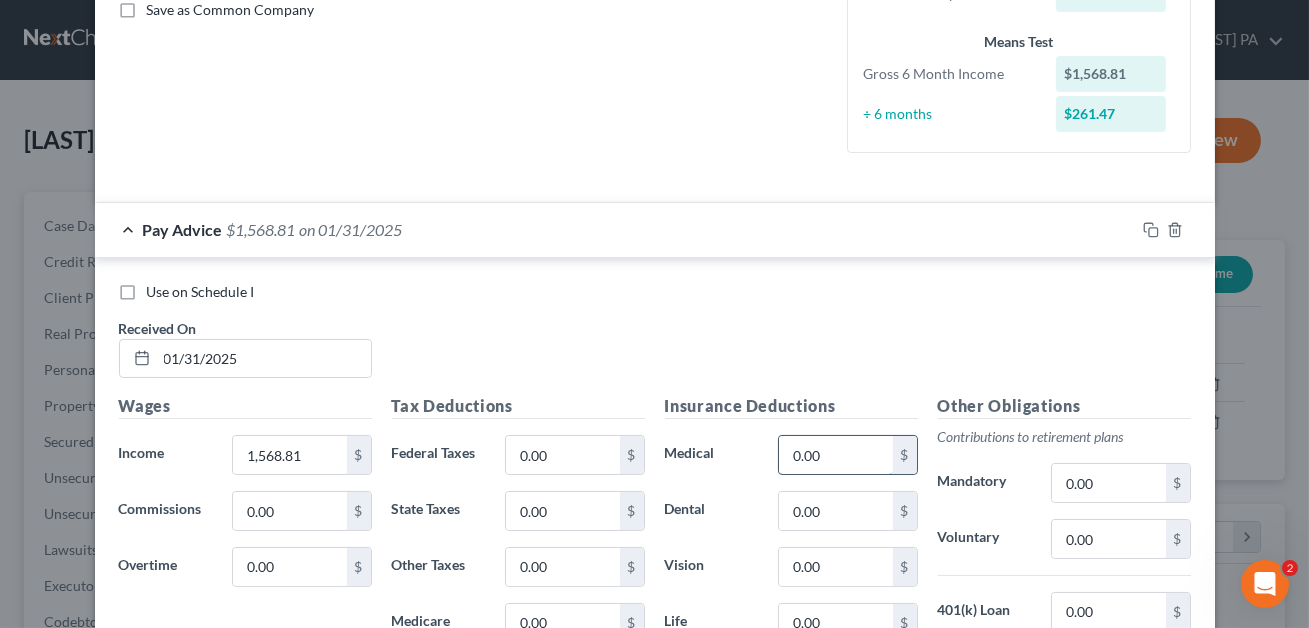 click on "0.00" at bounding box center (835, 455) 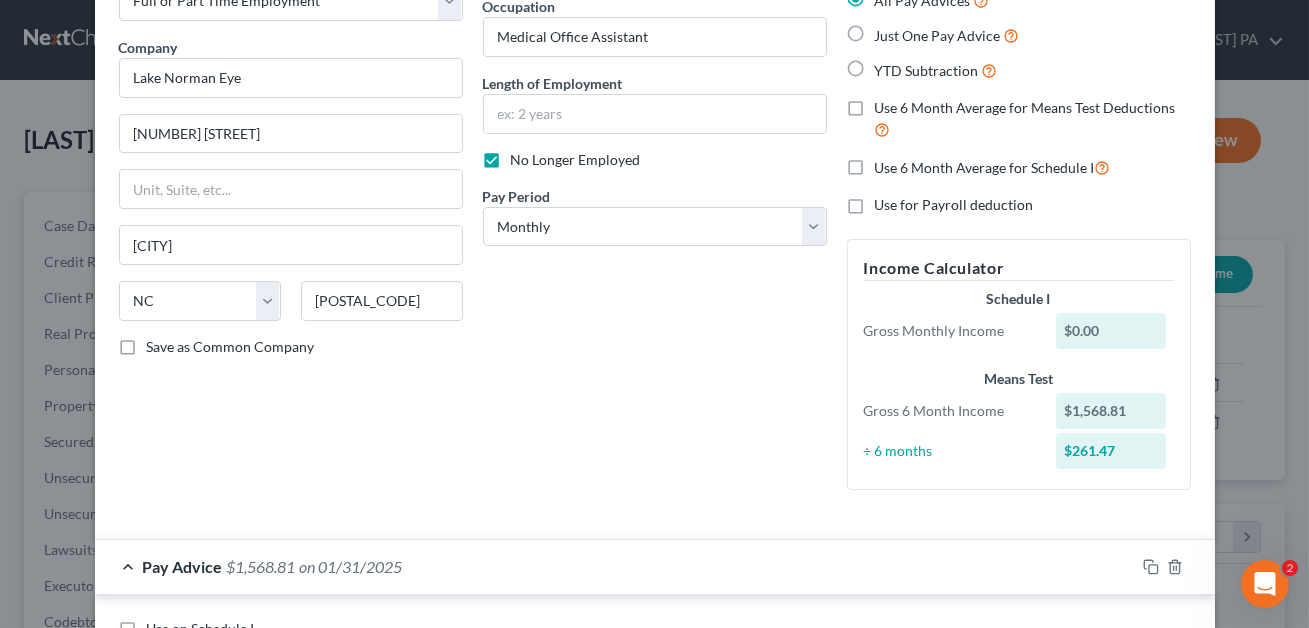 scroll, scrollTop: 0, scrollLeft: 0, axis: both 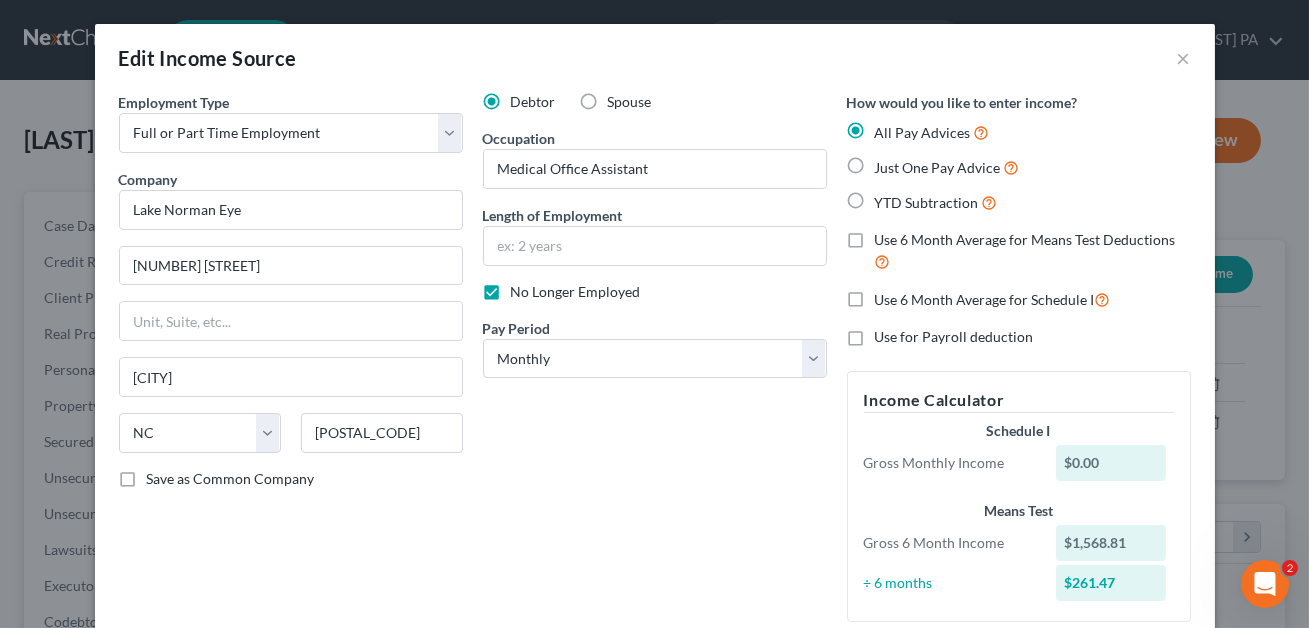 click on "Just One Pay Advice" at bounding box center (947, 167) 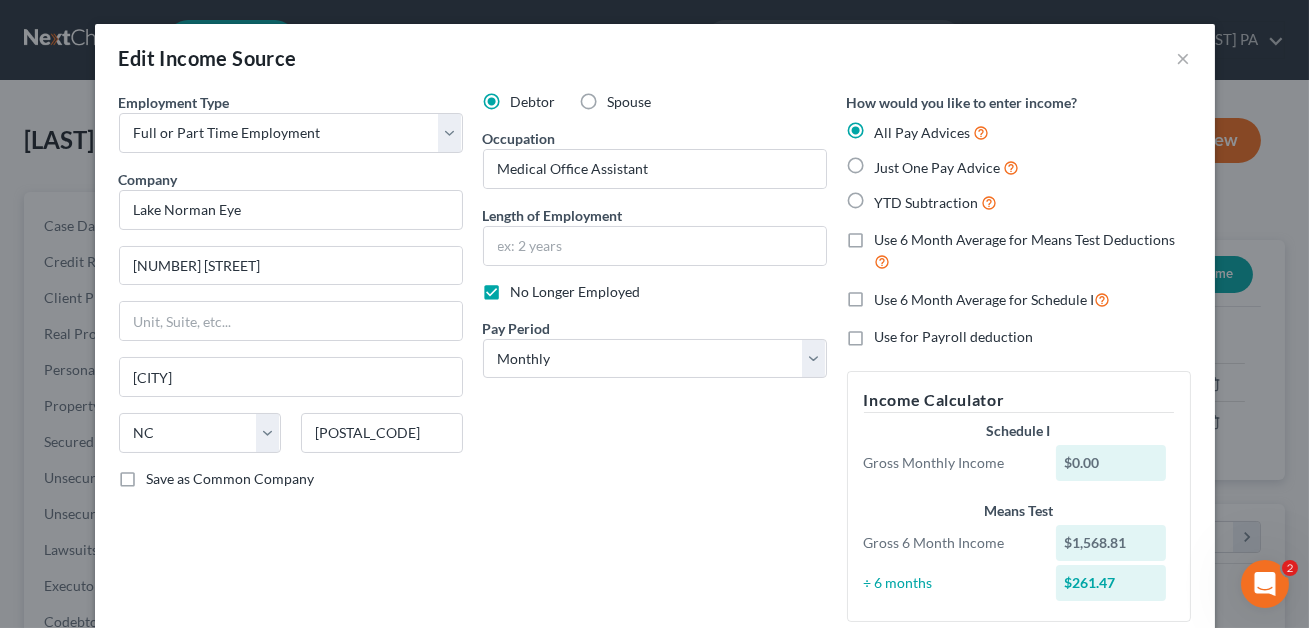 click on "Just One Pay Advice" at bounding box center [889, 162] 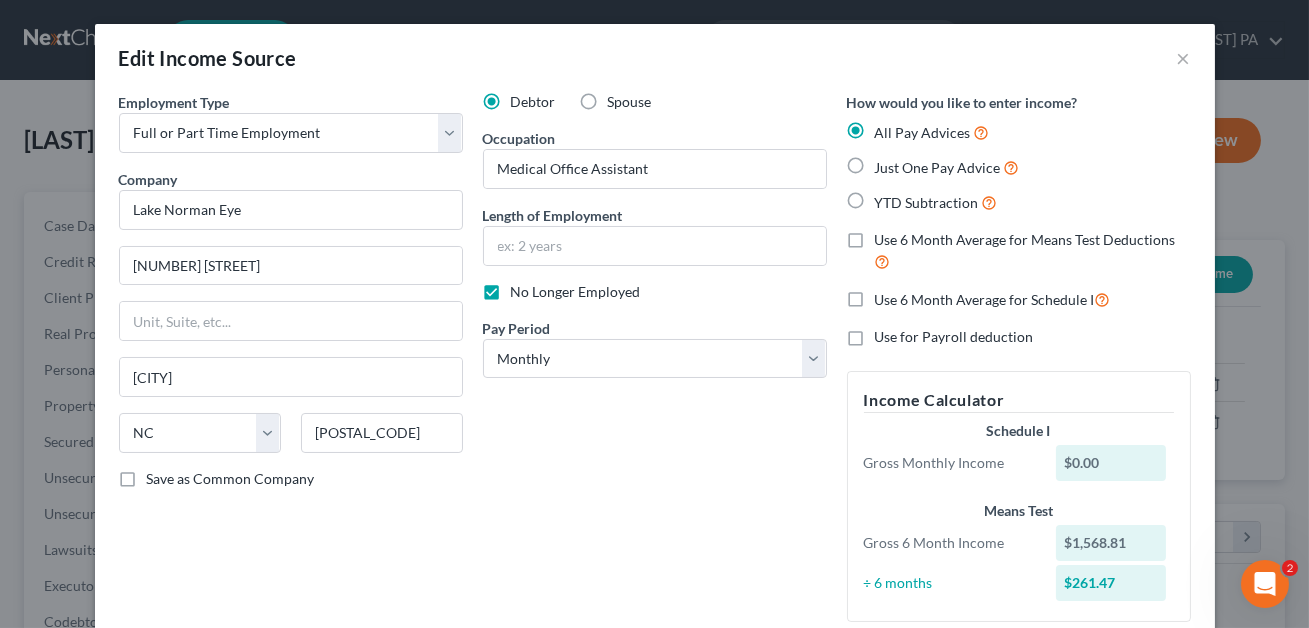 radio on "true" 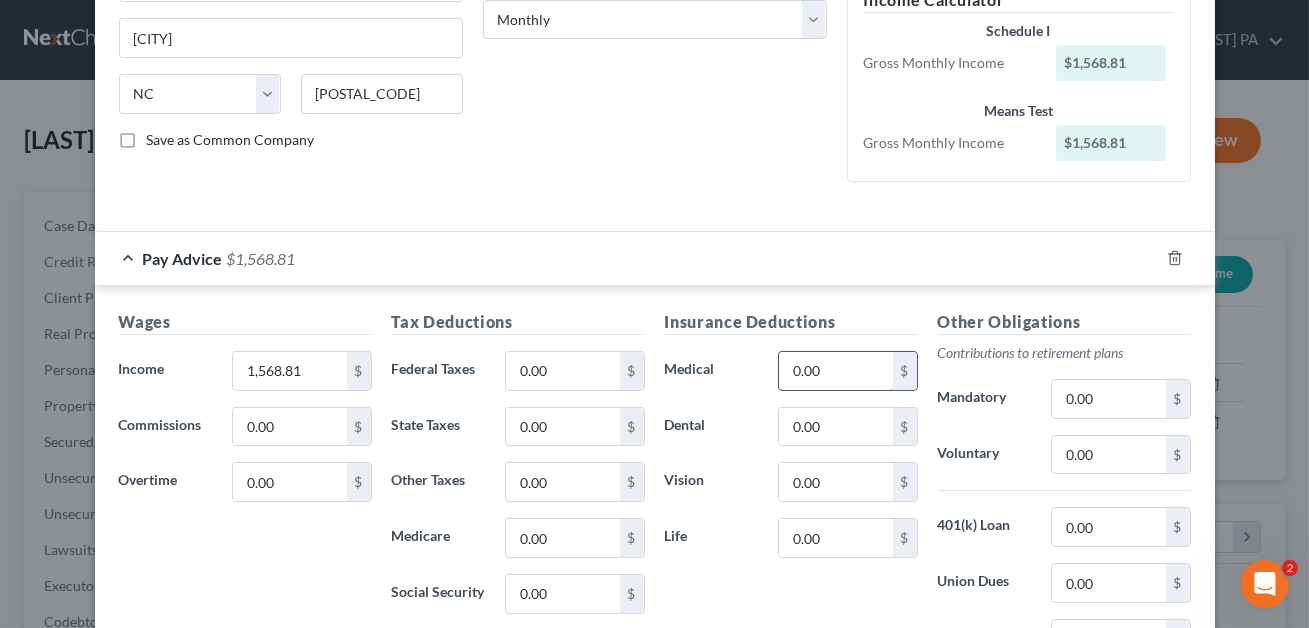 scroll, scrollTop: 592, scrollLeft: 0, axis: vertical 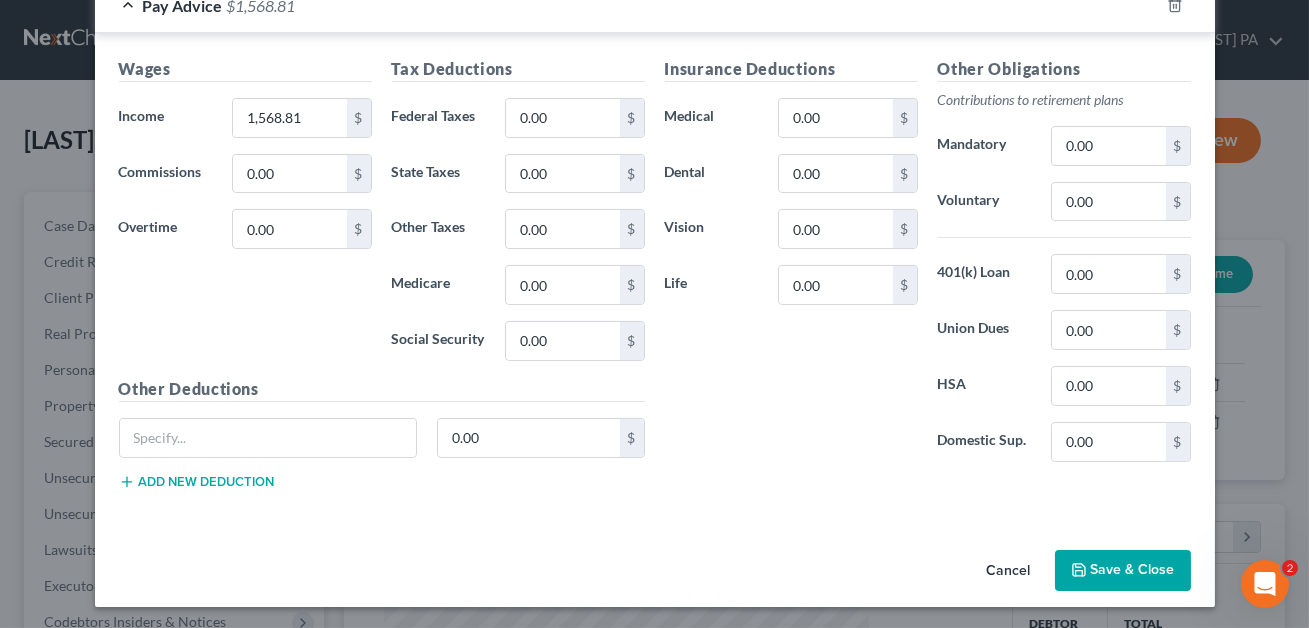 click on "Save & Close" at bounding box center (1123, 571) 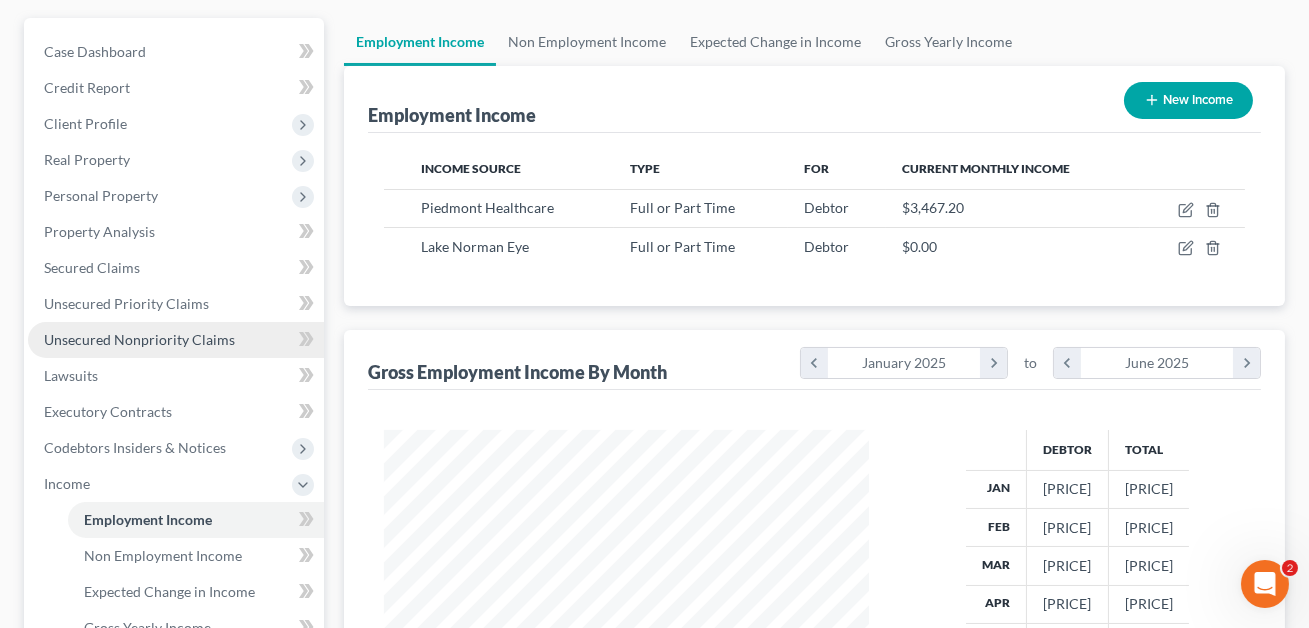 scroll, scrollTop: 429, scrollLeft: 0, axis: vertical 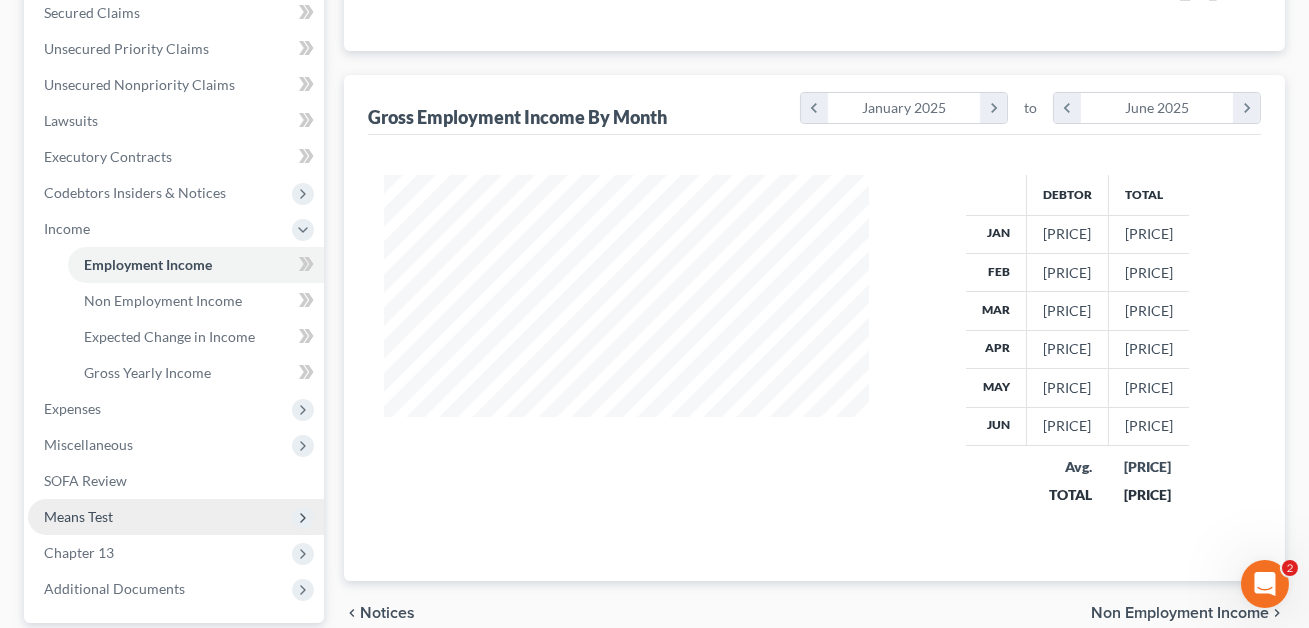 click on "Means Test" at bounding box center (78, 516) 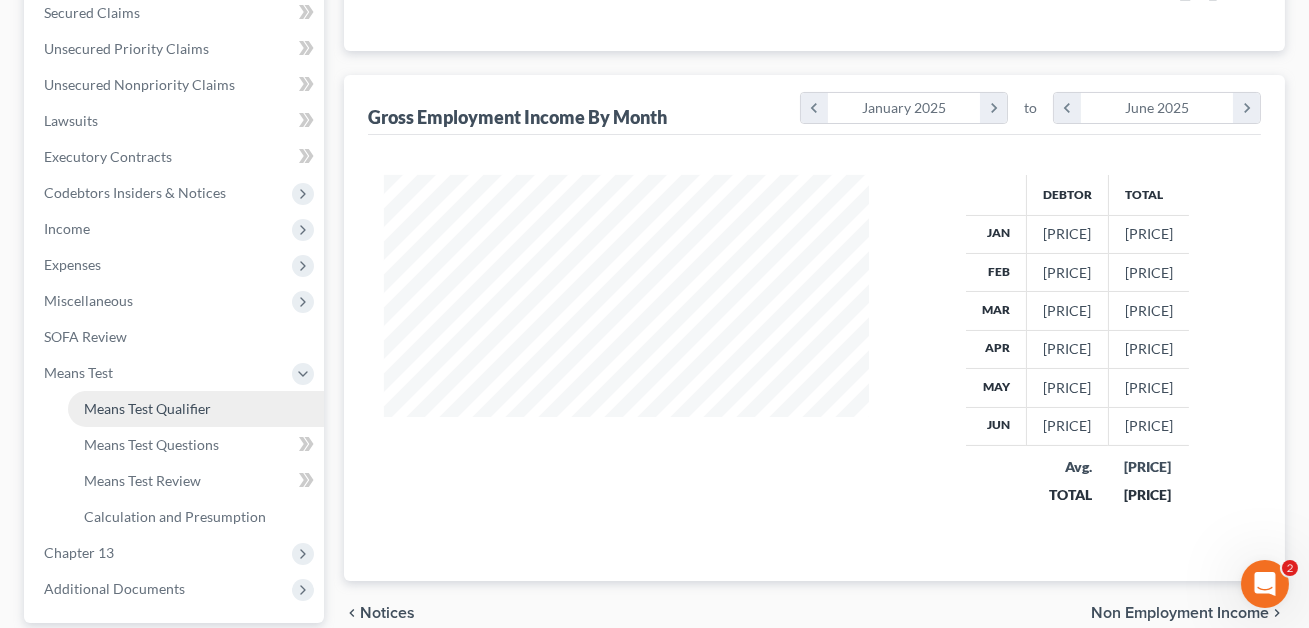 click on "Means Test Qualifier" at bounding box center (196, 409) 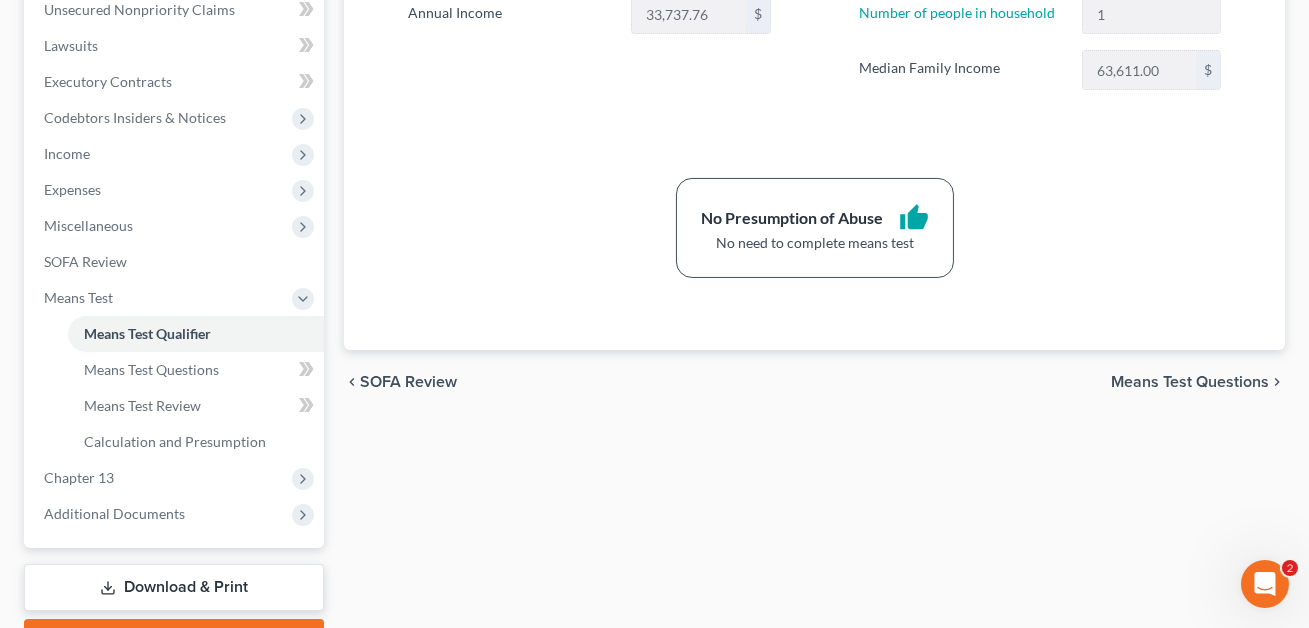 scroll, scrollTop: 612, scrollLeft: 0, axis: vertical 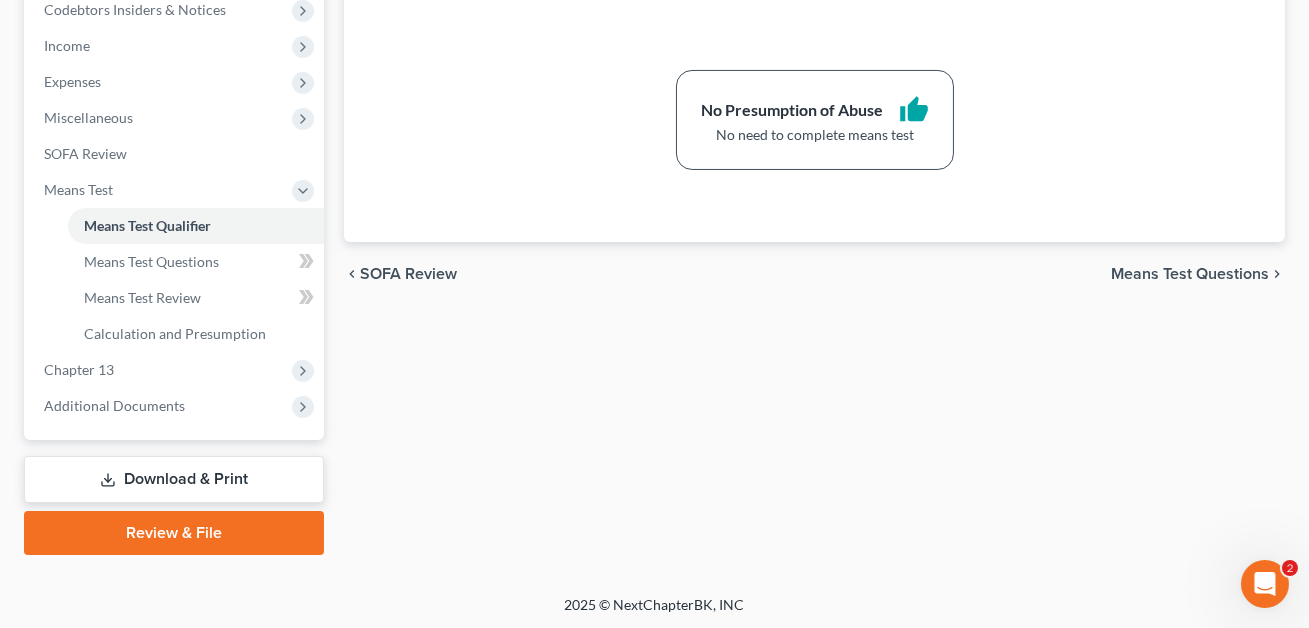 click on "Download & Print" at bounding box center (174, 479) 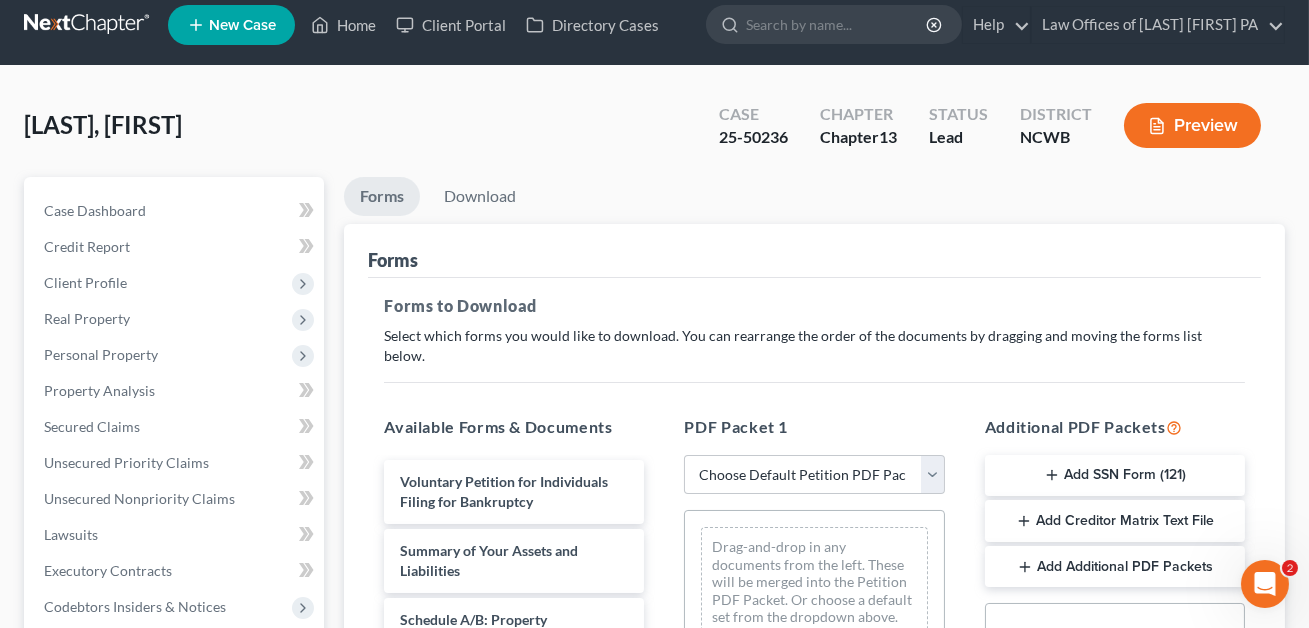 scroll, scrollTop: 0, scrollLeft: 0, axis: both 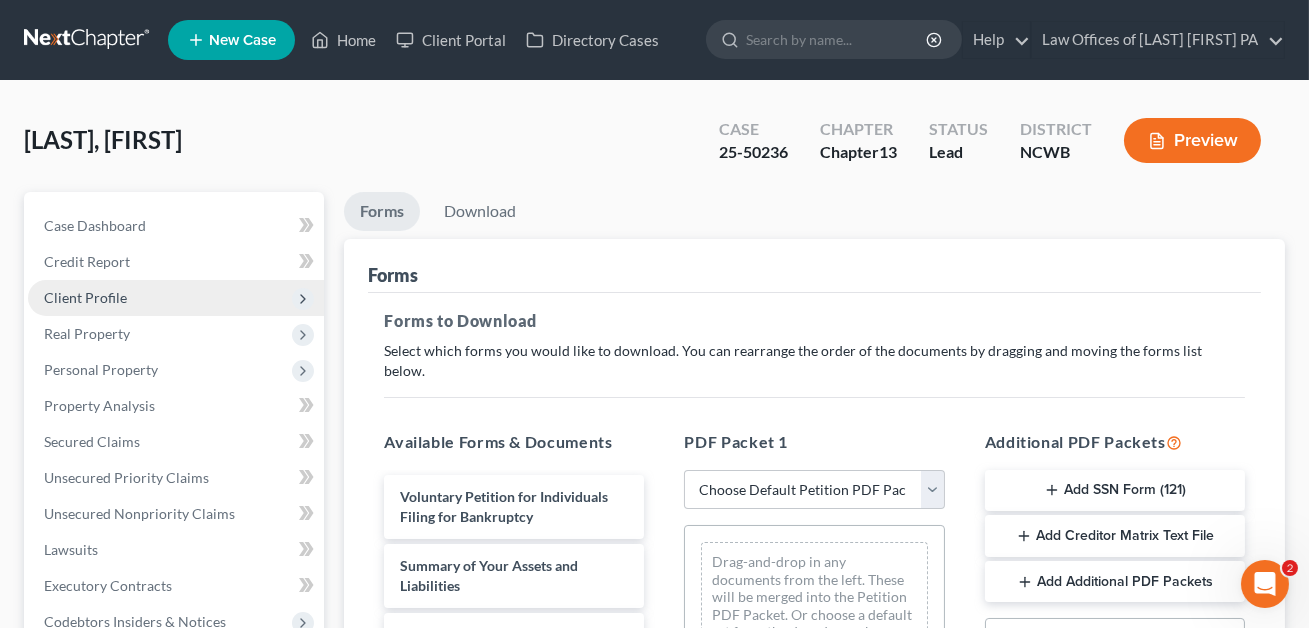 click on "Client Profile" at bounding box center [85, 297] 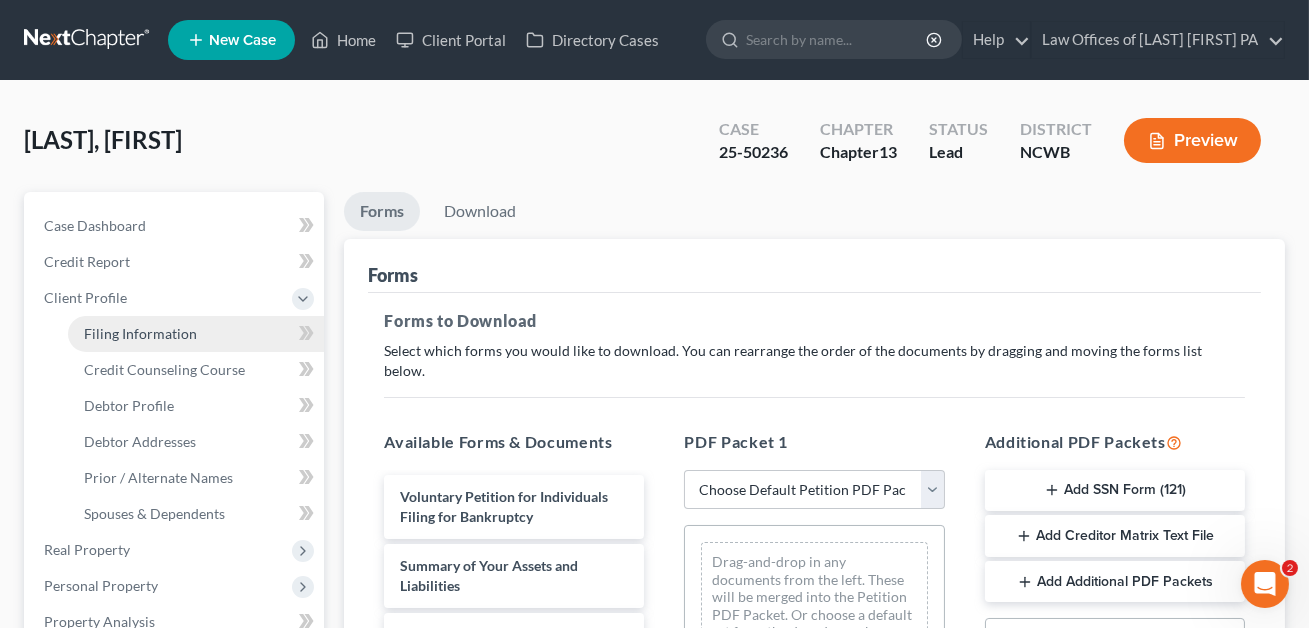 click on "Filing Information" at bounding box center (140, 333) 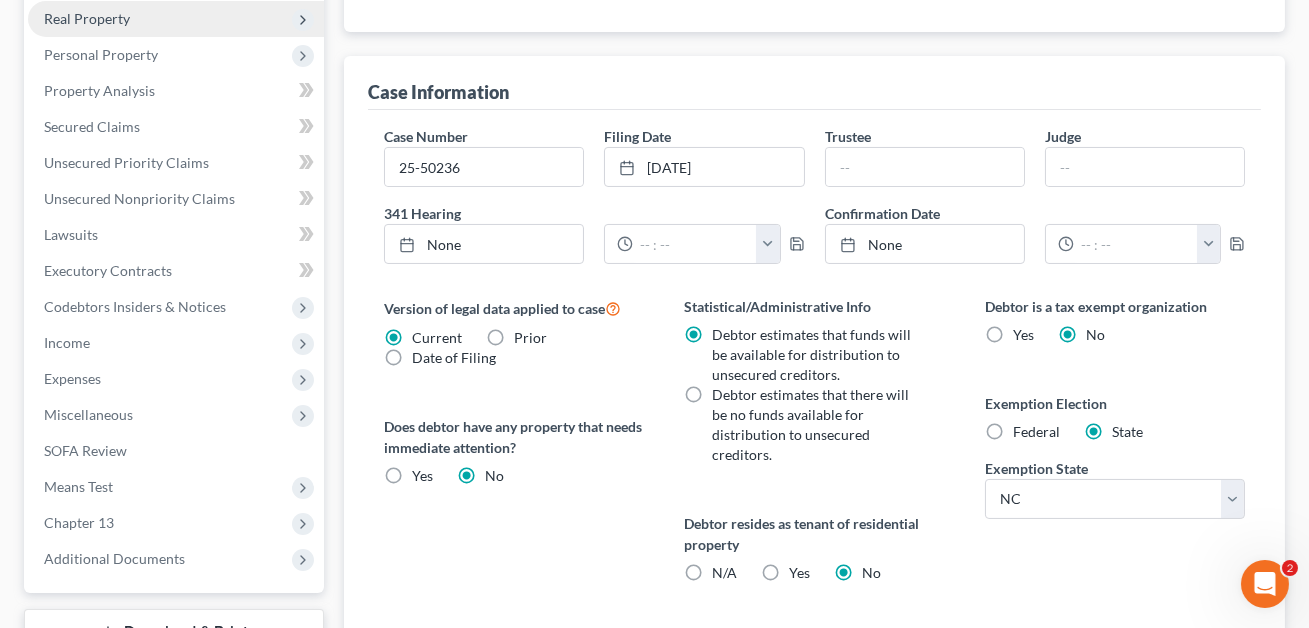 scroll, scrollTop: 788, scrollLeft: 0, axis: vertical 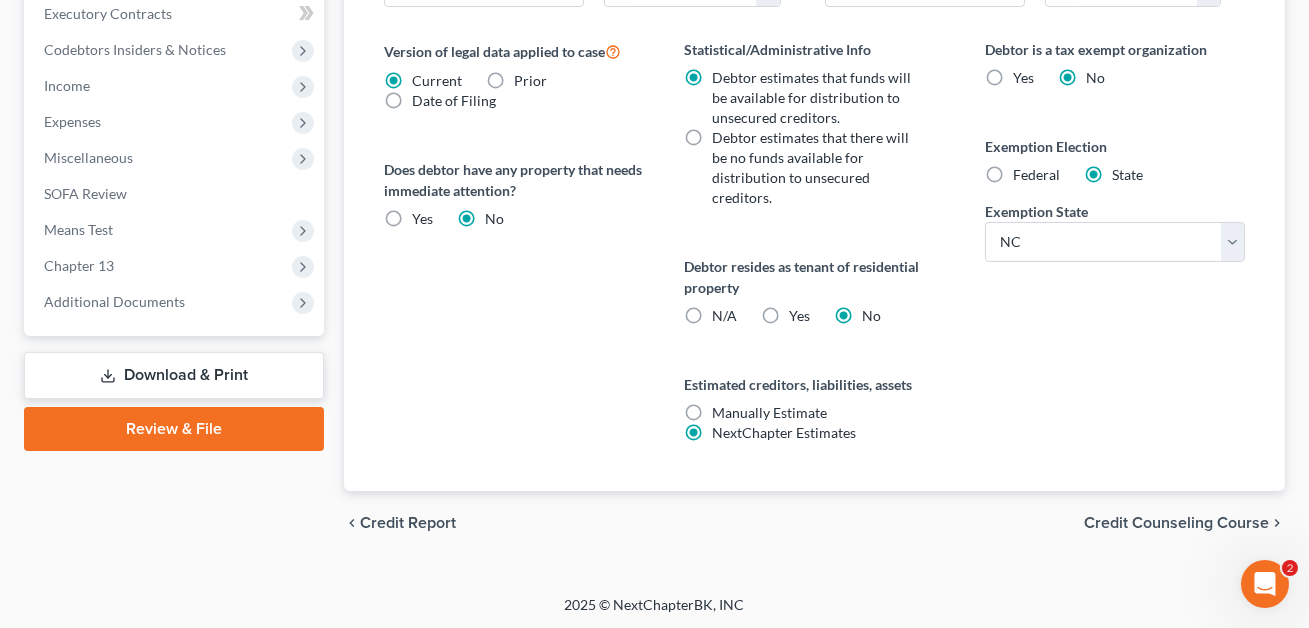 click on "Download & Print" at bounding box center [174, 375] 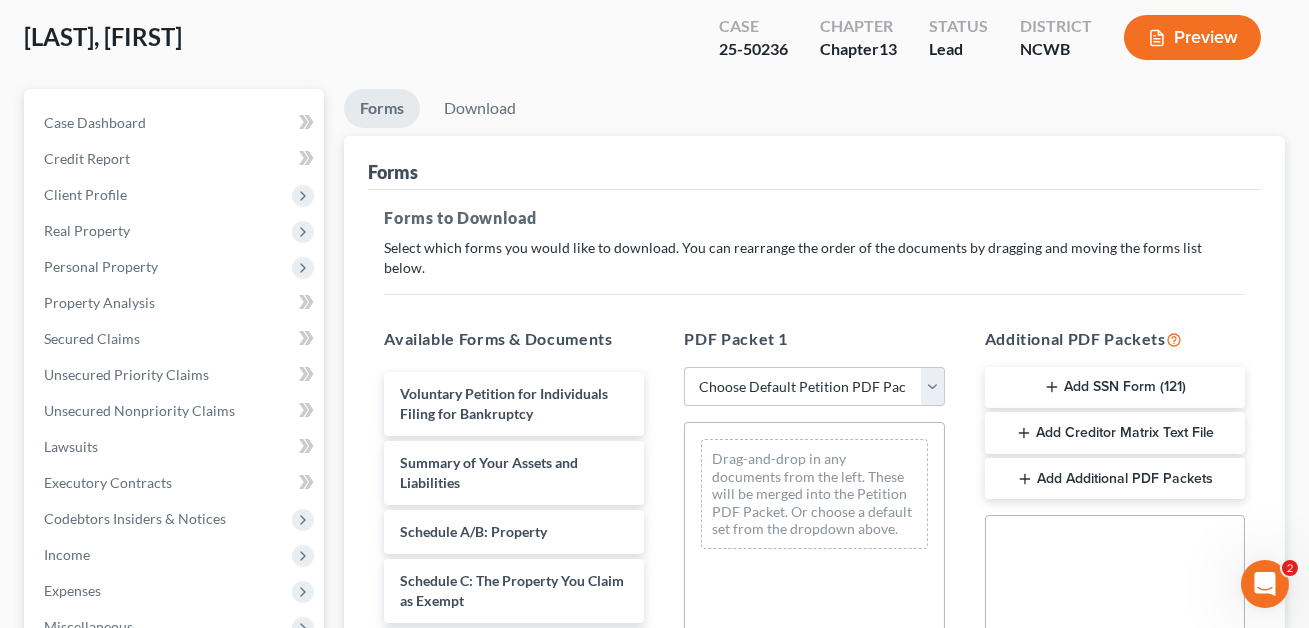 scroll, scrollTop: 0, scrollLeft: 0, axis: both 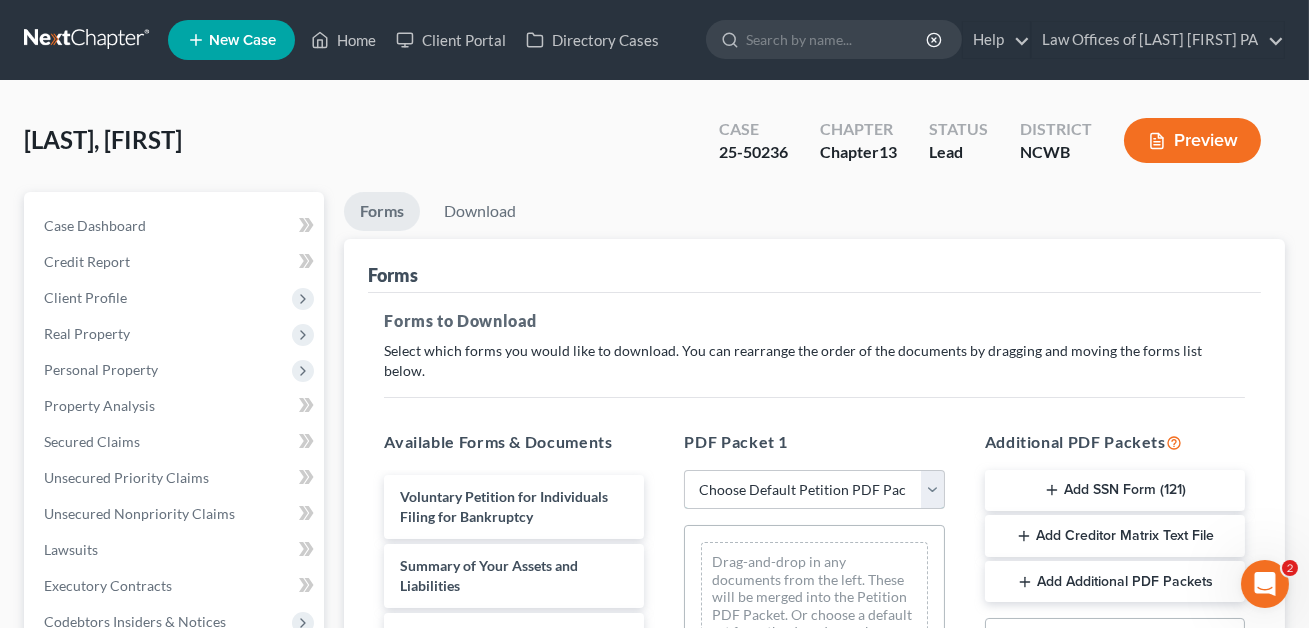 click on "Choose Default Petition PDF Packet Complete Bankruptcy Petition (all forms and schedules) Emergency Filing Forms (Petition and Creditor List Only) Amended Forms Signature Pages Only Supplemental Post Petition (Sch. I & J) Supplemental Post Petition (Sch. I) Supplemental Post Petition (Sch. J) Minimum Standard Petition" at bounding box center (814, 490) 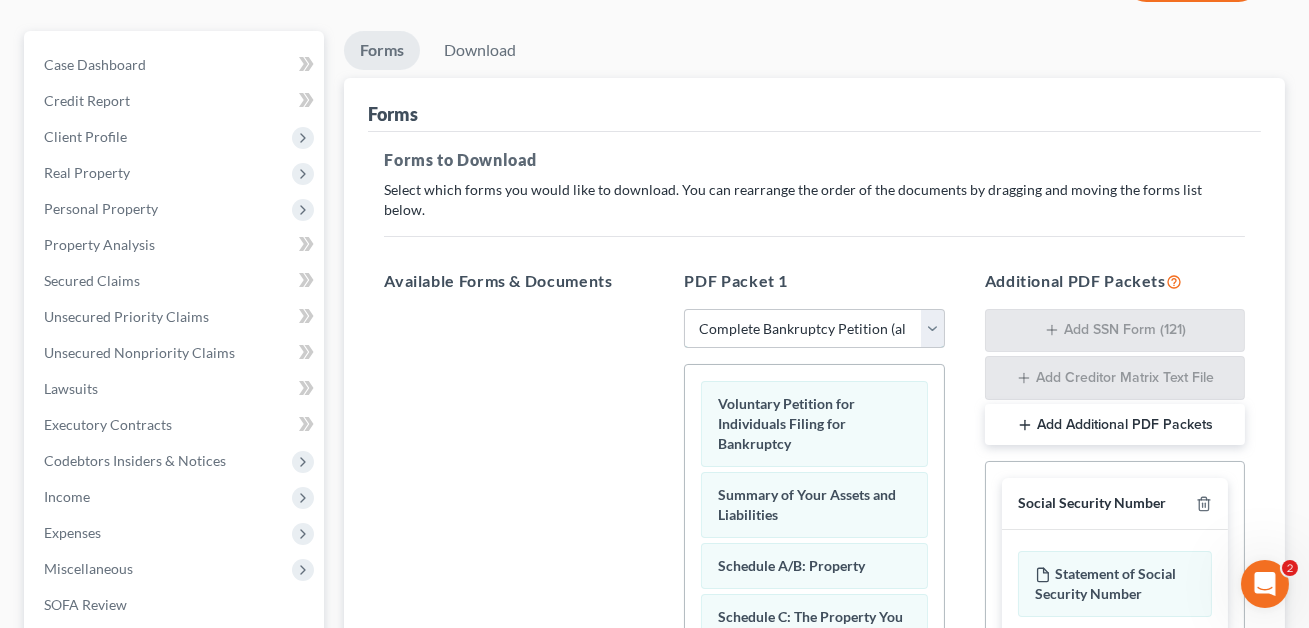 scroll, scrollTop: 437, scrollLeft: 0, axis: vertical 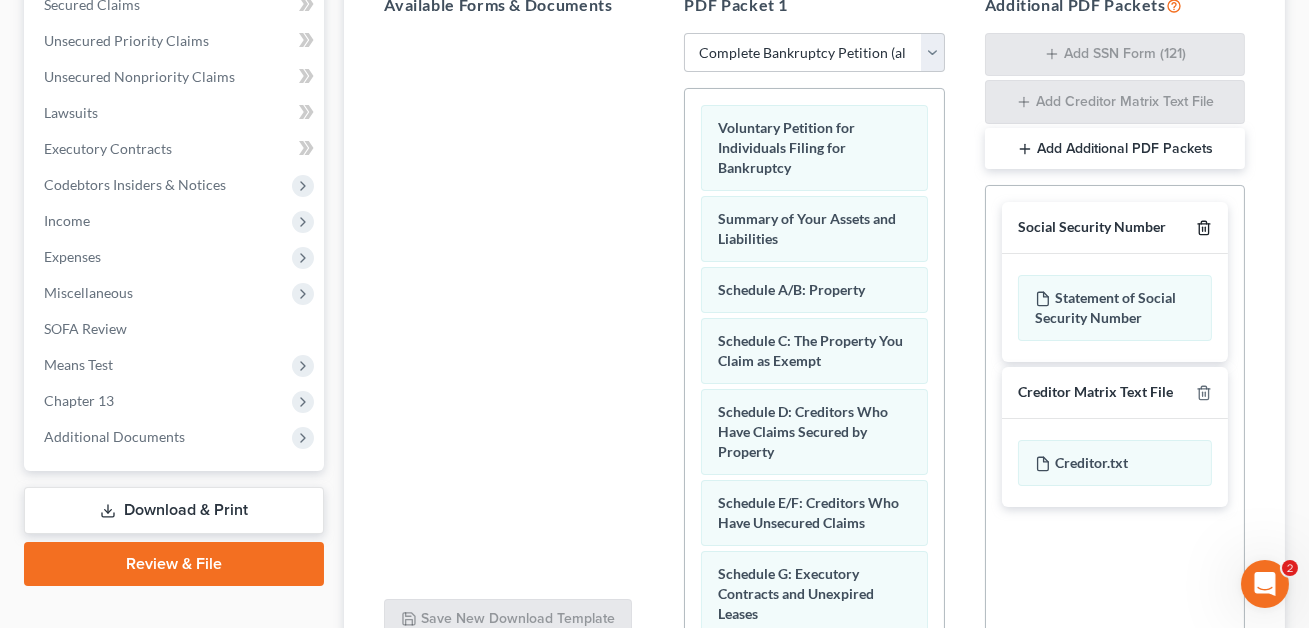 click 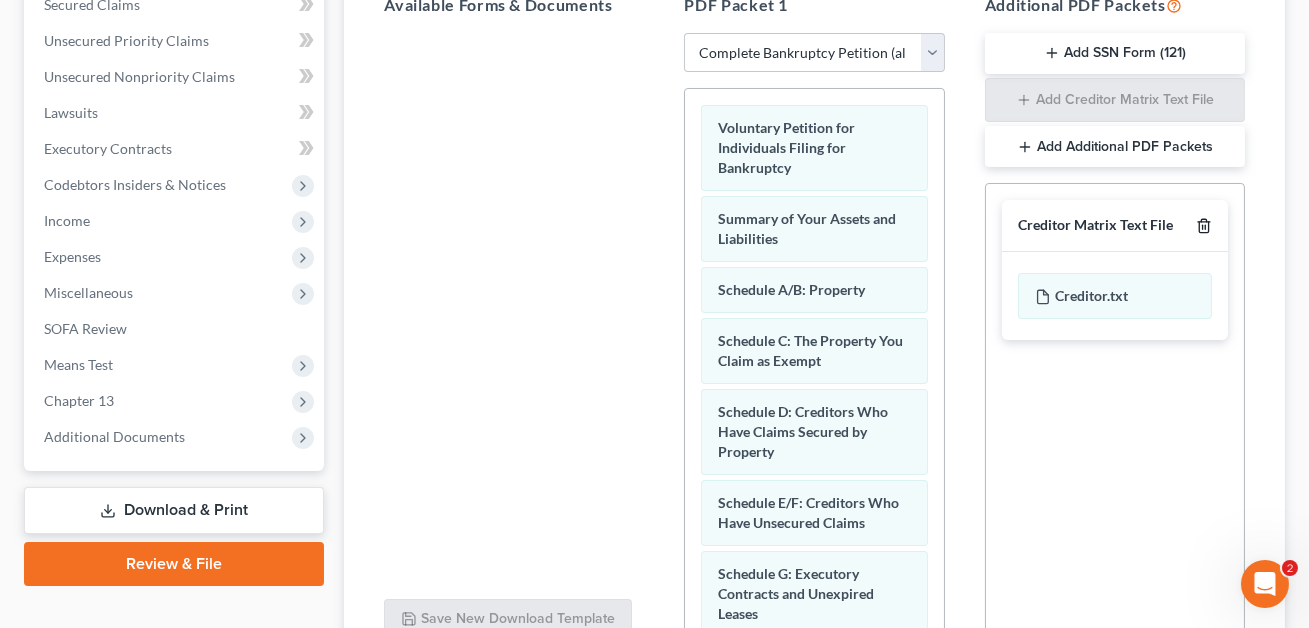 click 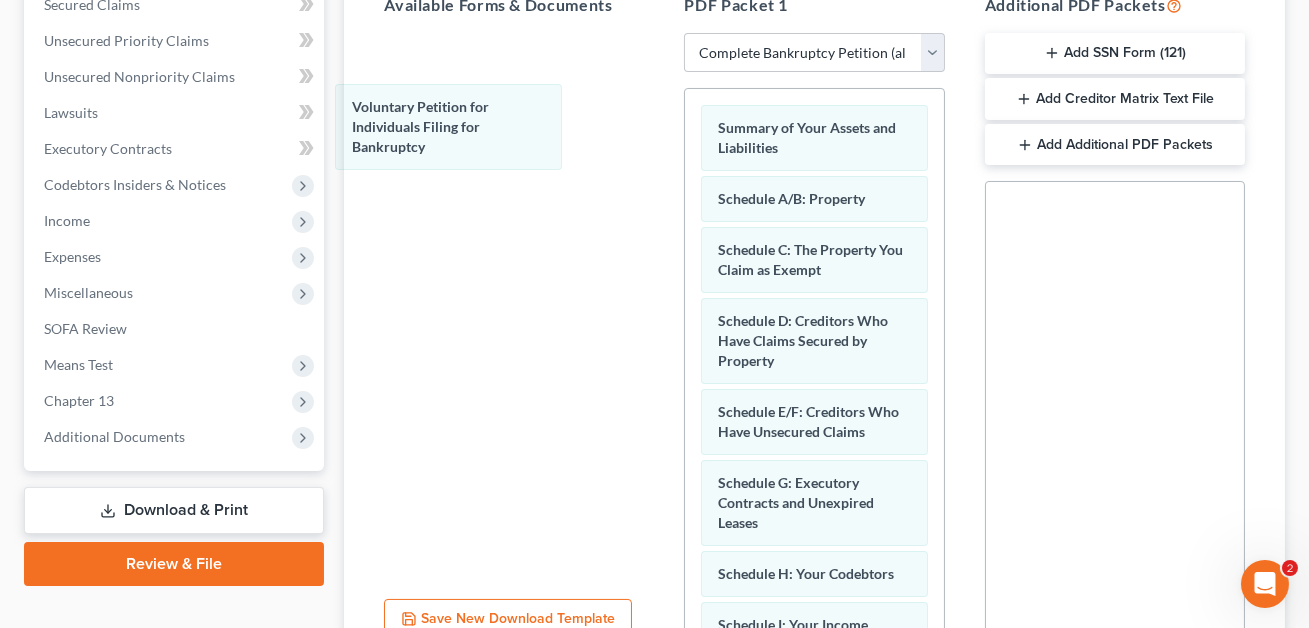 drag, startPoint x: 747, startPoint y: 127, endPoint x: 563, endPoint y: 106, distance: 185.19449 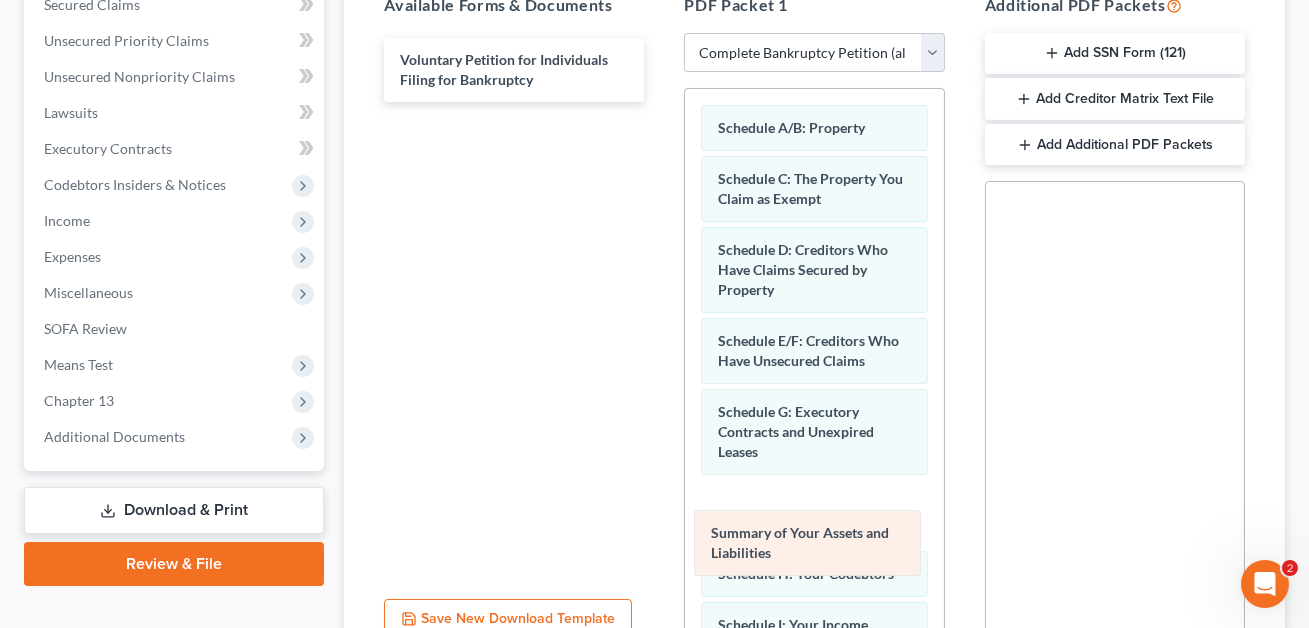 drag, startPoint x: 754, startPoint y: 120, endPoint x: 745, endPoint y: 573, distance: 453.0894 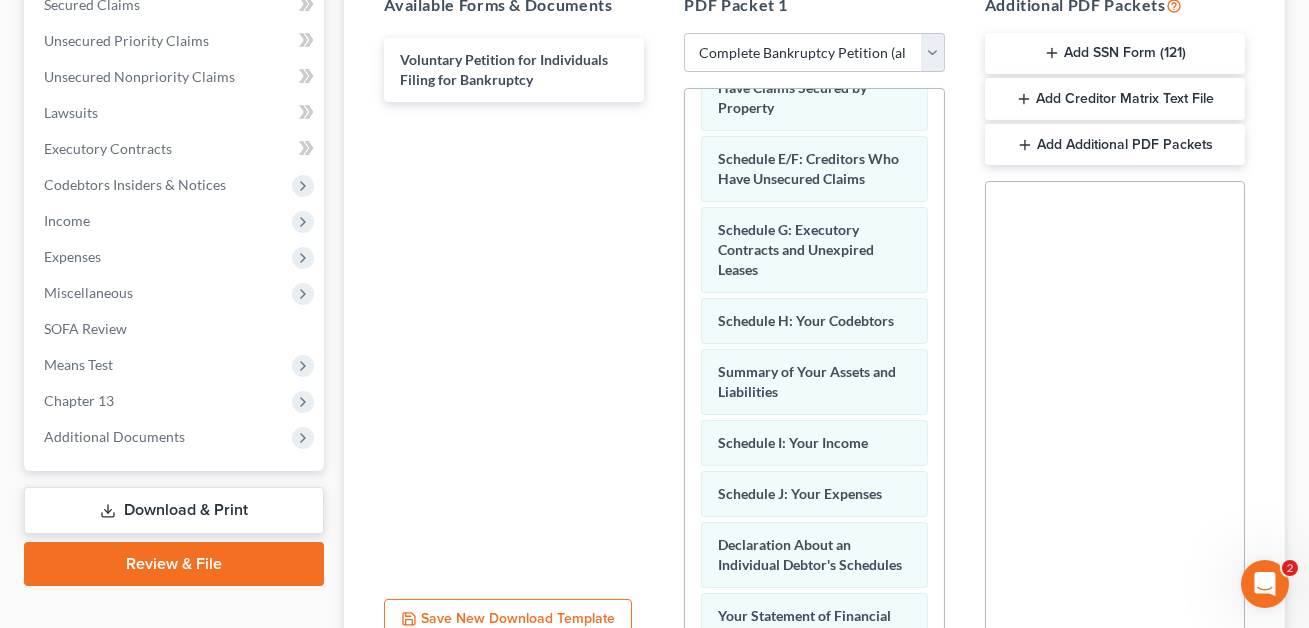 scroll, scrollTop: 222, scrollLeft: 0, axis: vertical 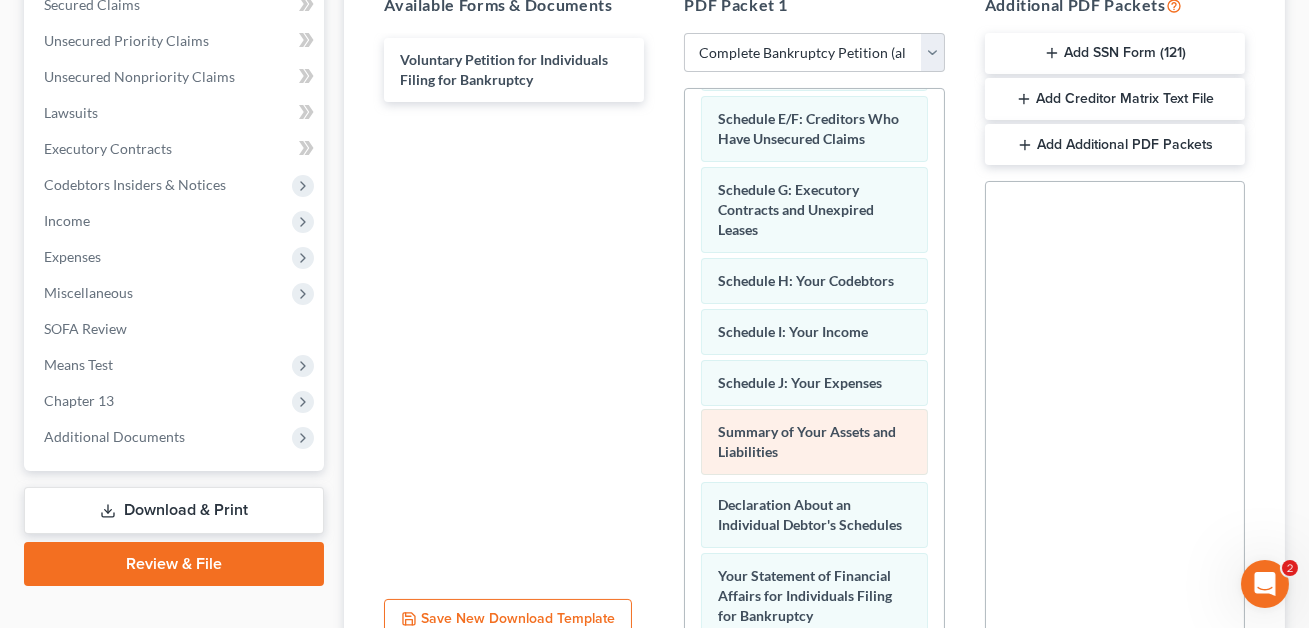 drag, startPoint x: 745, startPoint y: 319, endPoint x: 745, endPoint y: 443, distance: 124 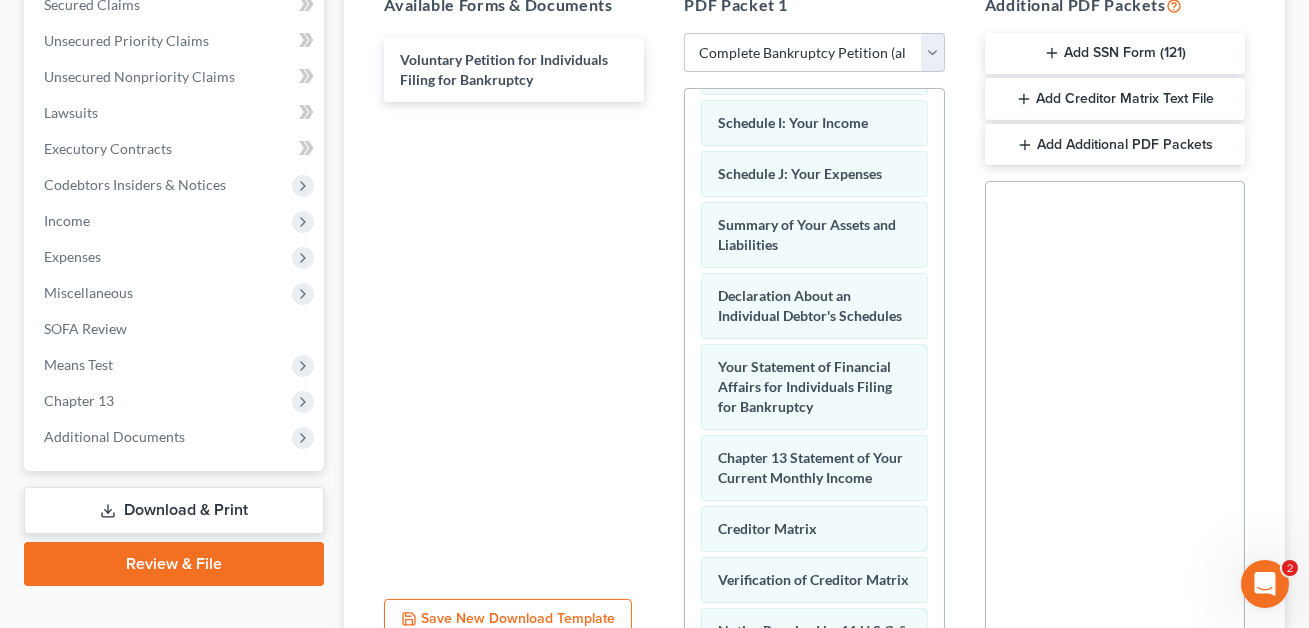 scroll, scrollTop: 430, scrollLeft: 0, axis: vertical 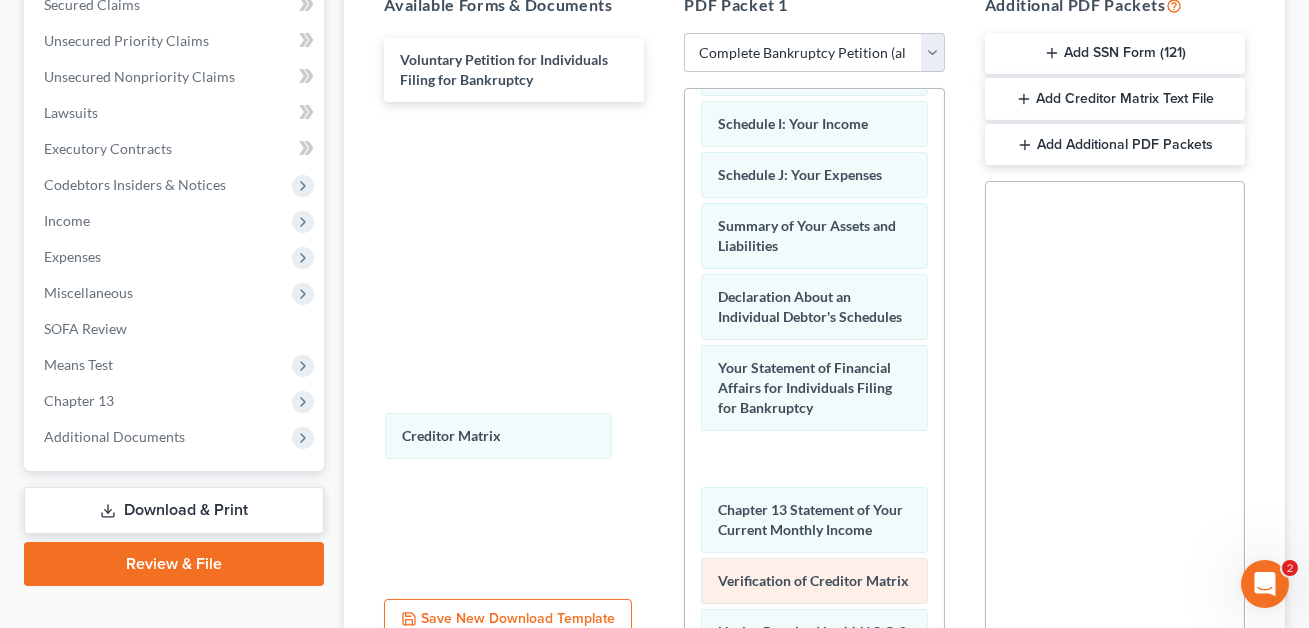 drag, startPoint x: 756, startPoint y: 509, endPoint x: 760, endPoint y: 491, distance: 18.439089 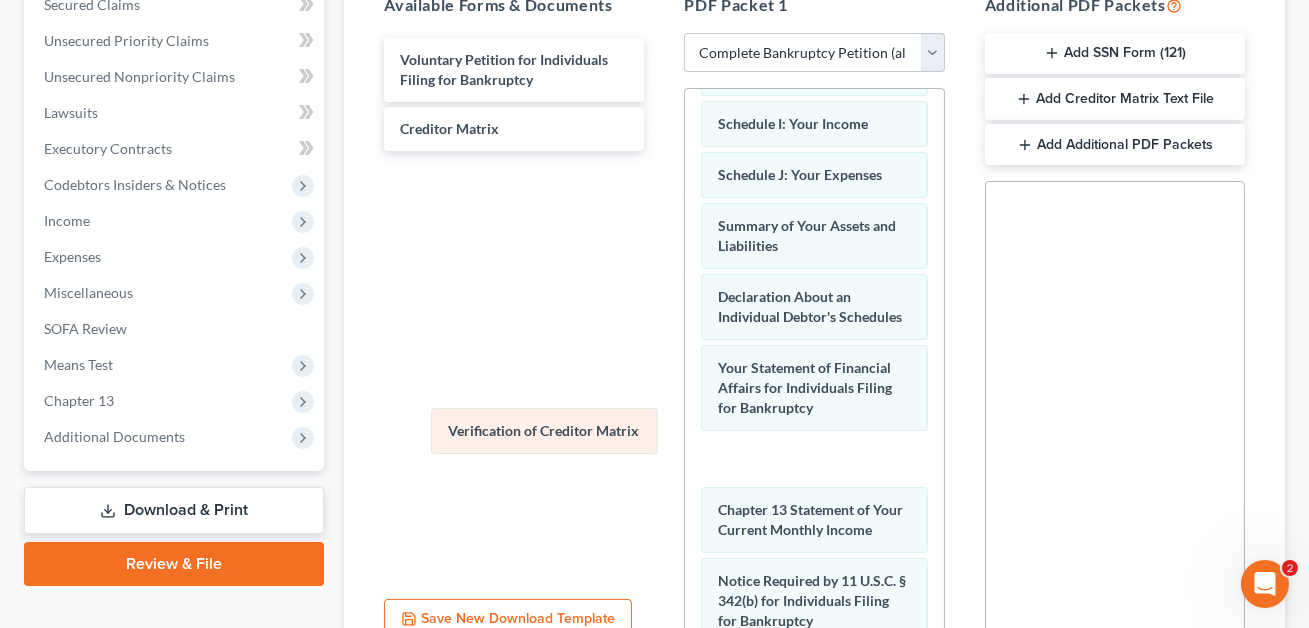 drag, startPoint x: 774, startPoint y: 496, endPoint x: 501, endPoint y: 413, distance: 285.3384 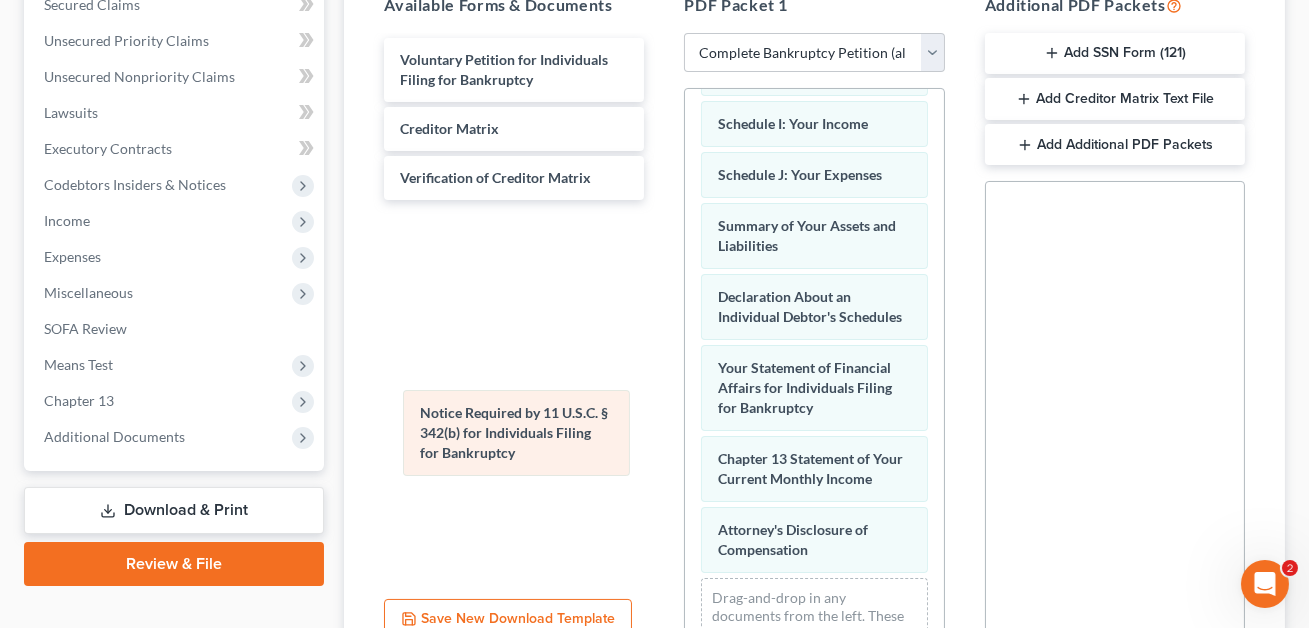drag, startPoint x: 754, startPoint y: 539, endPoint x: 448, endPoint y: 437, distance: 322.5523 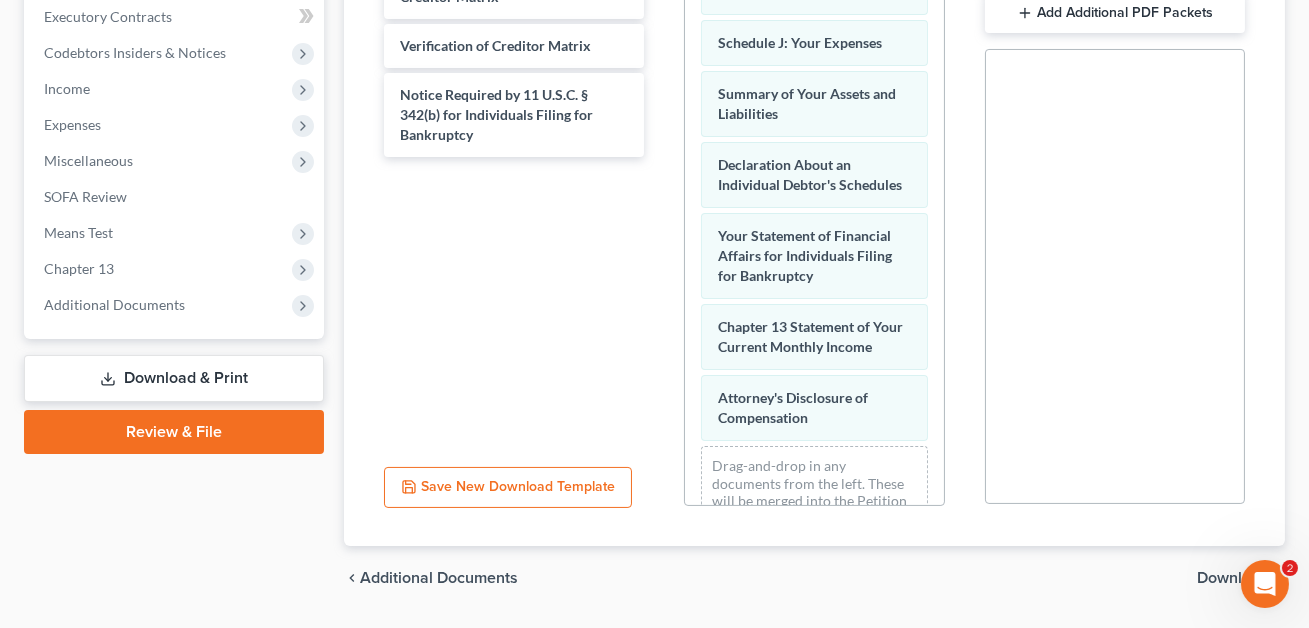 scroll, scrollTop: 605, scrollLeft: 0, axis: vertical 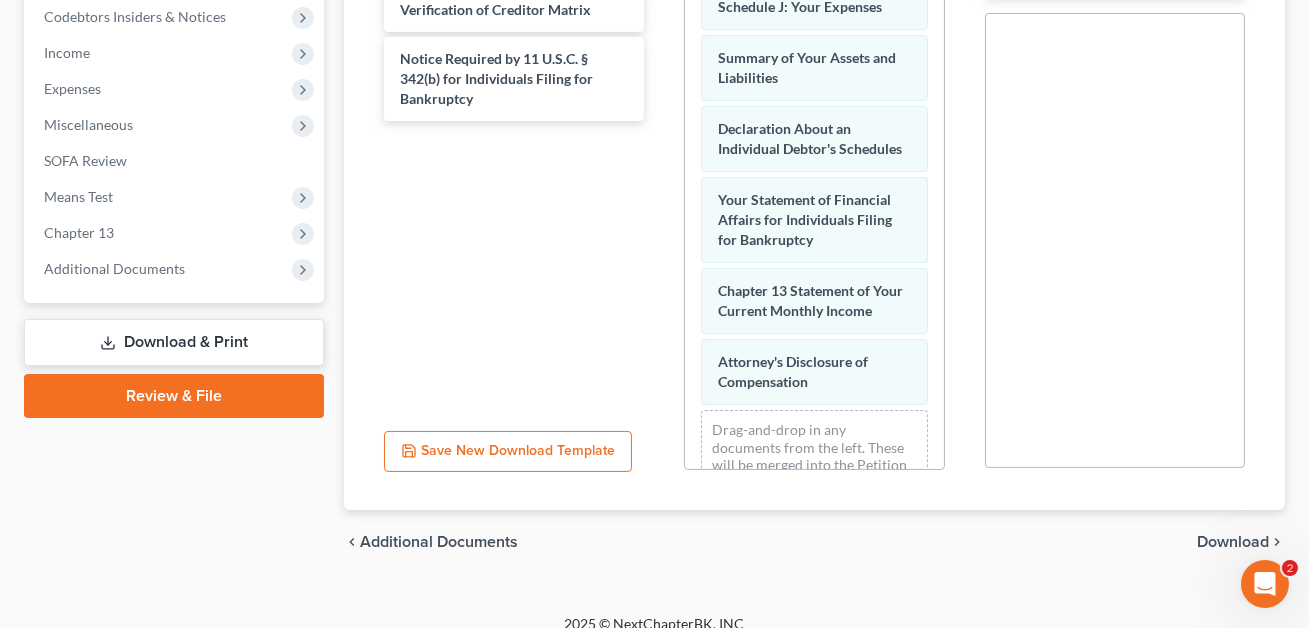 click on "Download" at bounding box center (1233, 542) 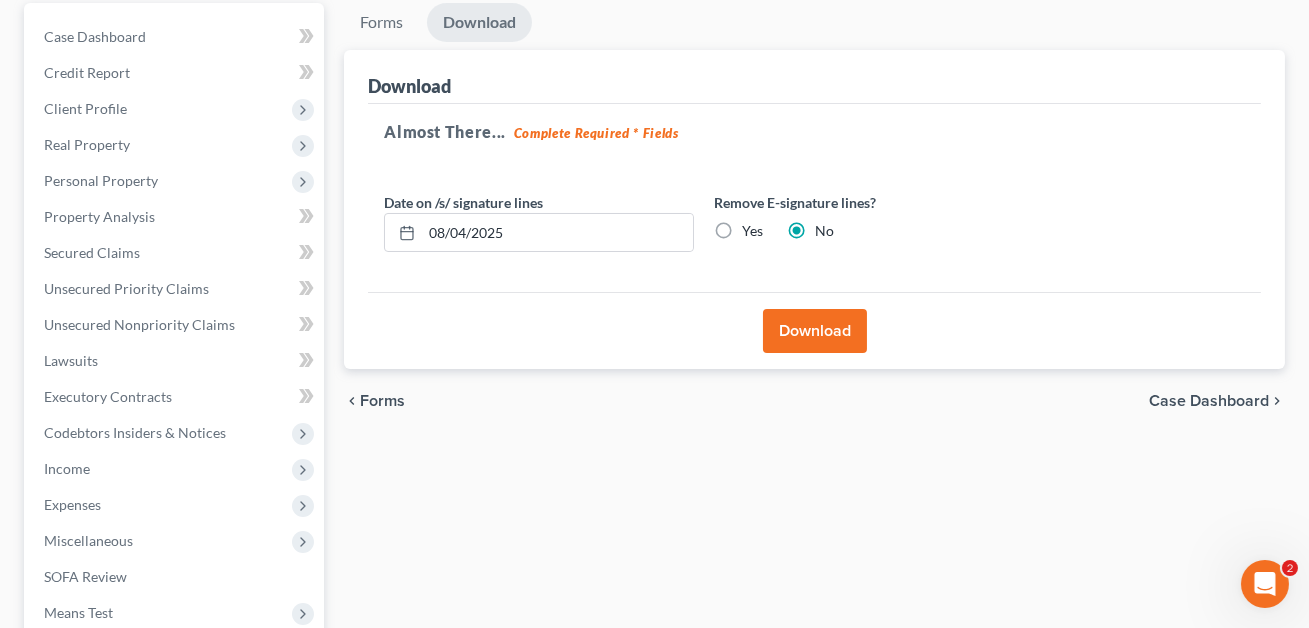 scroll, scrollTop: 50, scrollLeft: 0, axis: vertical 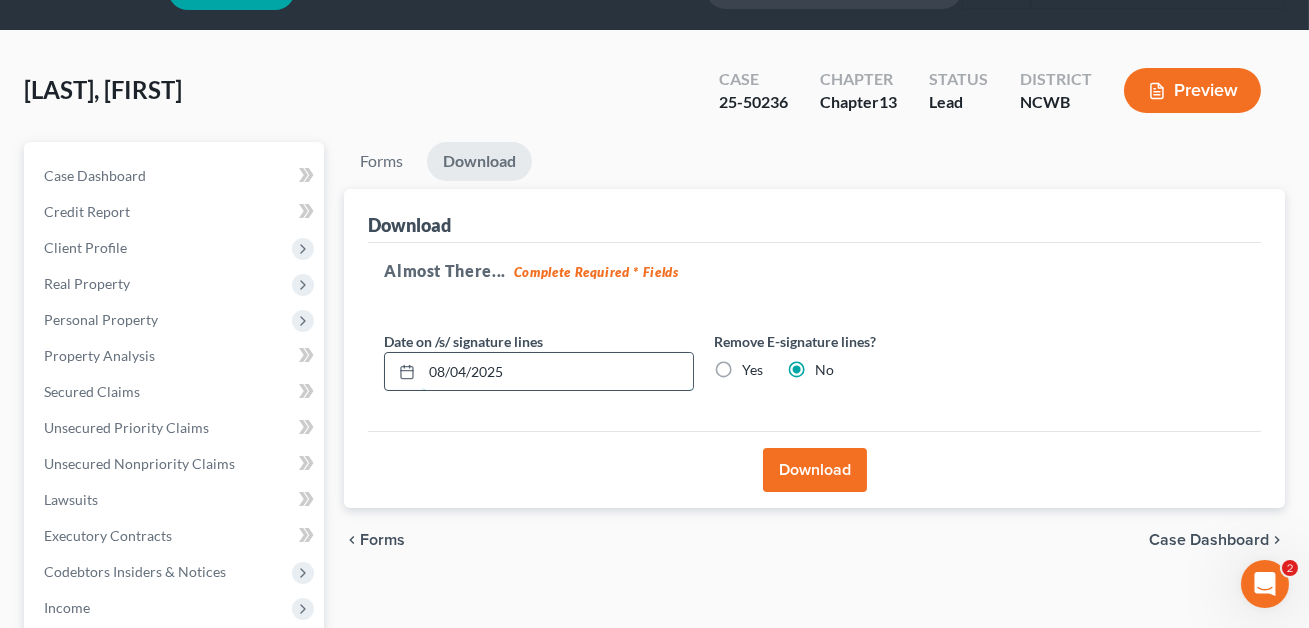 click on "08/04/2025" at bounding box center (557, 372) 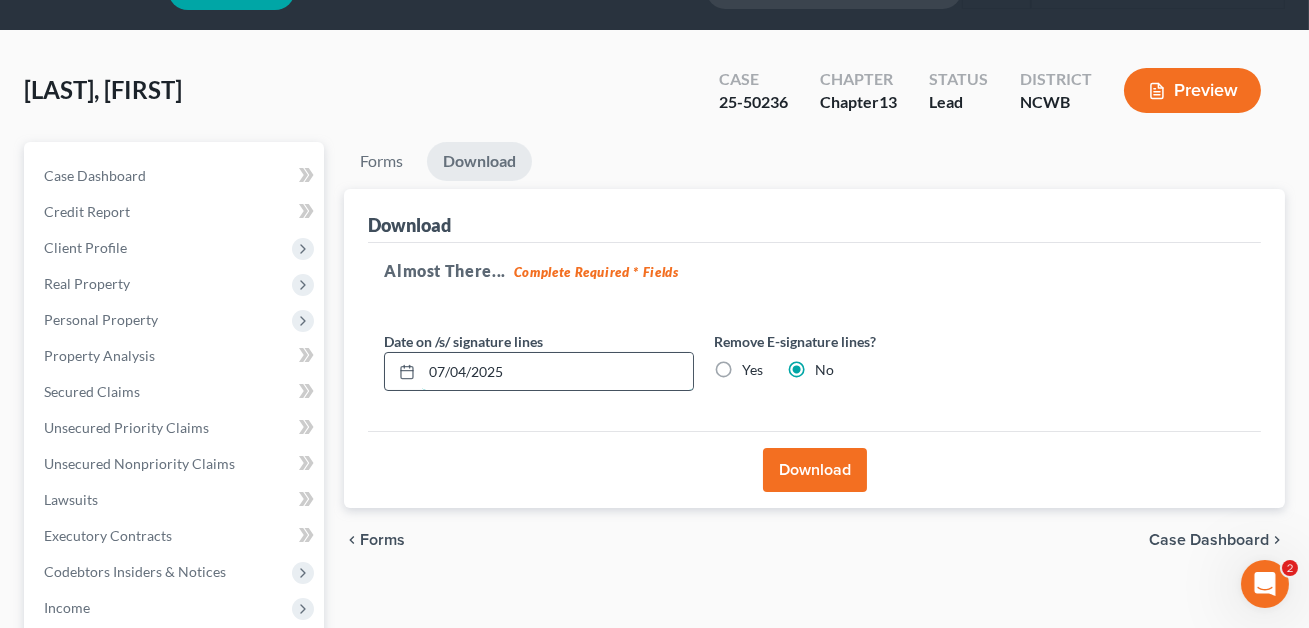 click on "07/04/2025" at bounding box center (557, 372) 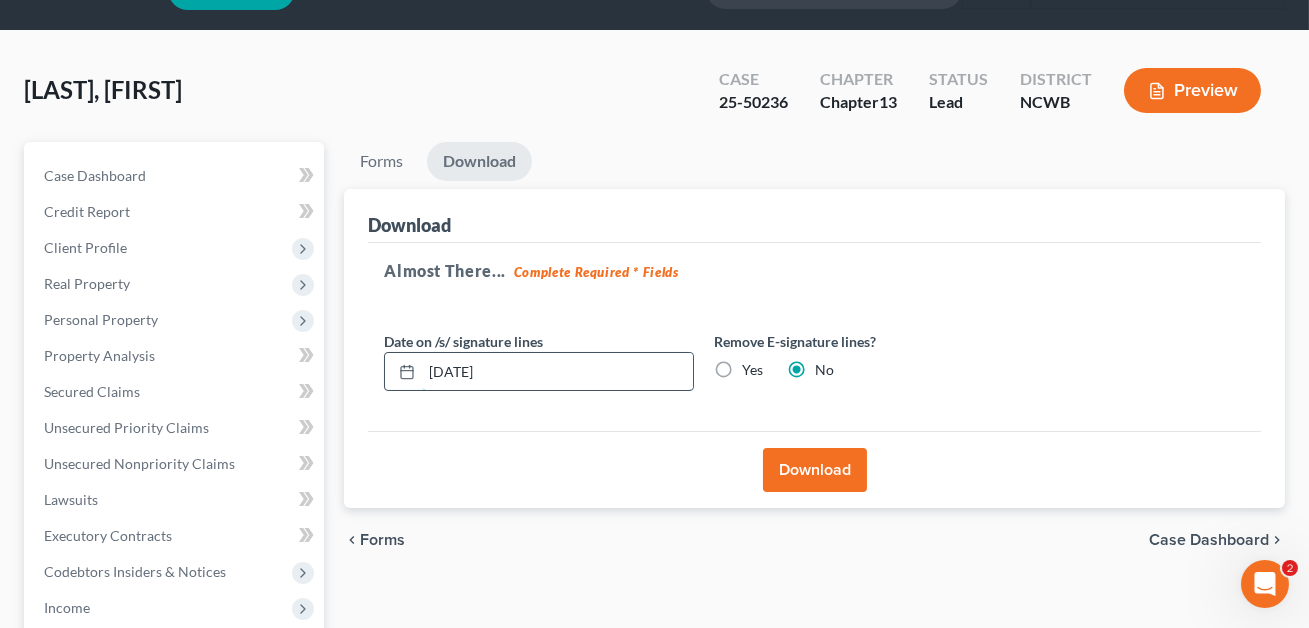 click on "[DATE]" at bounding box center [557, 372] 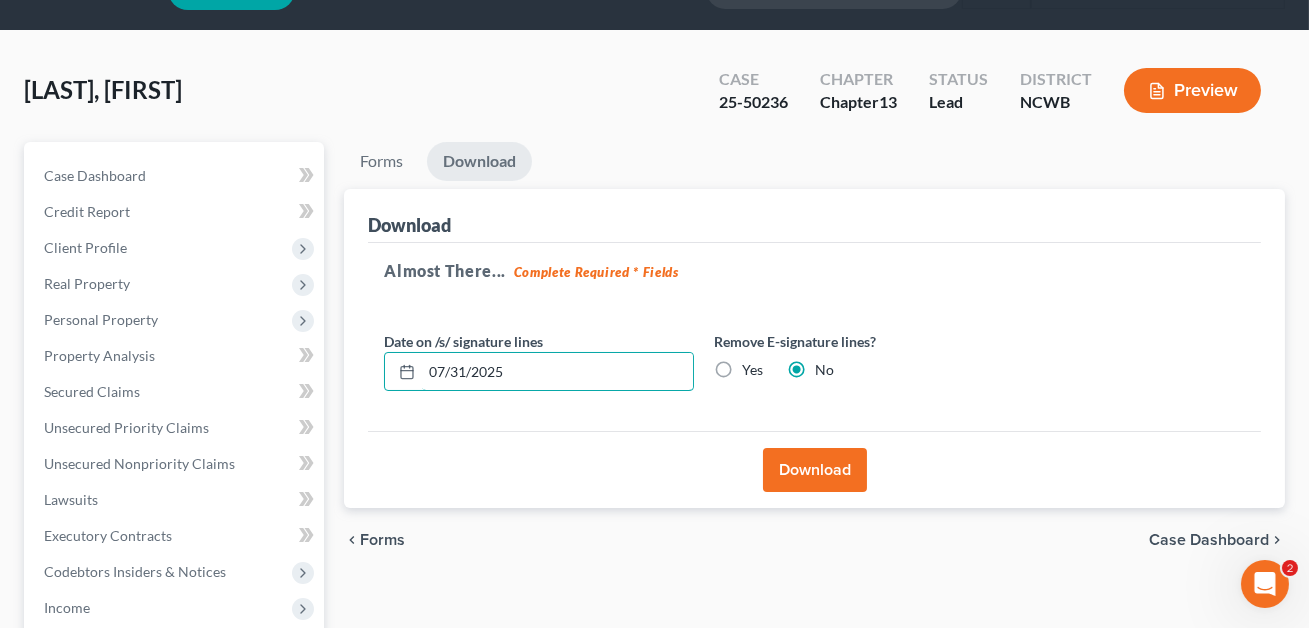 type on "07/31/2025" 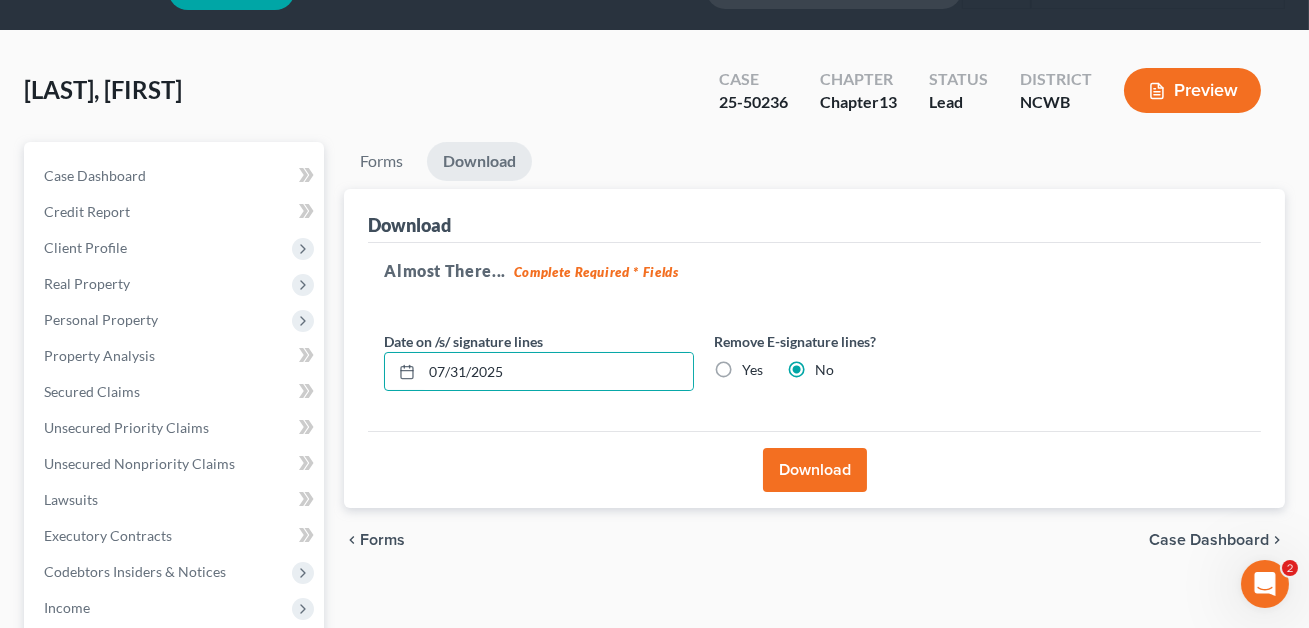 click on "Download" at bounding box center (815, 470) 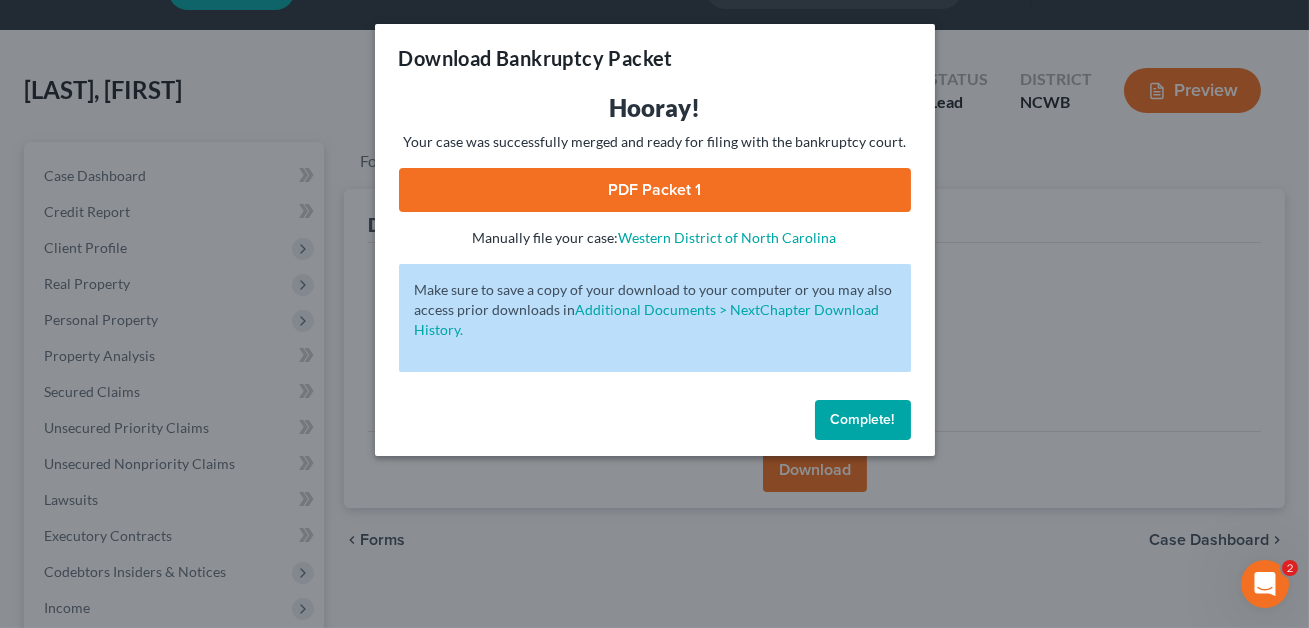 click on "PDF Packet 1" at bounding box center (655, 190) 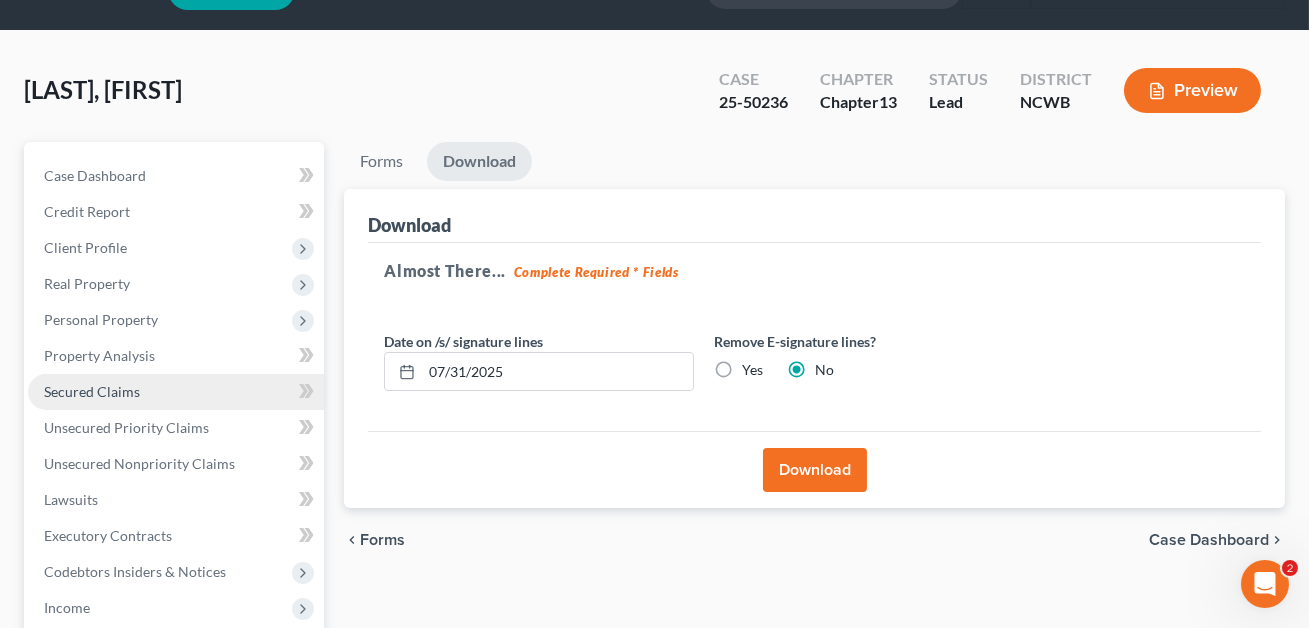 click on "Secured Claims" at bounding box center [92, 391] 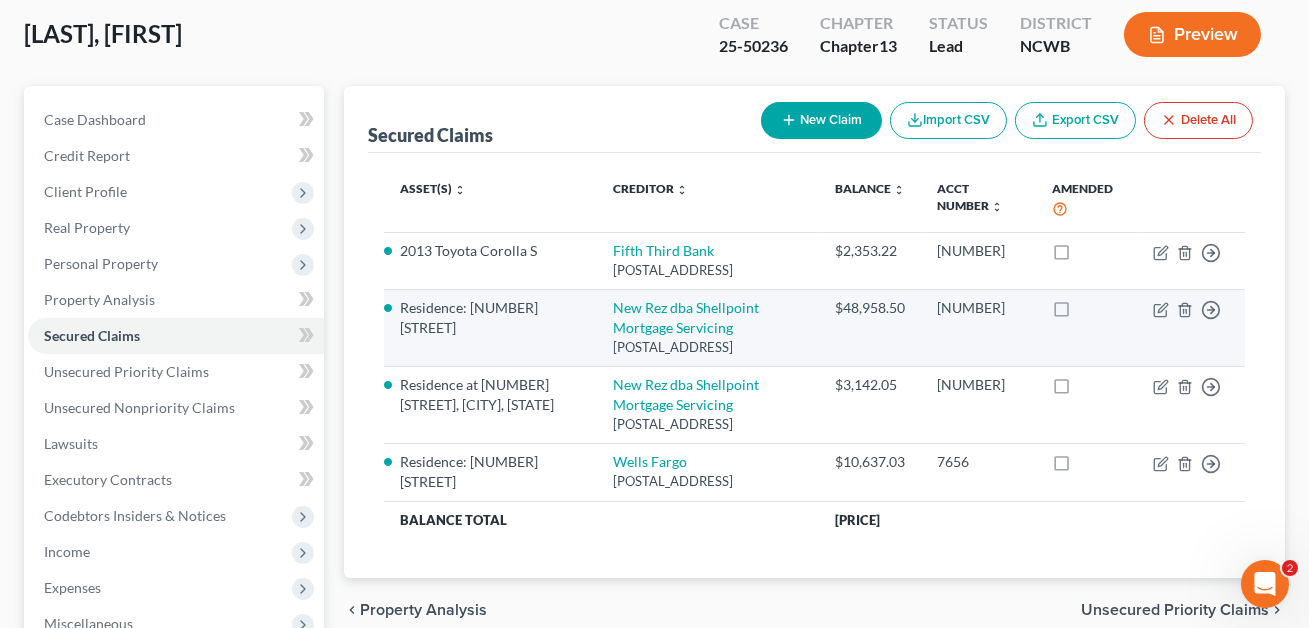 scroll, scrollTop: 190, scrollLeft: 0, axis: vertical 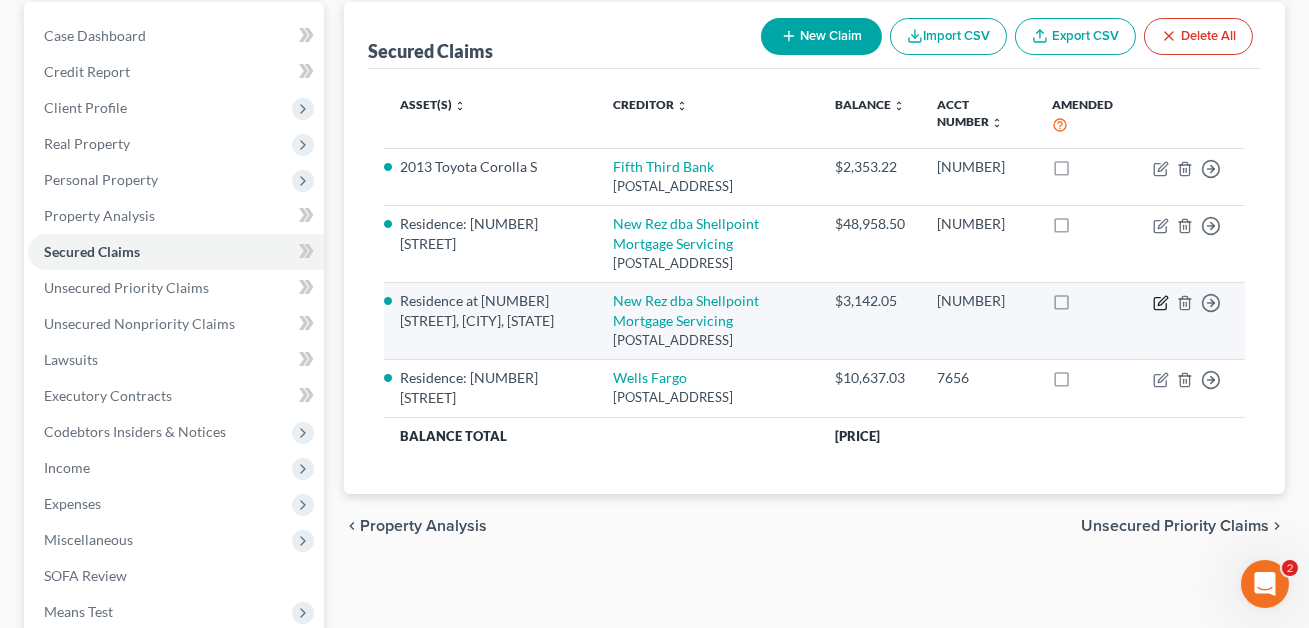 click 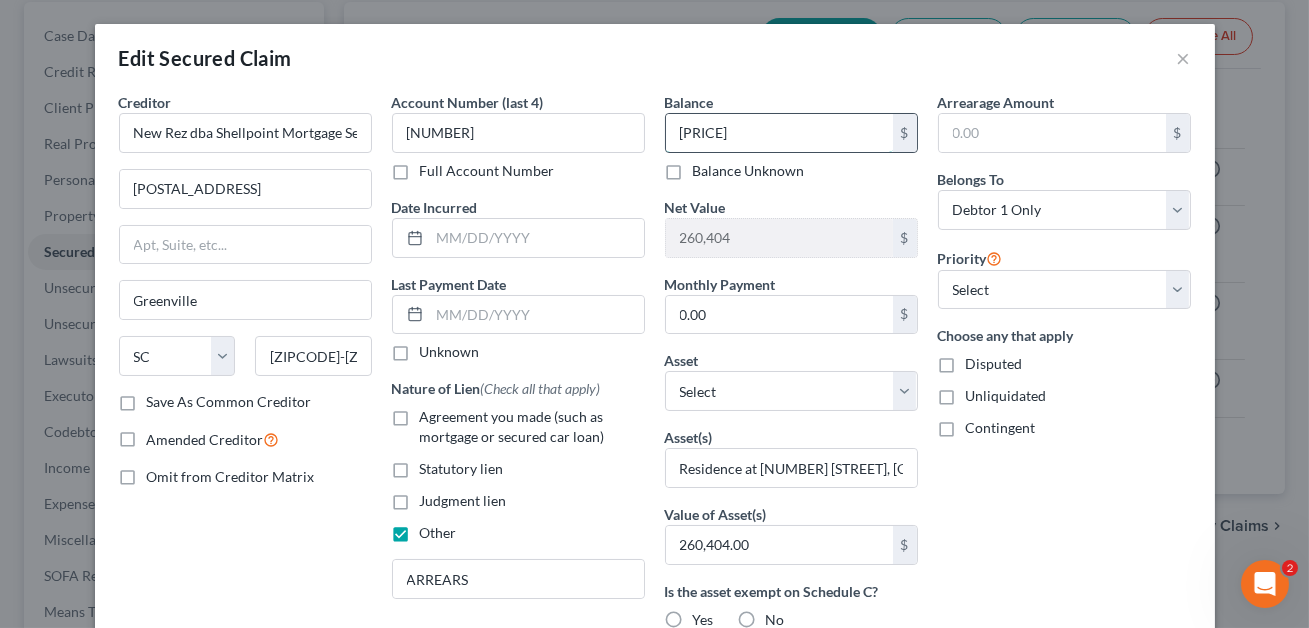 click on "[PRICE]" at bounding box center [779, 133] 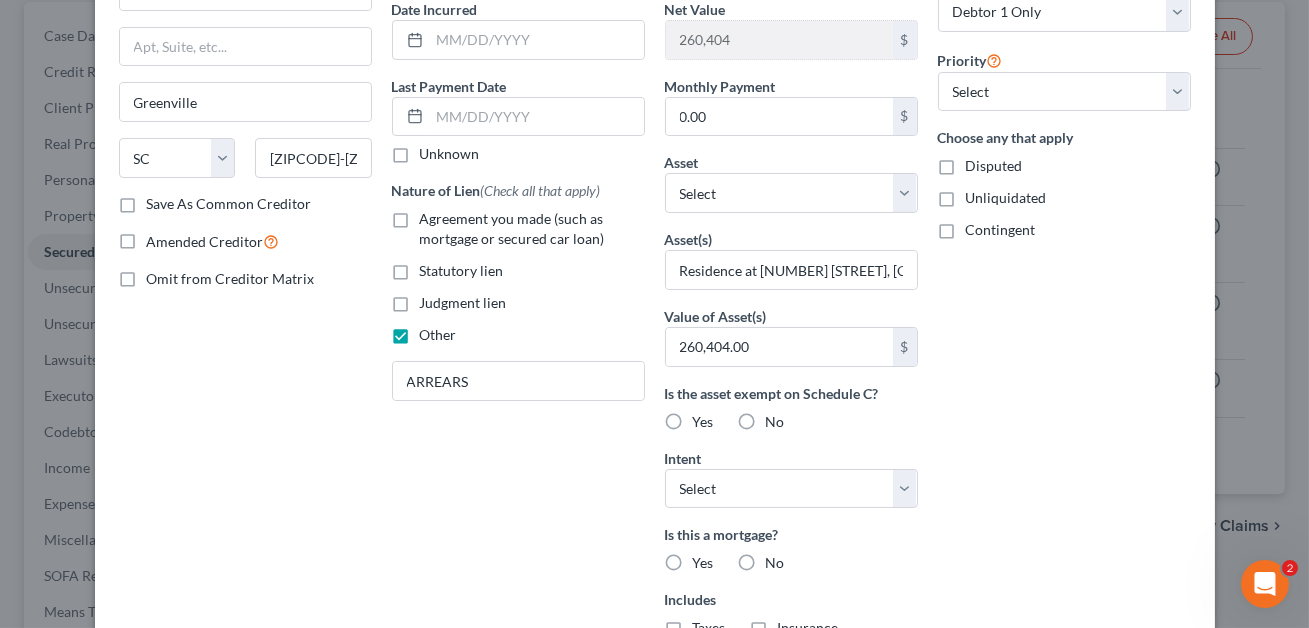scroll, scrollTop: 538, scrollLeft: 0, axis: vertical 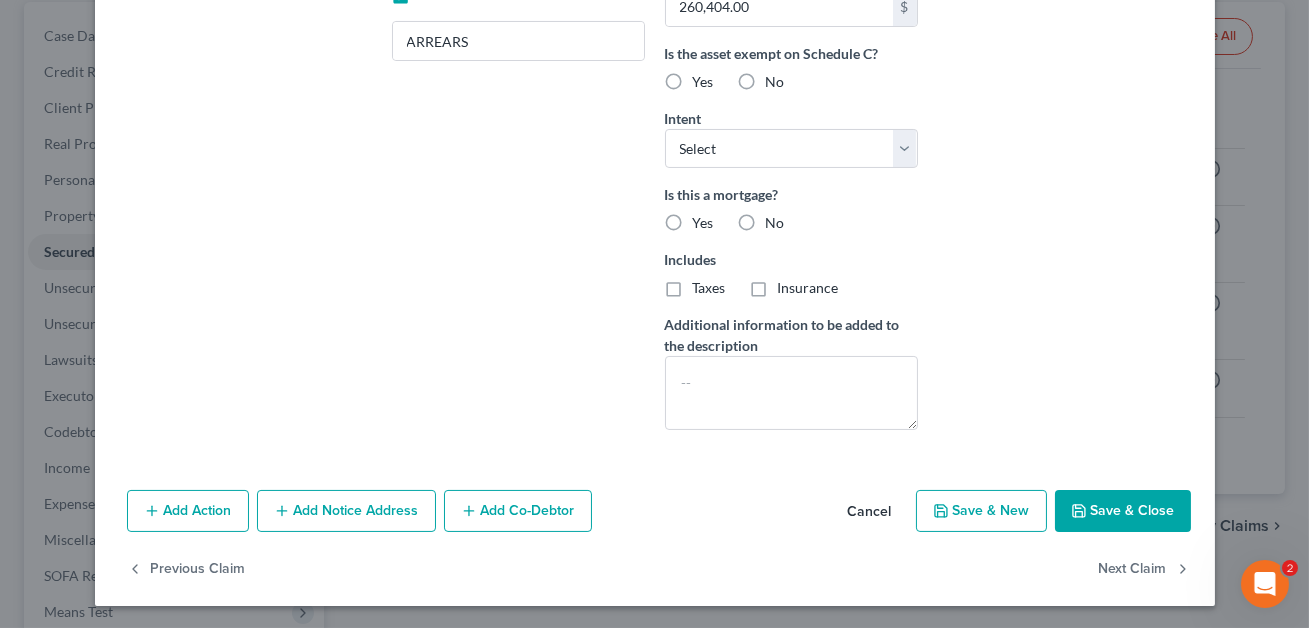type on "3,634.90" 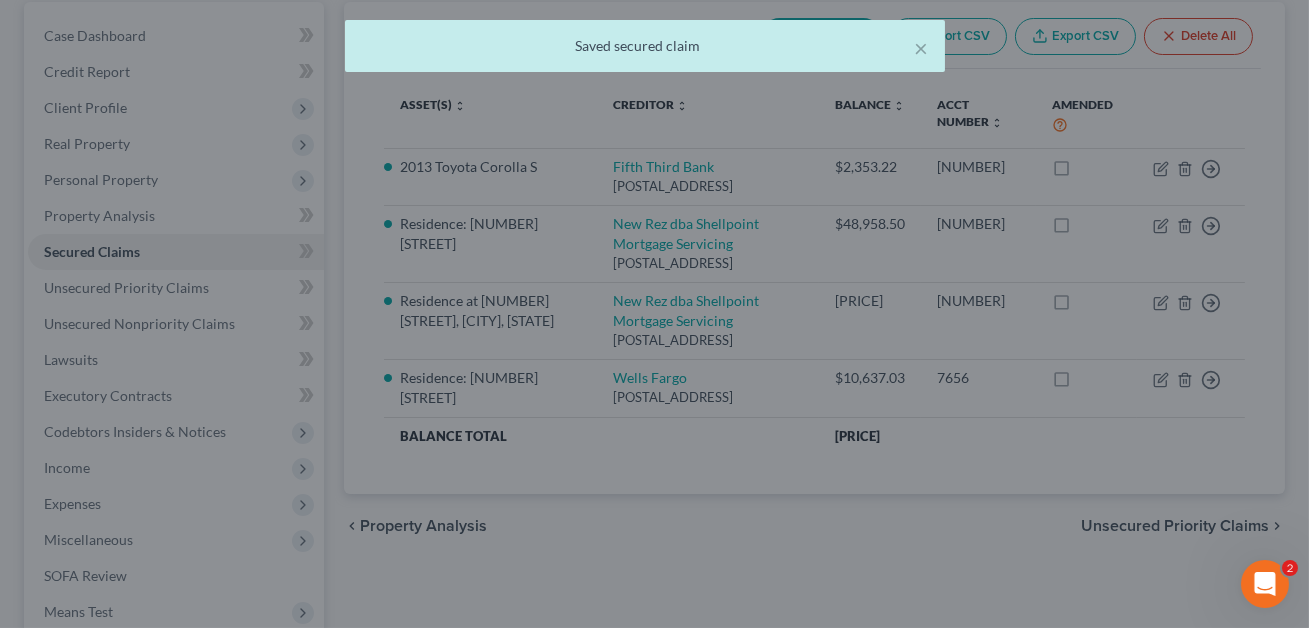 scroll, scrollTop: 0, scrollLeft: 0, axis: both 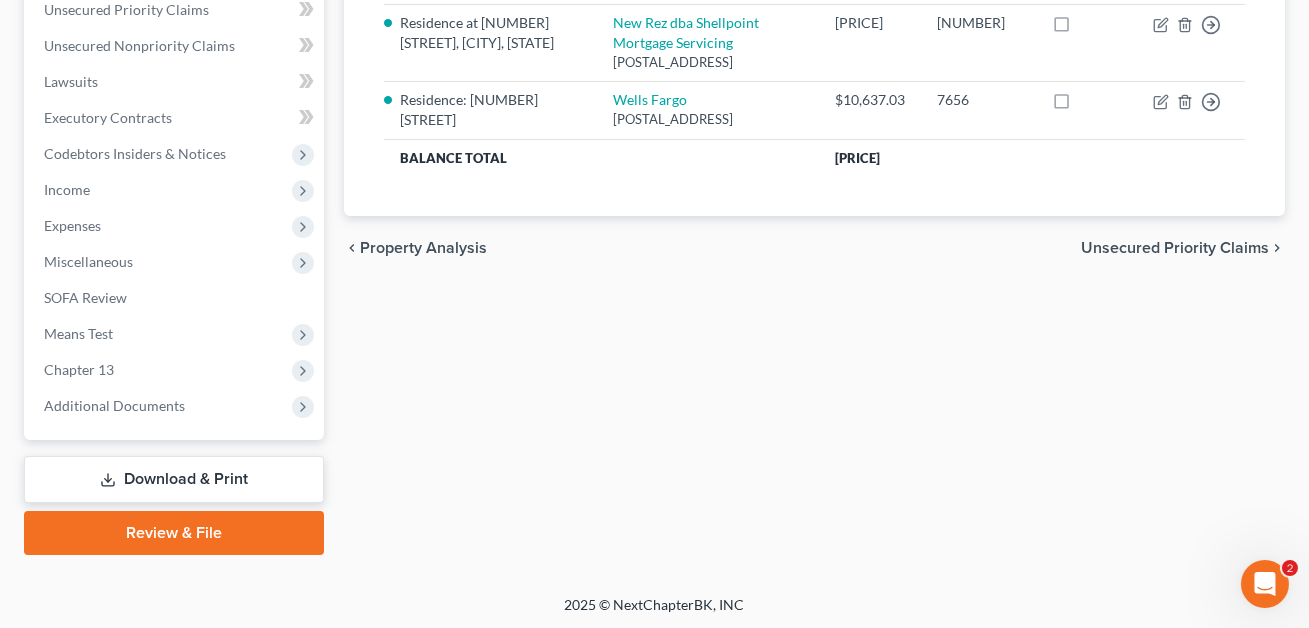 click on "Download & Print" at bounding box center (174, 479) 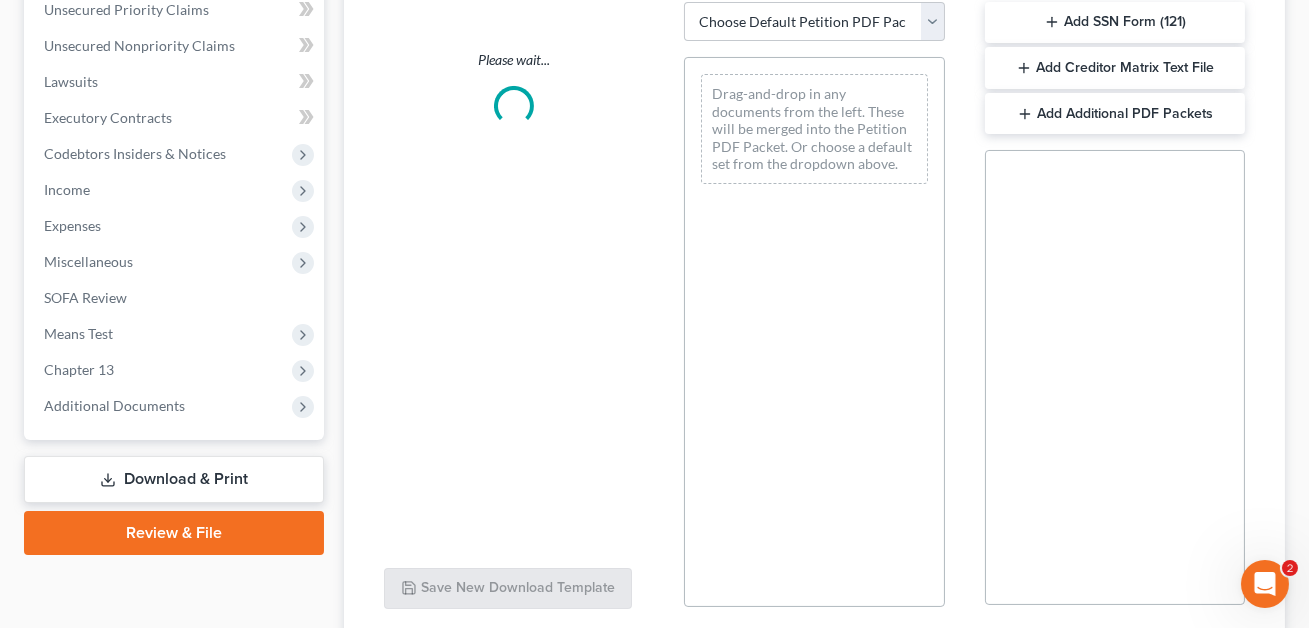 scroll, scrollTop: 0, scrollLeft: 0, axis: both 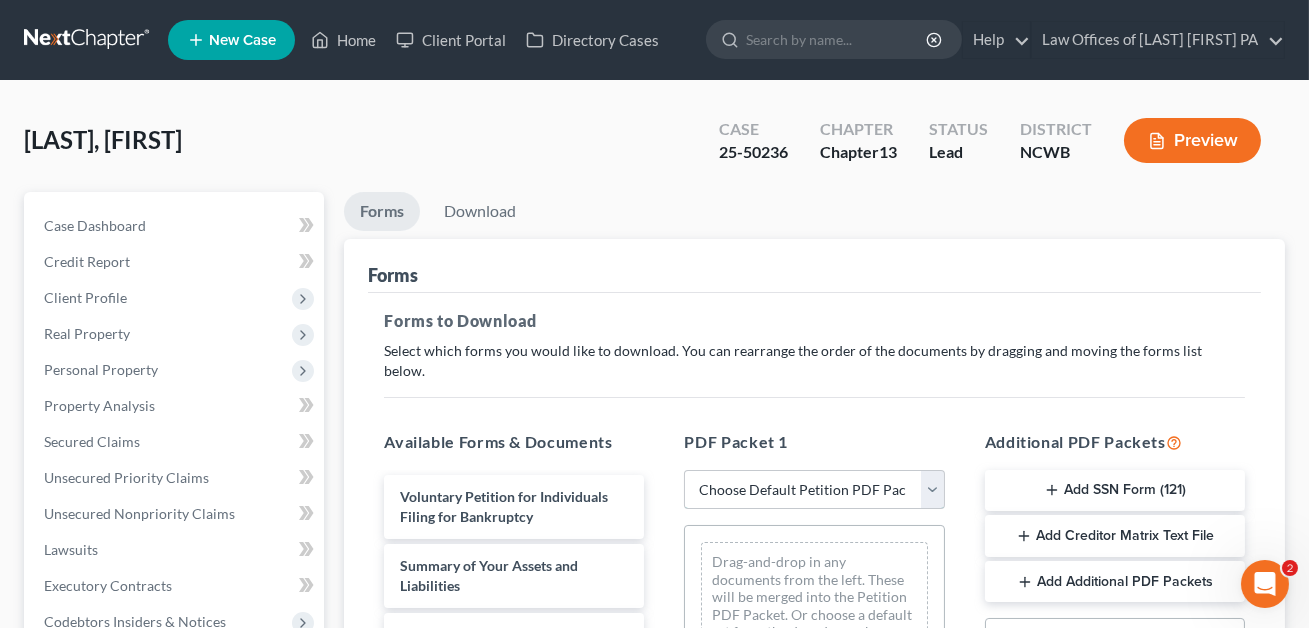 click on "Choose Default Petition PDF Packet Complete Bankruptcy Petition (all forms and schedules) Emergency Filing Forms (Petition and Creditor List Only) Amended Forms Signature Pages Only Supplemental Post Petition (Sch. I & J) Supplemental Post Petition (Sch. I) Supplemental Post Petition (Sch. J) Minimum Standard Petition" at bounding box center (814, 490) 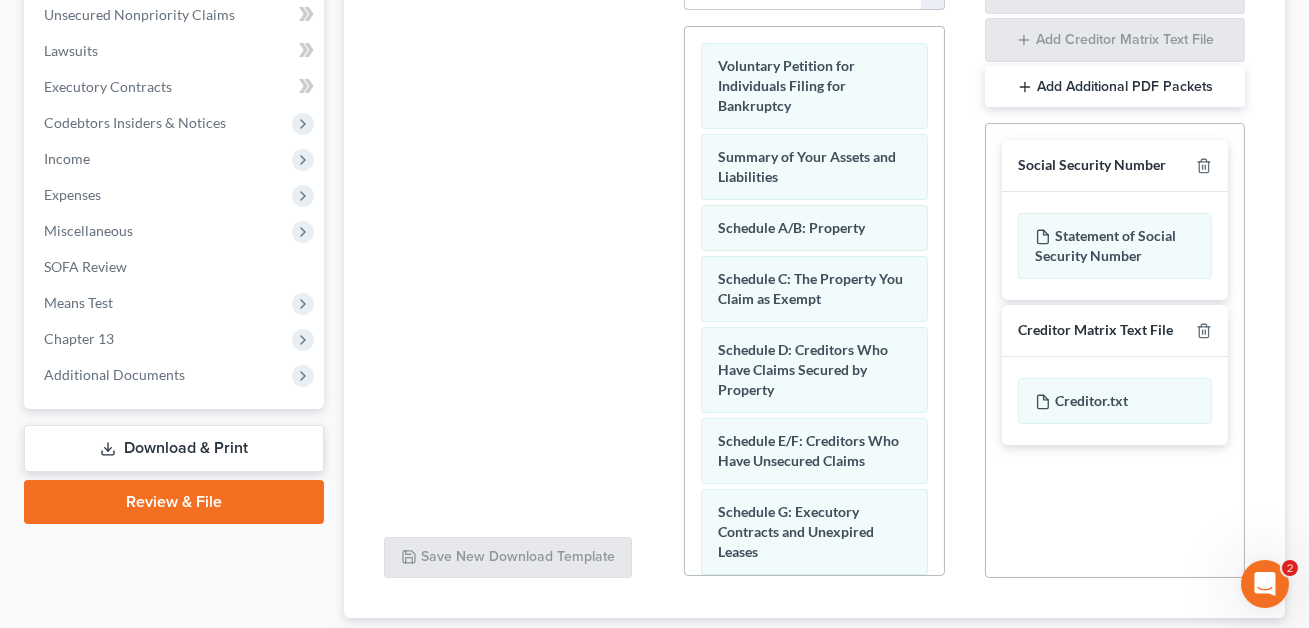 scroll, scrollTop: 518, scrollLeft: 0, axis: vertical 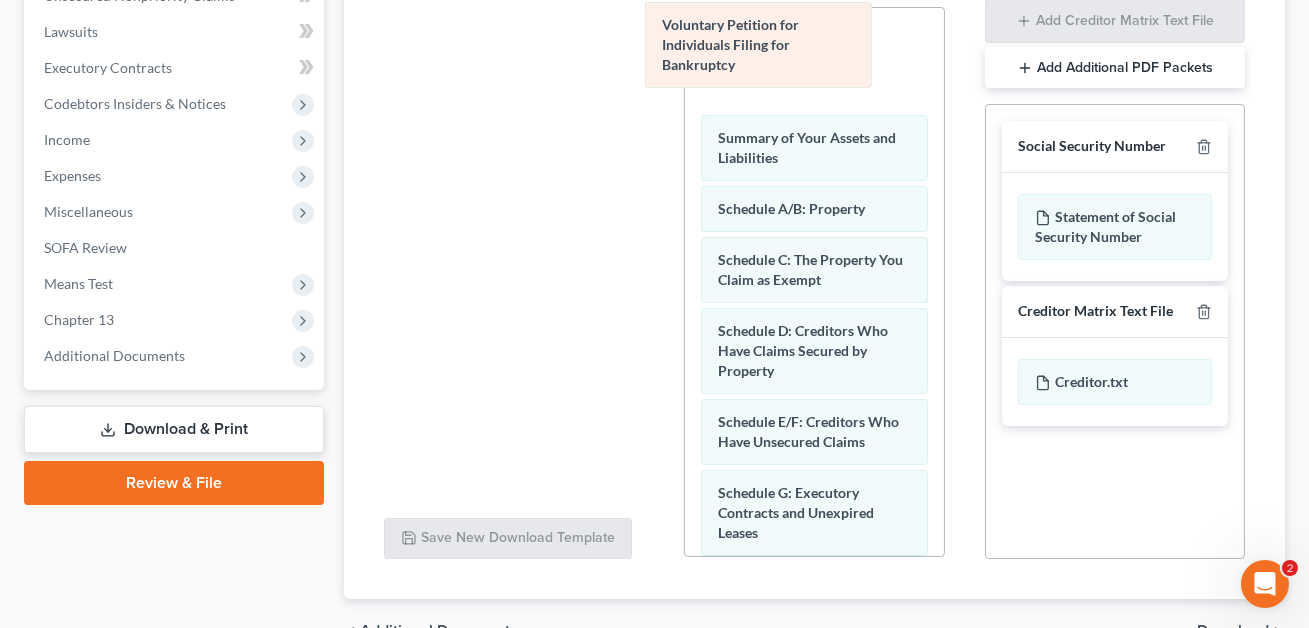 drag, startPoint x: 757, startPoint y: 52, endPoint x: 473, endPoint y: 100, distance: 288.02777 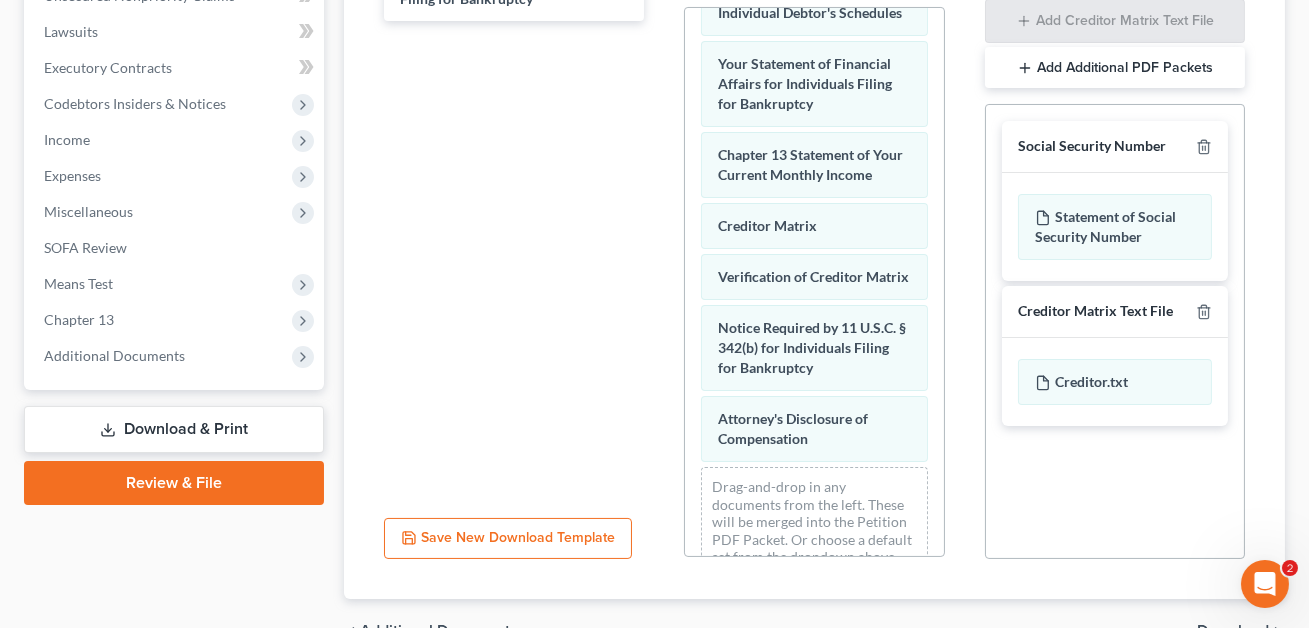 scroll, scrollTop: 658, scrollLeft: 0, axis: vertical 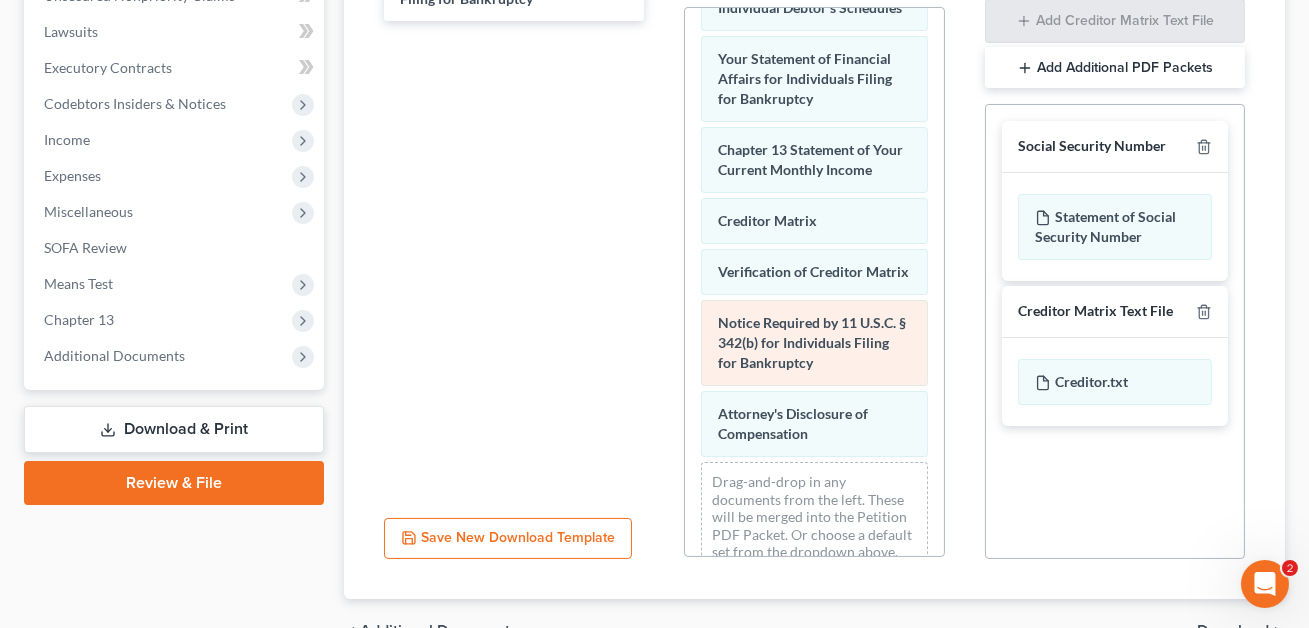 click on "Summary of Your Assets and Liabilities Schedule A/B: Property Schedule C: The Property You Claim as Exempt Schedule D: Creditors Who Have Claims Secured by Property Schedule E/F: Creditors Who Have Unsecured Claims Schedule G: Executory Contracts and Unexpired Leases Schedule H: Your Codebtors Schedule I: Your Income Schedule J: Your Expenses Declaration About an Individual Debtor's Schedules Your Statement of Financial Affairs for Individuals Filing for Bankruptcy Chapter 13 Statement of Your Current Monthly Income Creditor Matrix Verification of Creditor Matrix Notice Required by 11 U.S.C. § 342(b) for Individuals Filing for Bankruptcy Attorney's Disclosure of Compensation Drag-and-drop in any documents from the left. These will be merged into the Petition PDF Packet. Or choose a default set from the dropdown above." at bounding box center (814, -31) 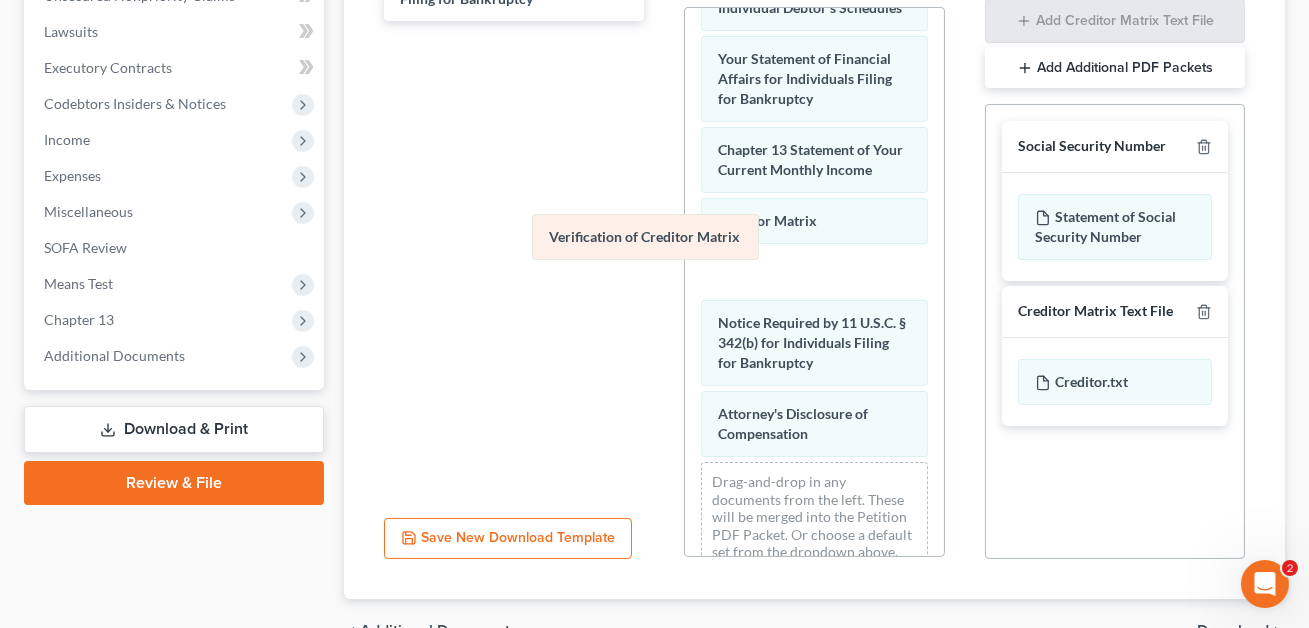 drag, startPoint x: 767, startPoint y: 257, endPoint x: 499, endPoint y: 242, distance: 268.41943 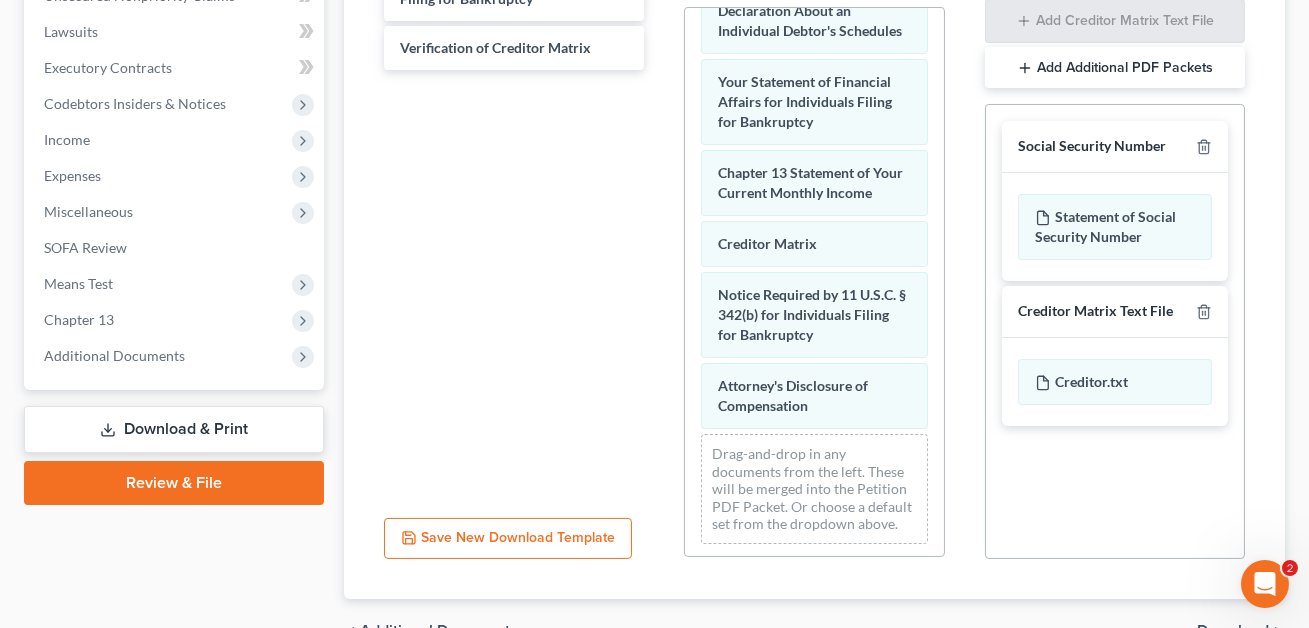 scroll, scrollTop: 584, scrollLeft: 0, axis: vertical 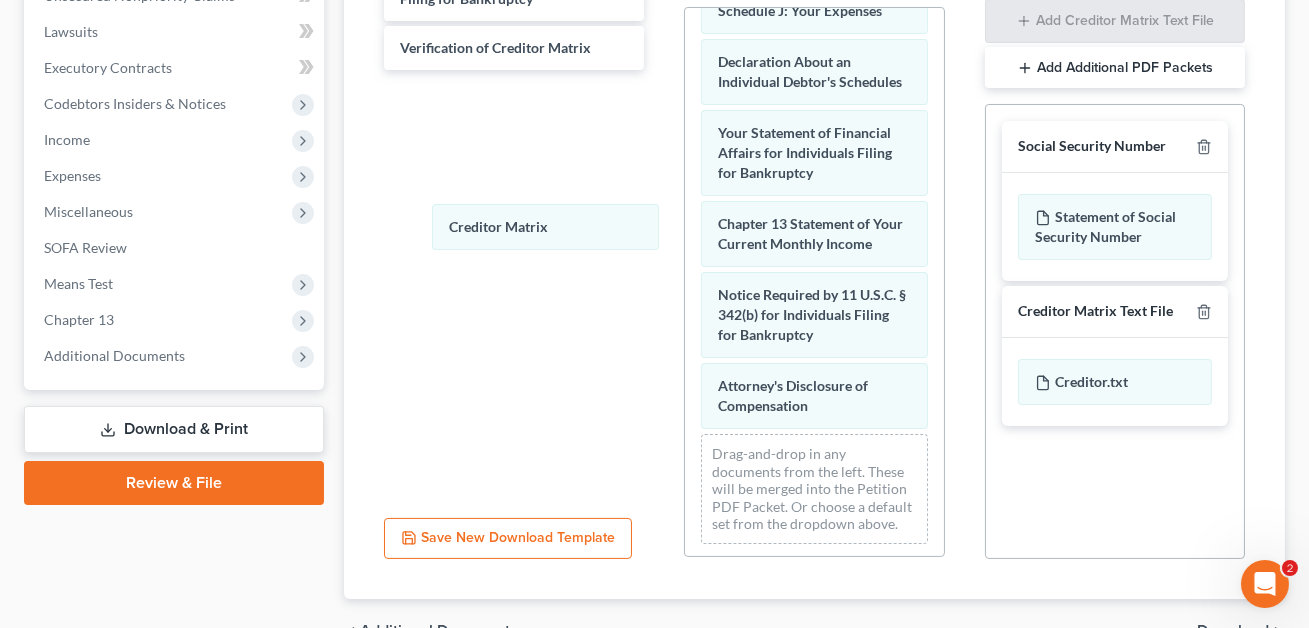 drag, startPoint x: 710, startPoint y: 223, endPoint x: 495, endPoint y: 258, distance: 217.83022 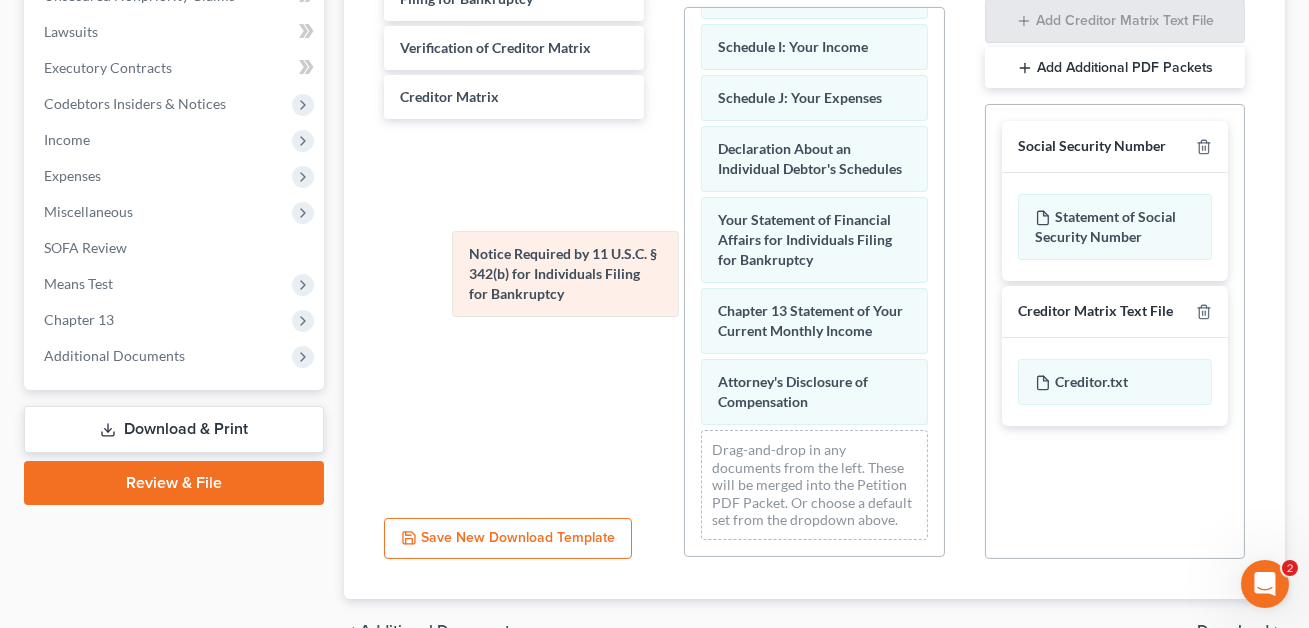 scroll, scrollTop: 493, scrollLeft: 0, axis: vertical 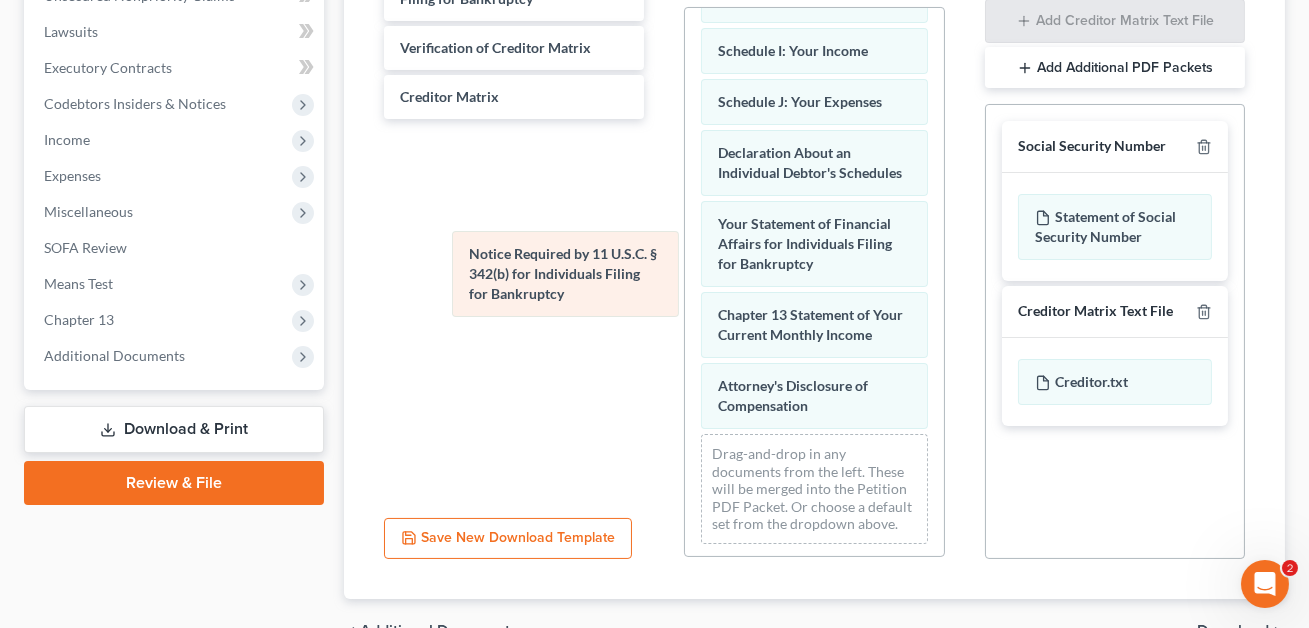 drag, startPoint x: 728, startPoint y: 302, endPoint x: 390, endPoint y: 265, distance: 340.0191 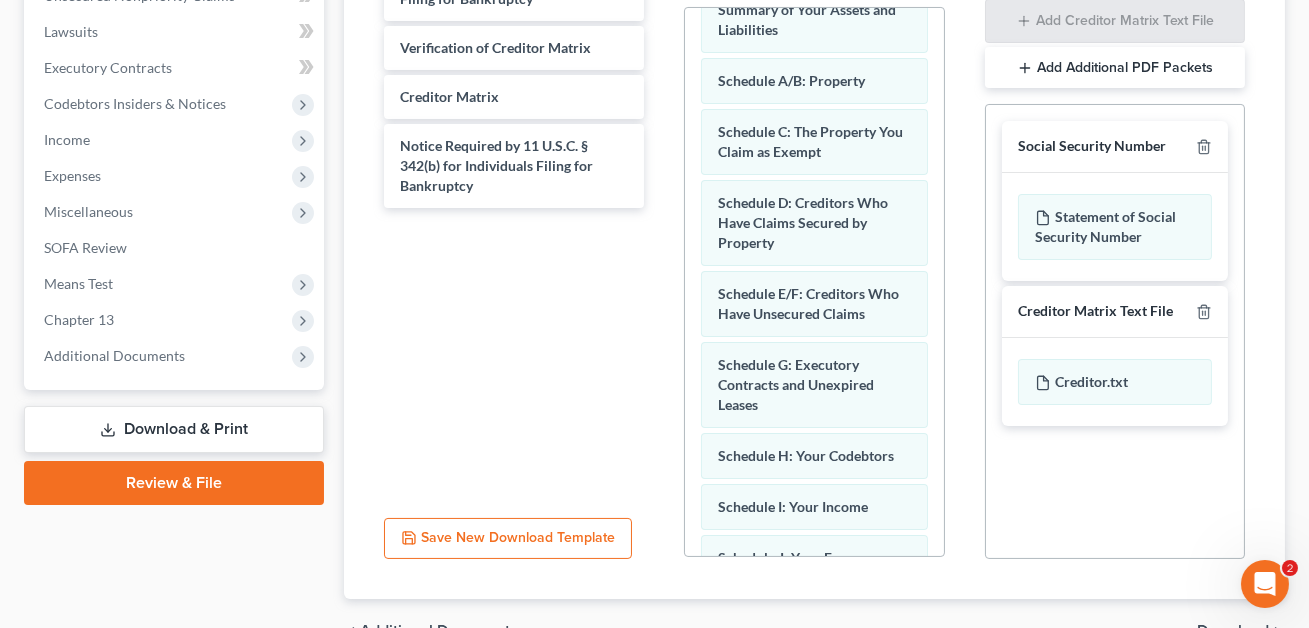 scroll, scrollTop: 0, scrollLeft: 0, axis: both 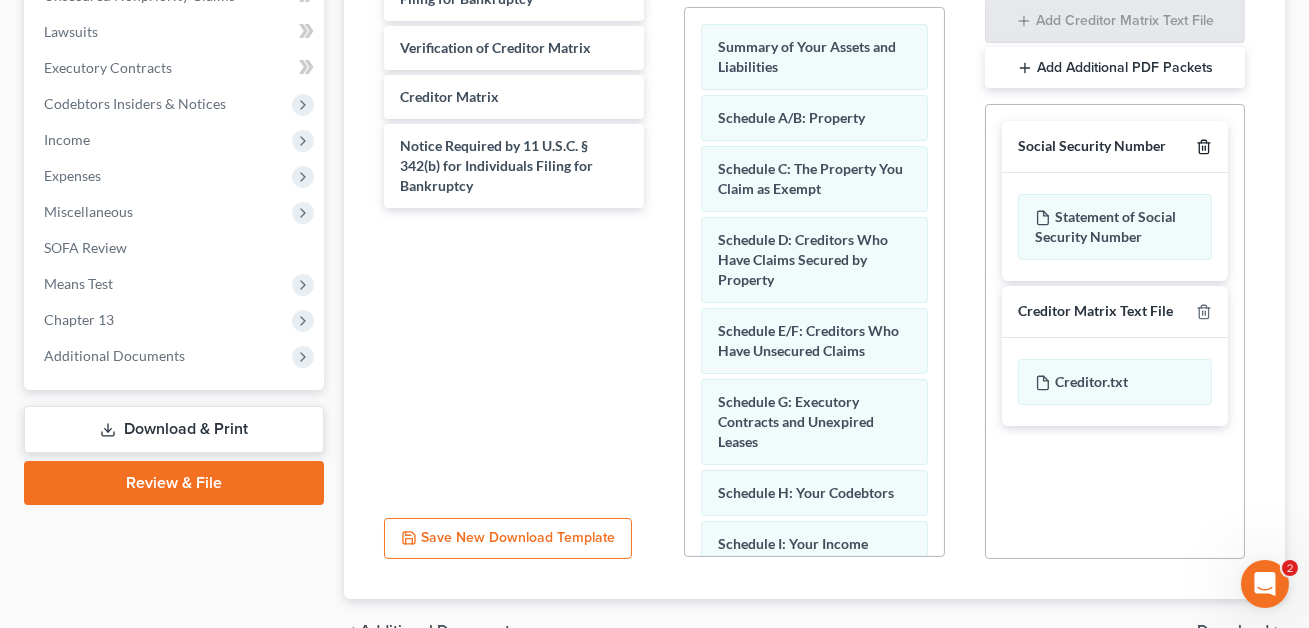 click 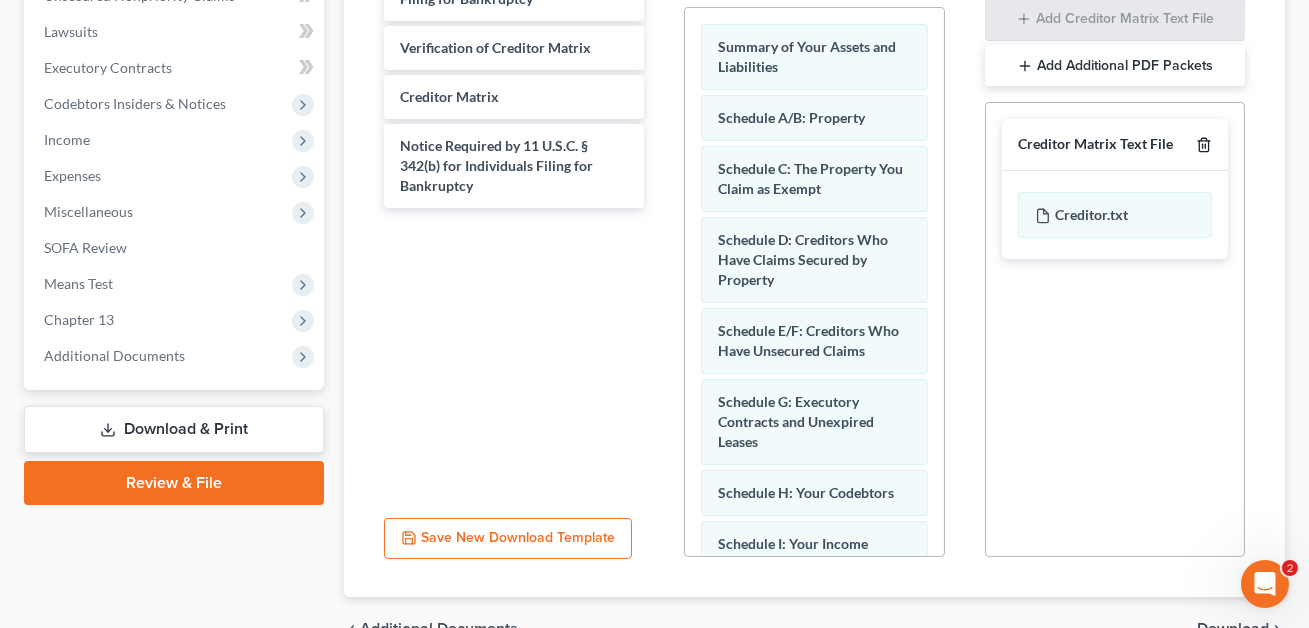 click 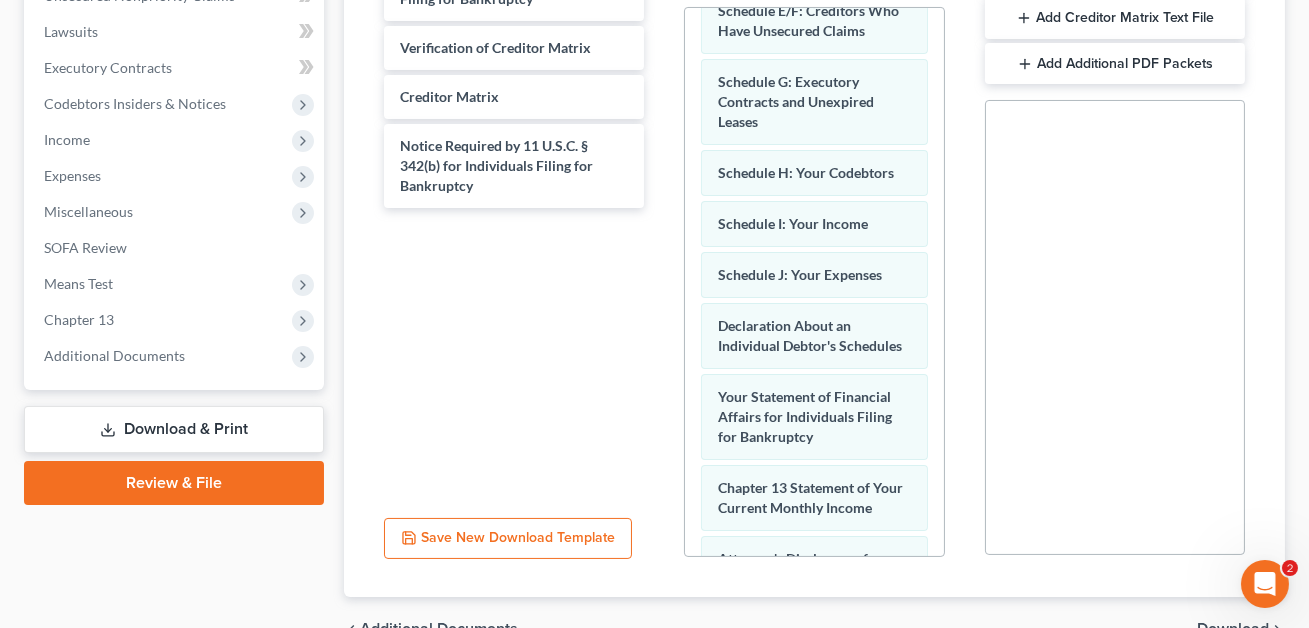 scroll, scrollTop: 331, scrollLeft: 0, axis: vertical 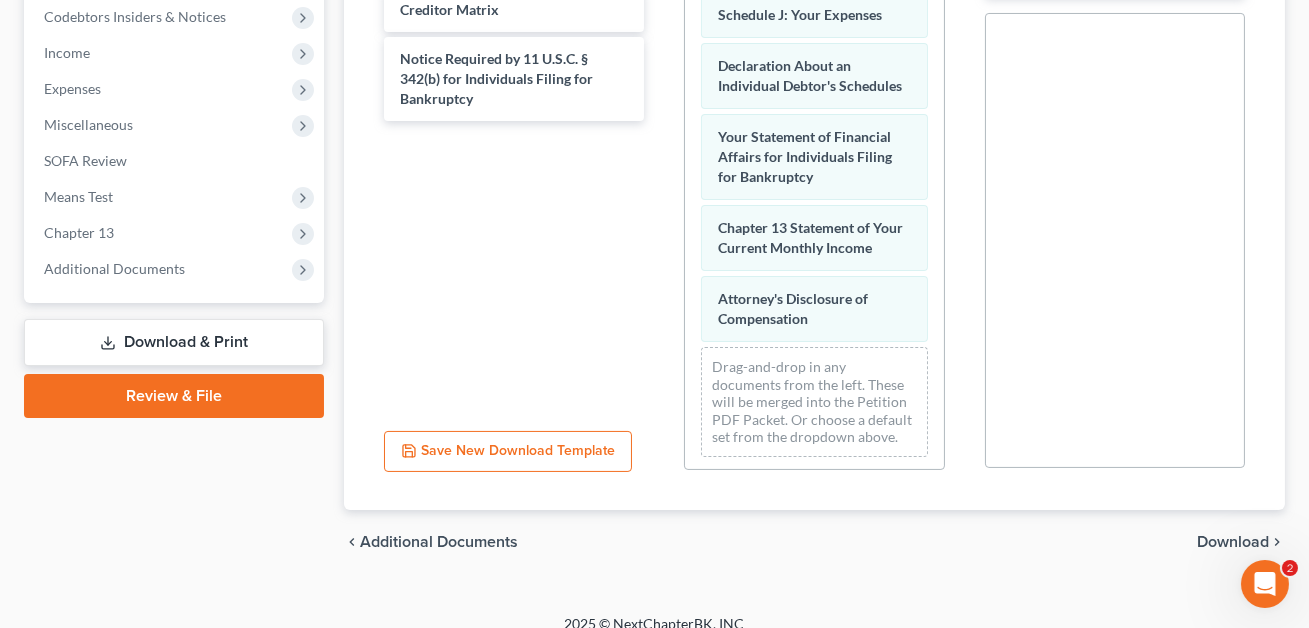 click on "Download" at bounding box center (1233, 542) 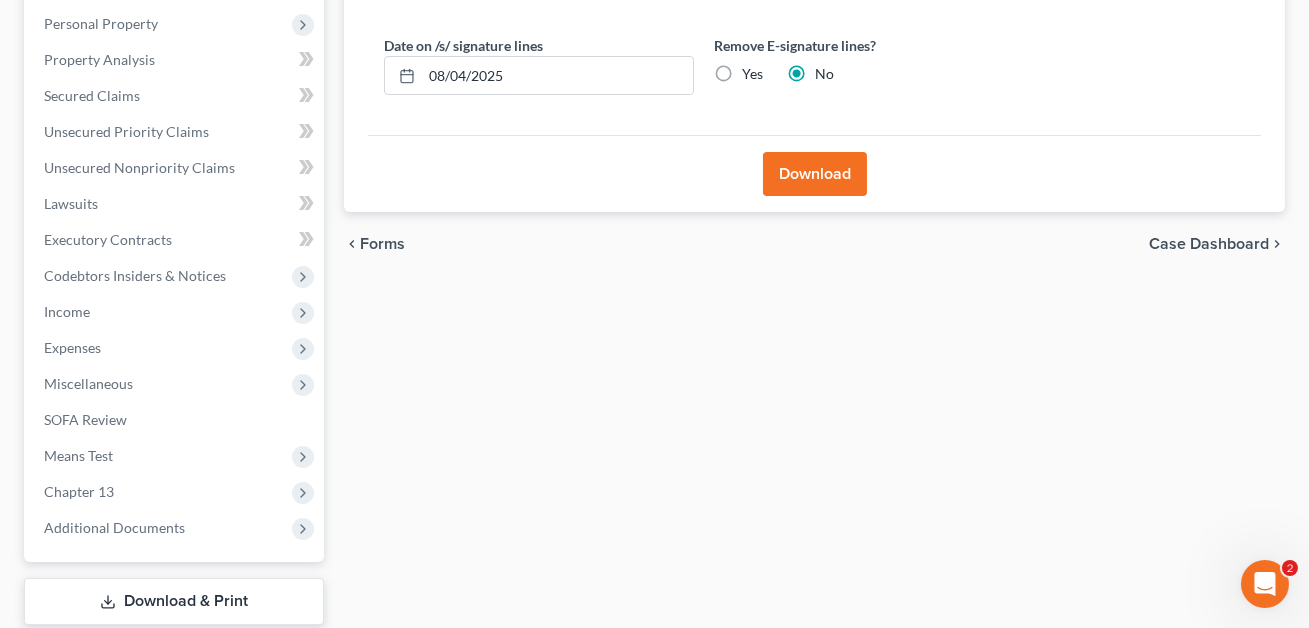 scroll, scrollTop: 308, scrollLeft: 0, axis: vertical 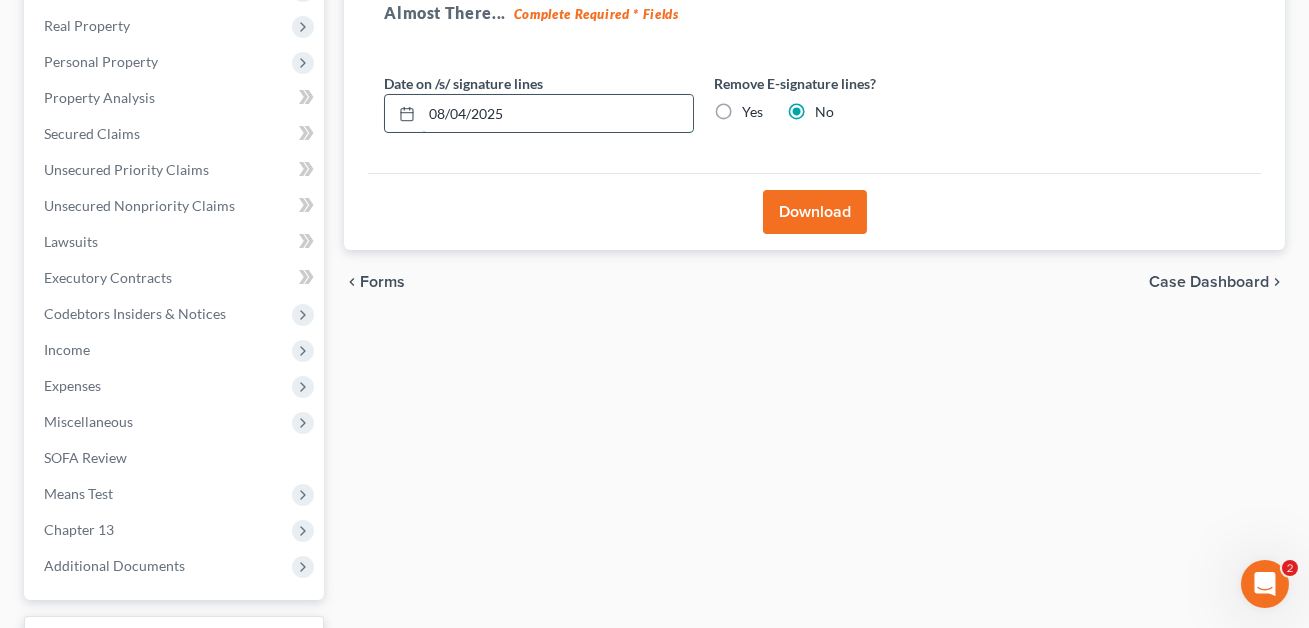 click on "08/04/2025" at bounding box center (557, 114) 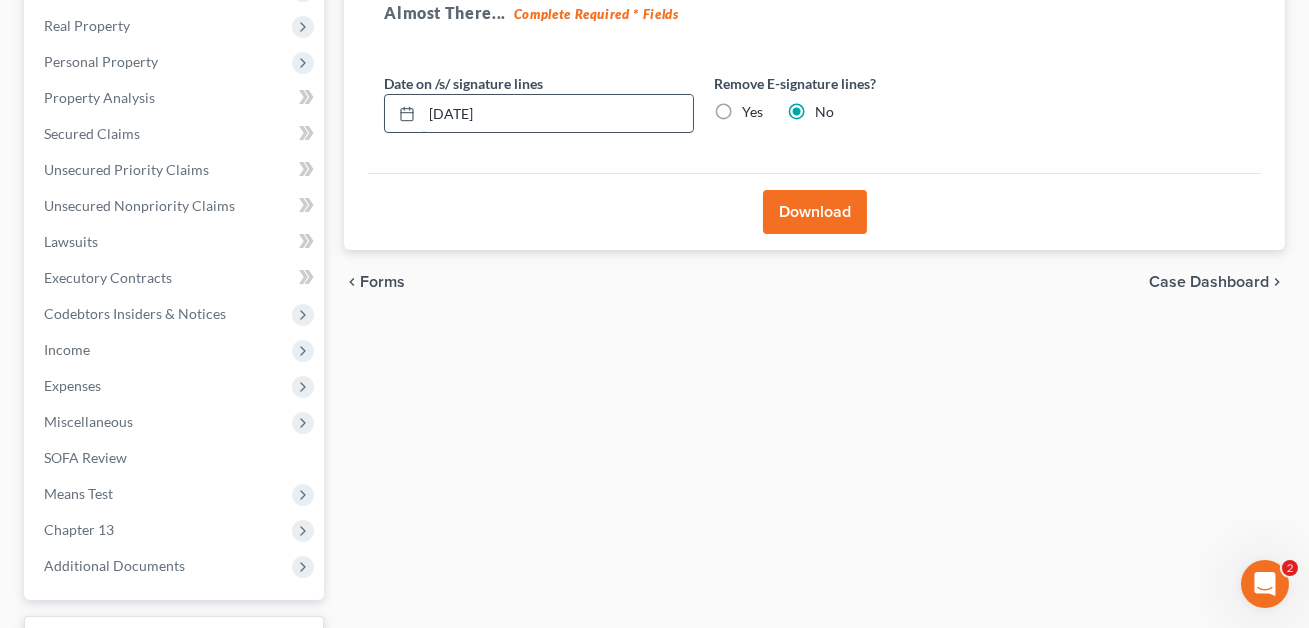 click on "[DATE]" at bounding box center (557, 114) 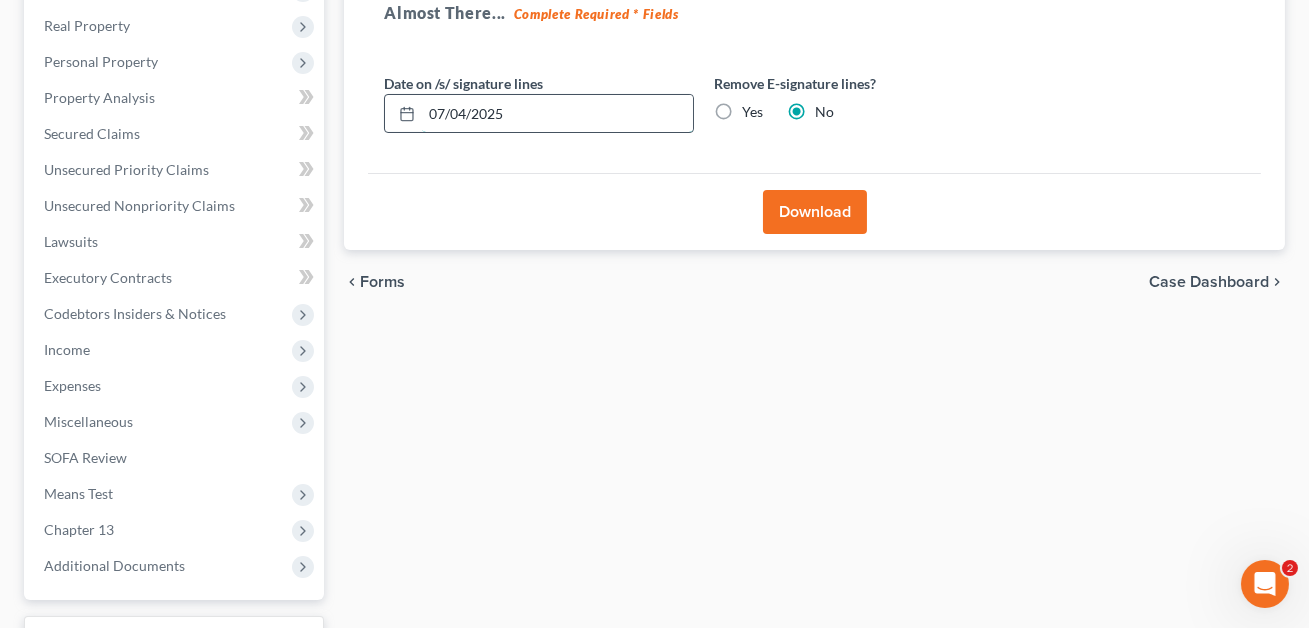 click on "07/04/2025" at bounding box center [557, 114] 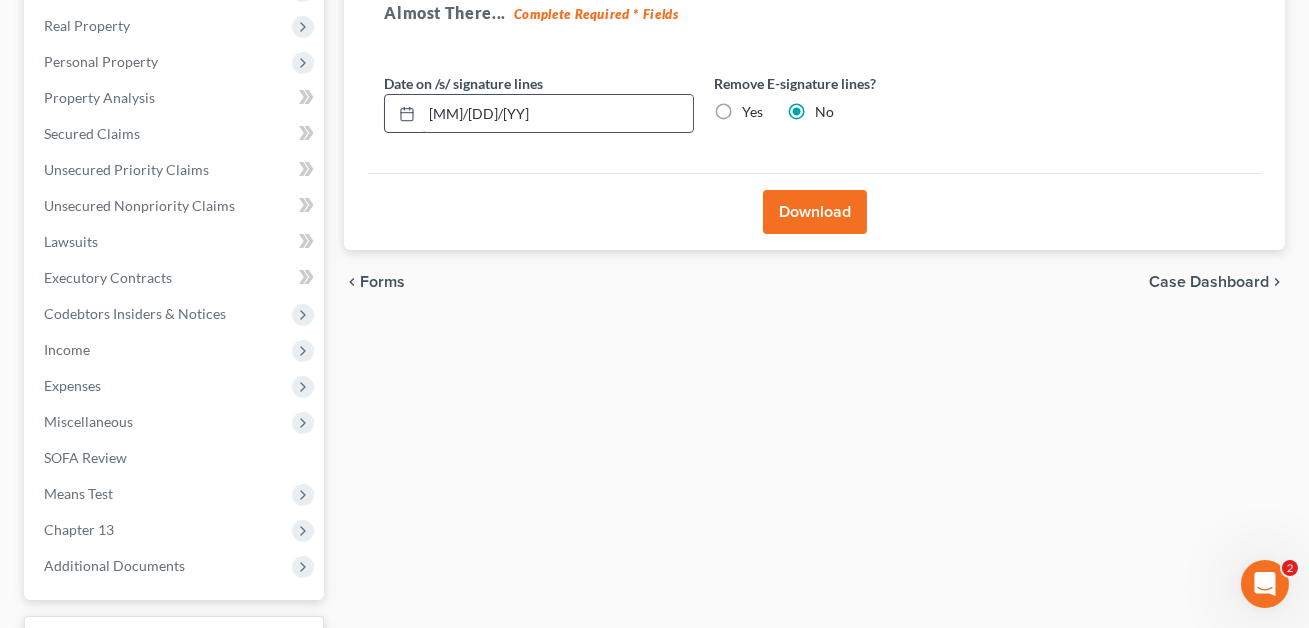click on "[MM]/[DD]/[YY]" at bounding box center (557, 114) 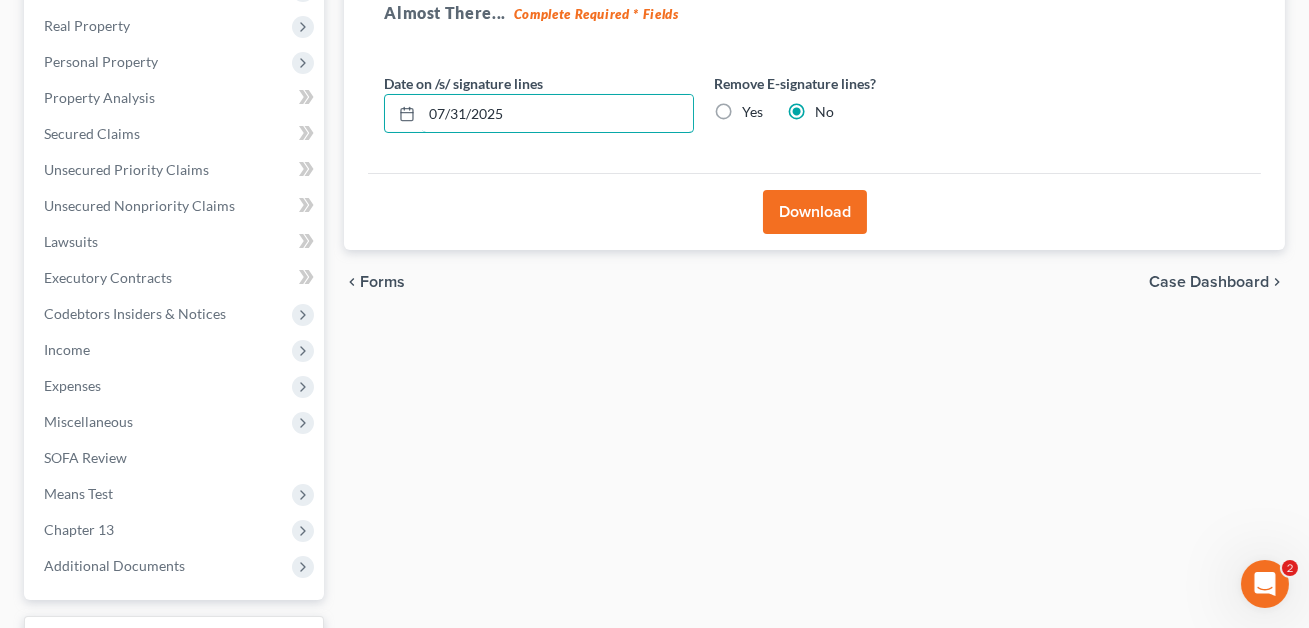 type on "07/31/2025" 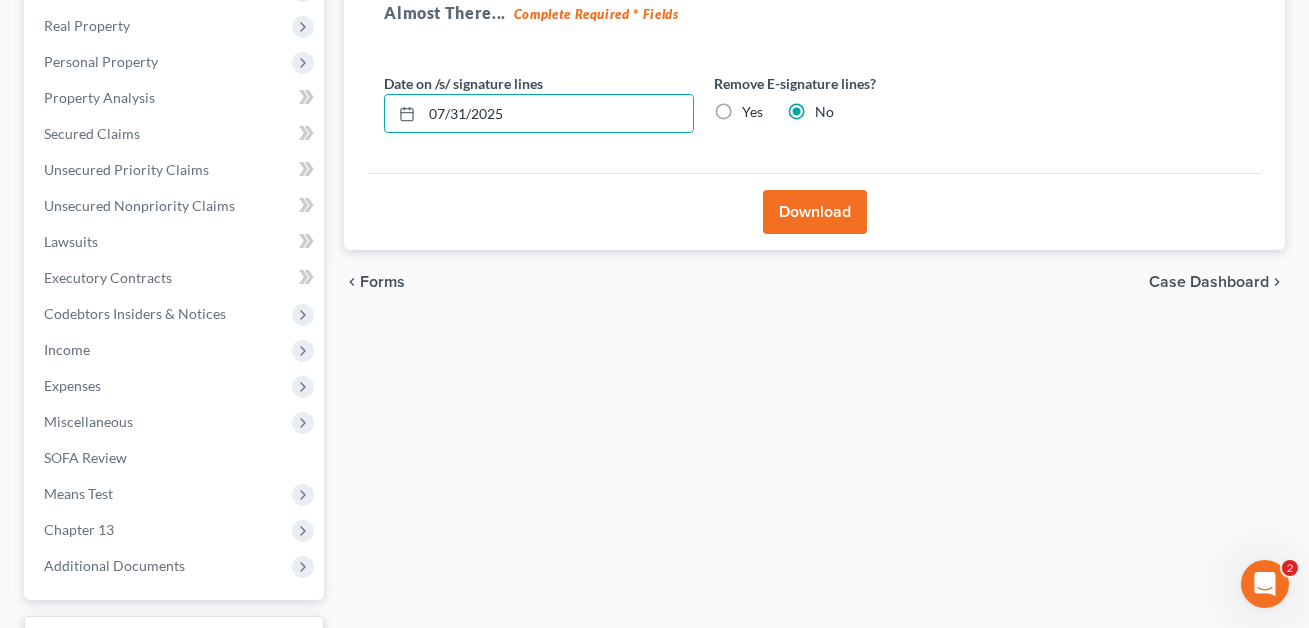click on "Download" at bounding box center [815, 212] 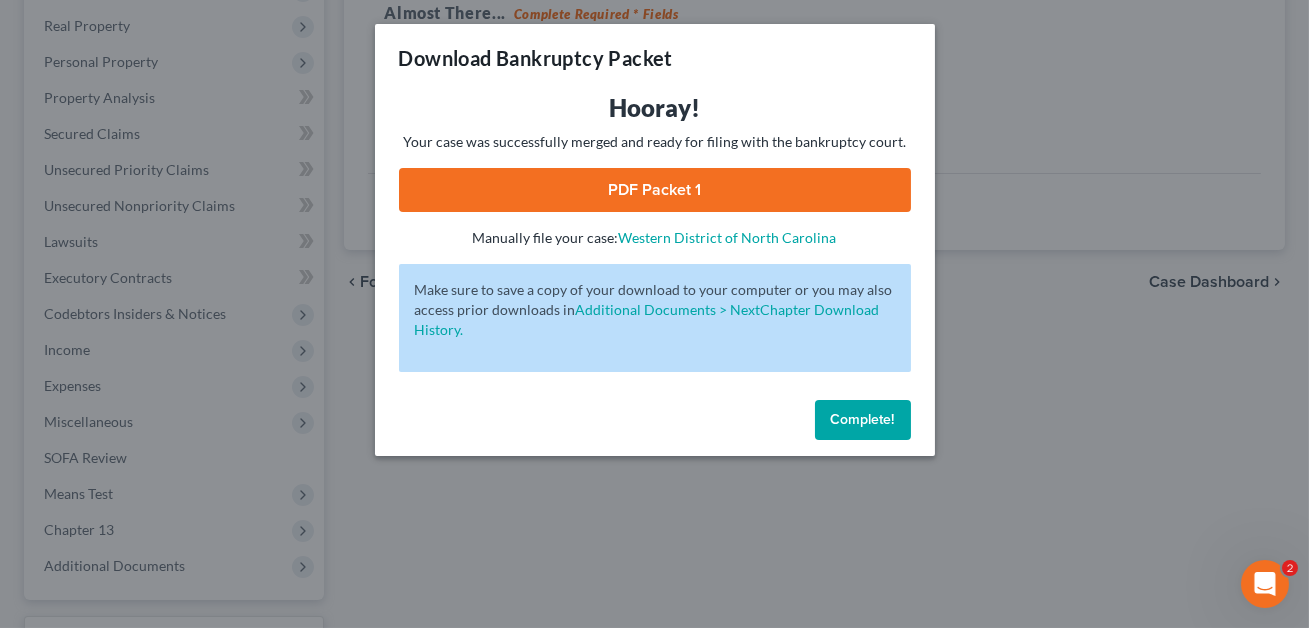 click on "PDF Packet 1" at bounding box center (655, 190) 